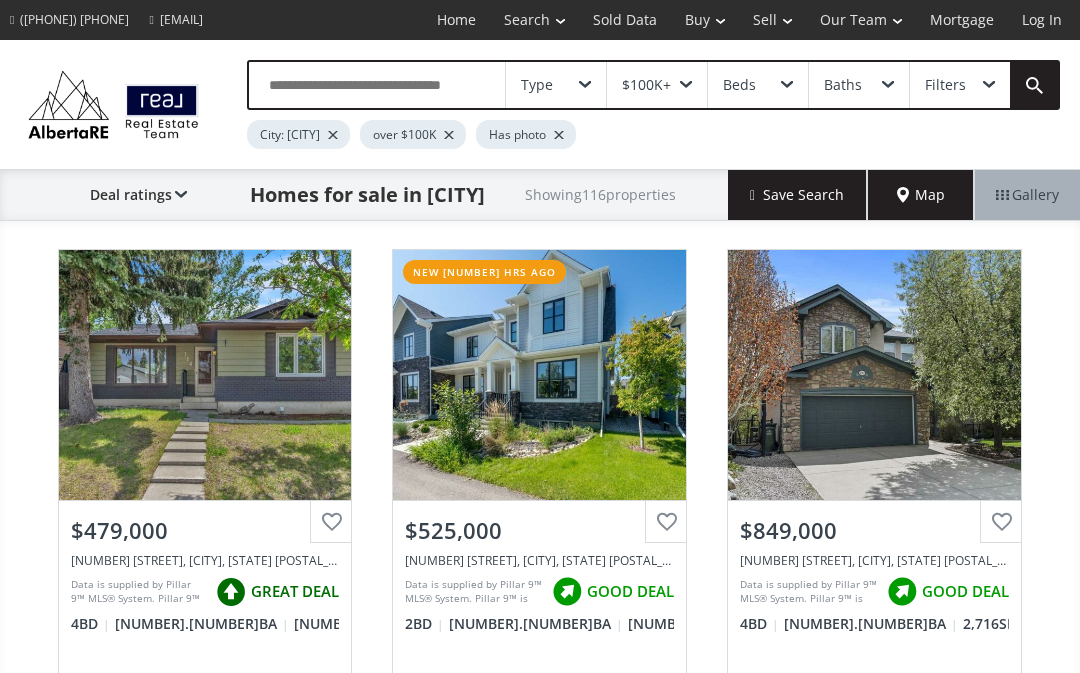 scroll, scrollTop: 0, scrollLeft: 0, axis: both 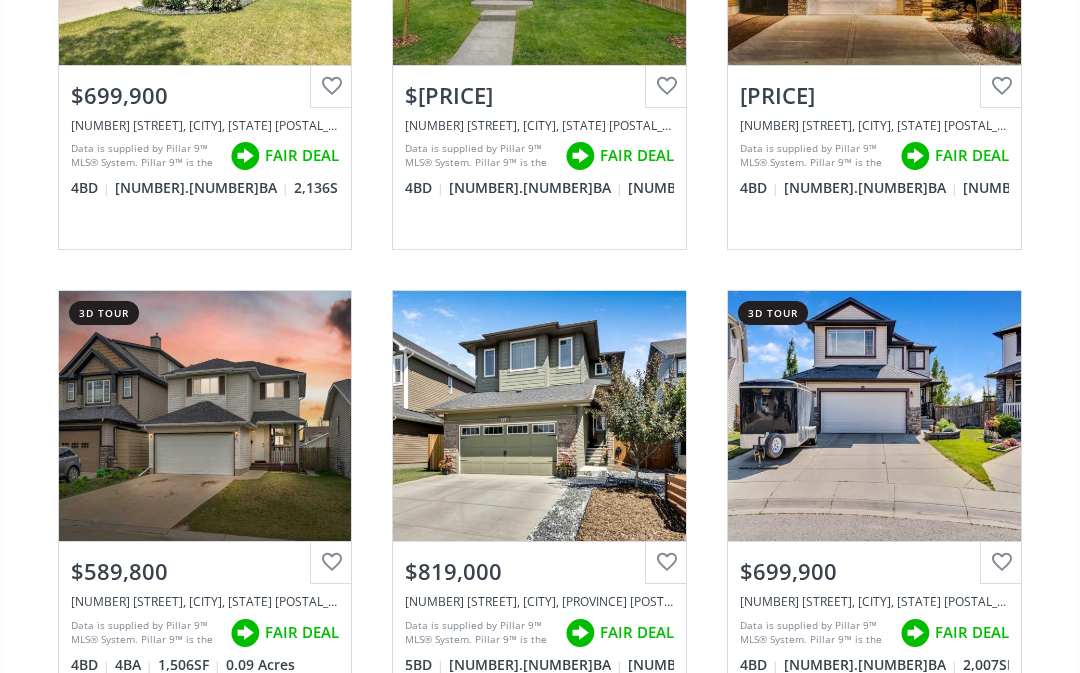 click on "View Photos & Details" at bounding box center [205, 416] 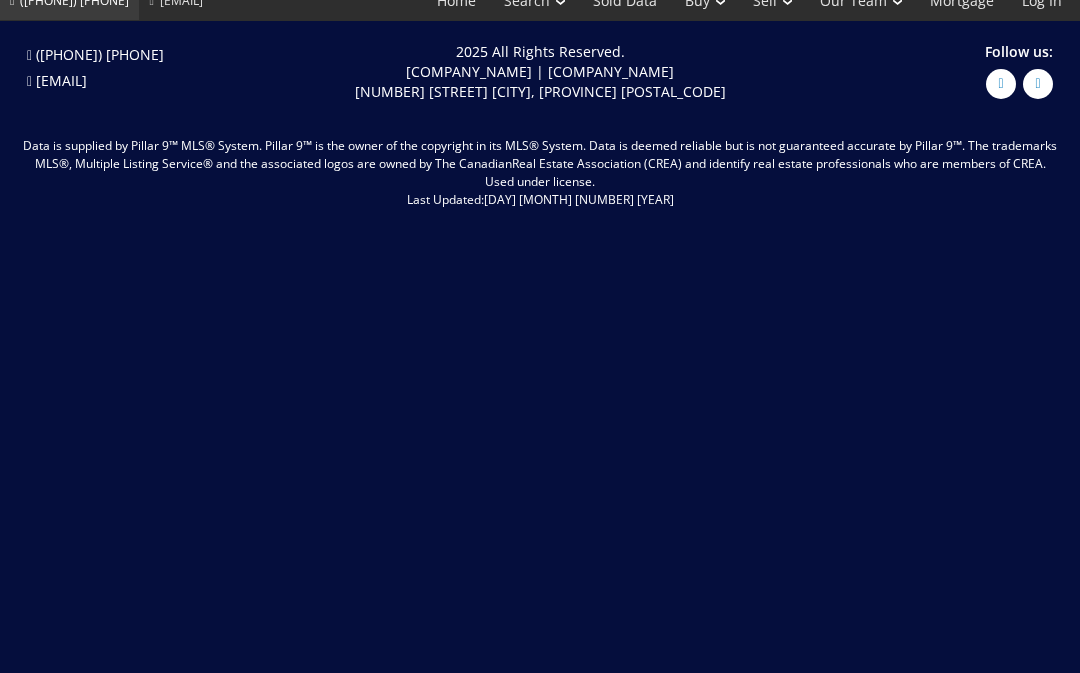 scroll, scrollTop: 0, scrollLeft: 0, axis: both 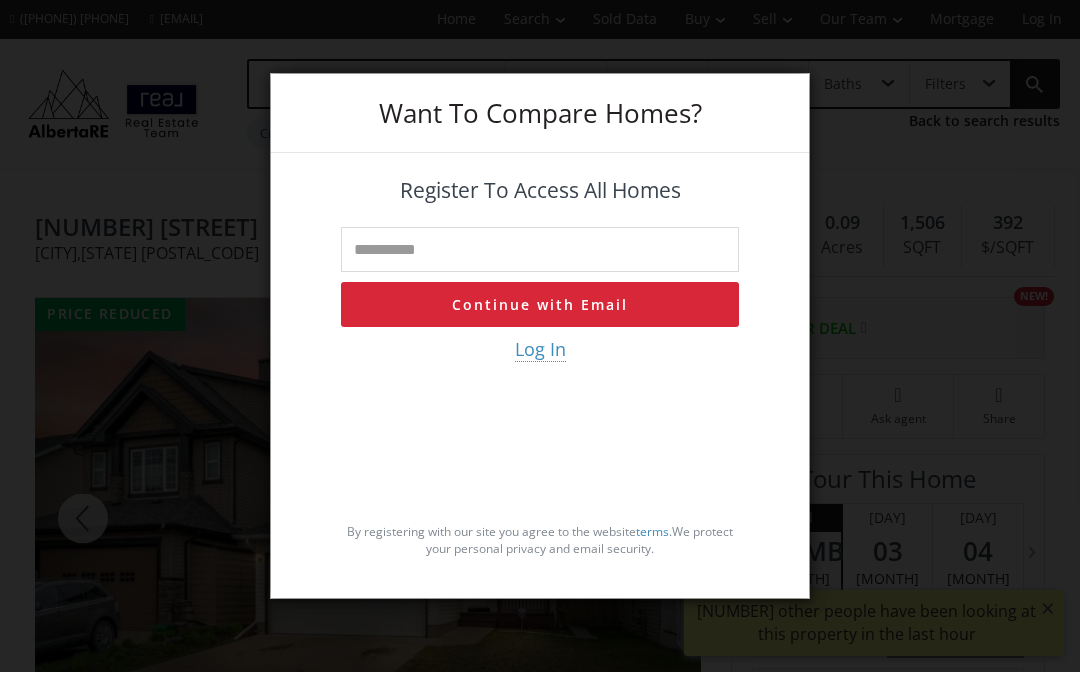 click at bounding box center [540, 250] 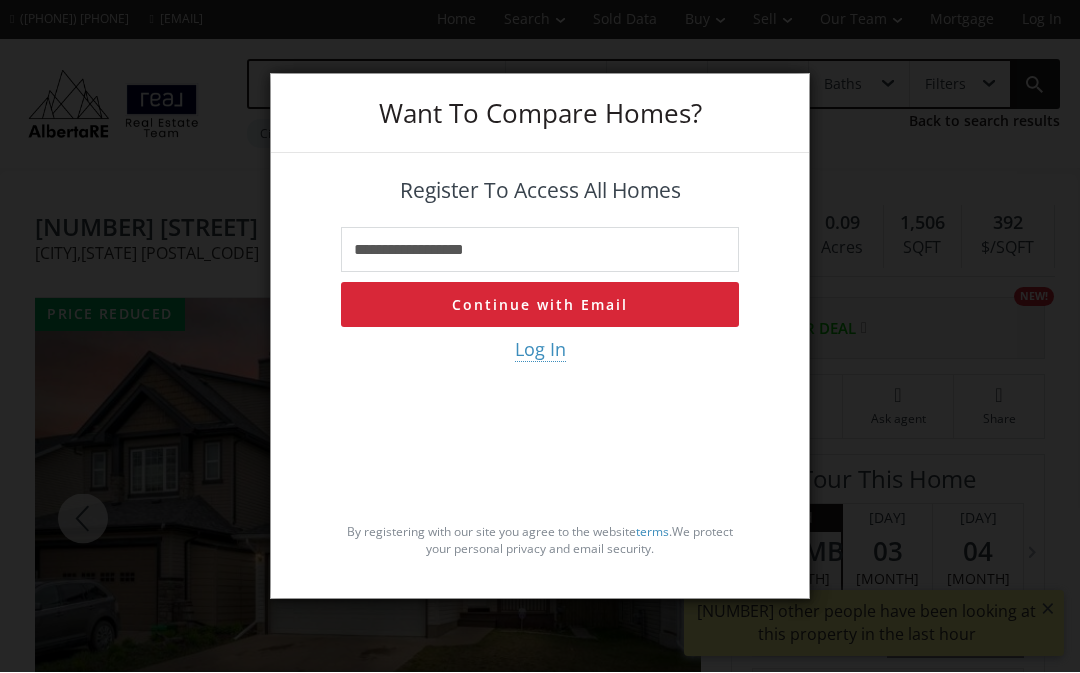 click on "Continue with Email" at bounding box center [540, 305] 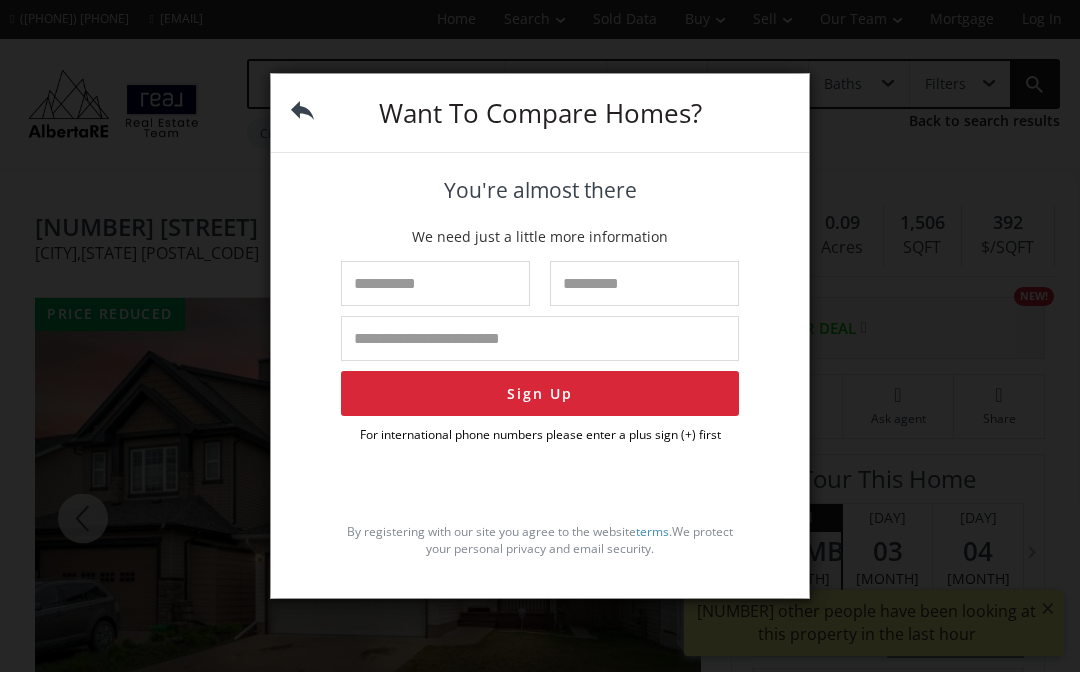click at bounding box center (435, 284) 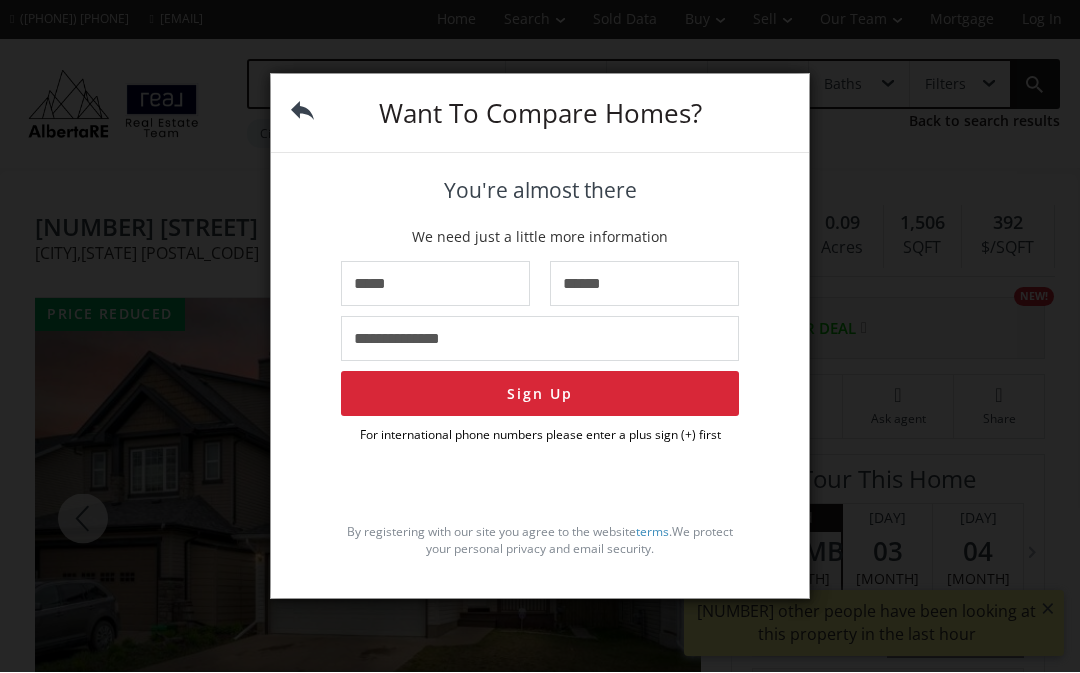 click on "Sign Up" at bounding box center [540, 394] 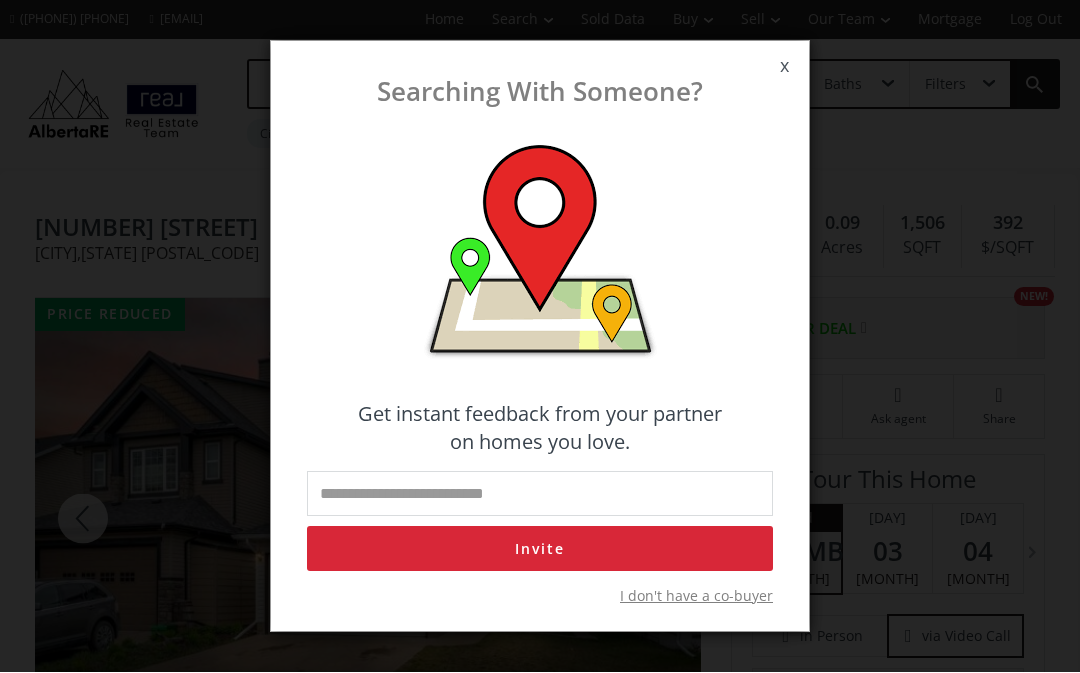 click on "x" at bounding box center (784, 67) 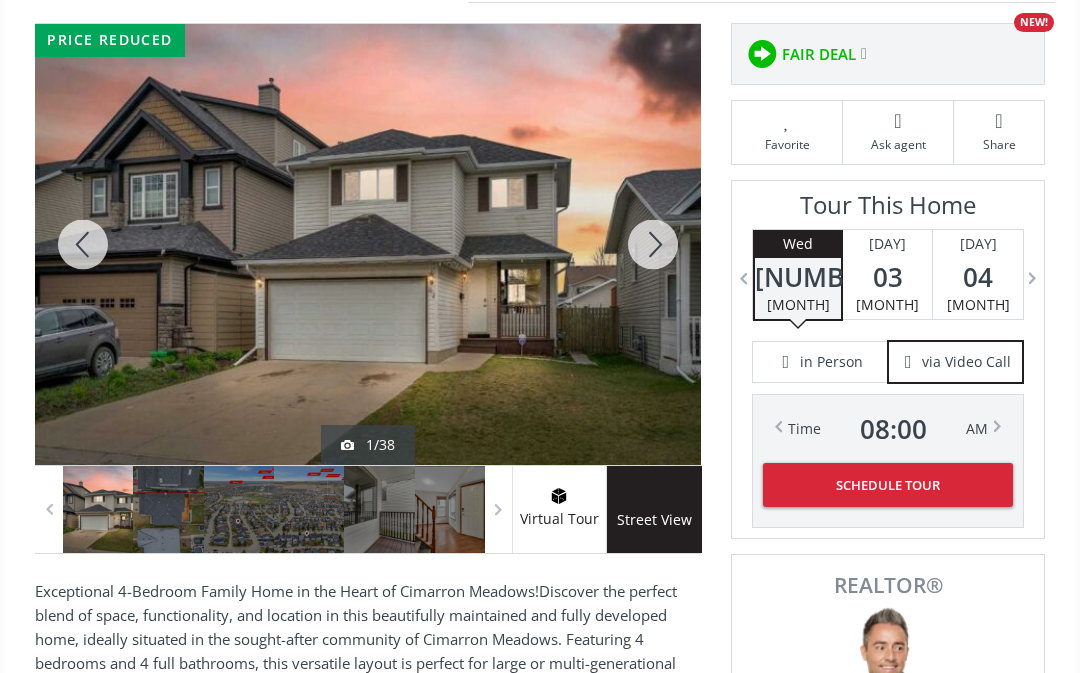 scroll, scrollTop: 279, scrollLeft: 0, axis: vertical 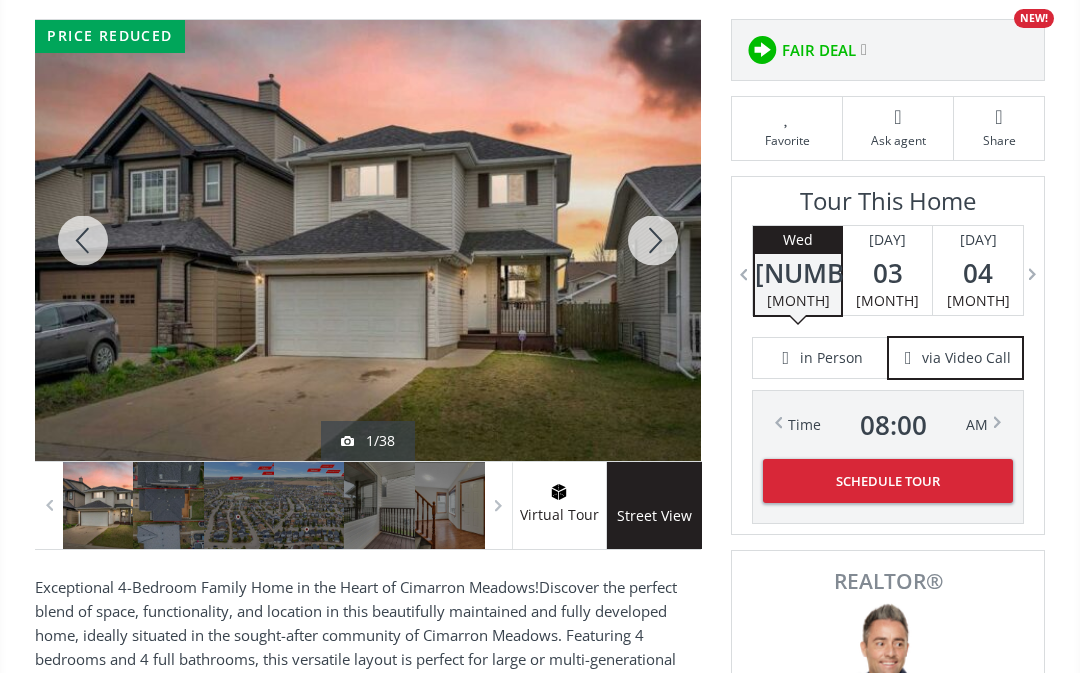 click at bounding box center (653, 240) 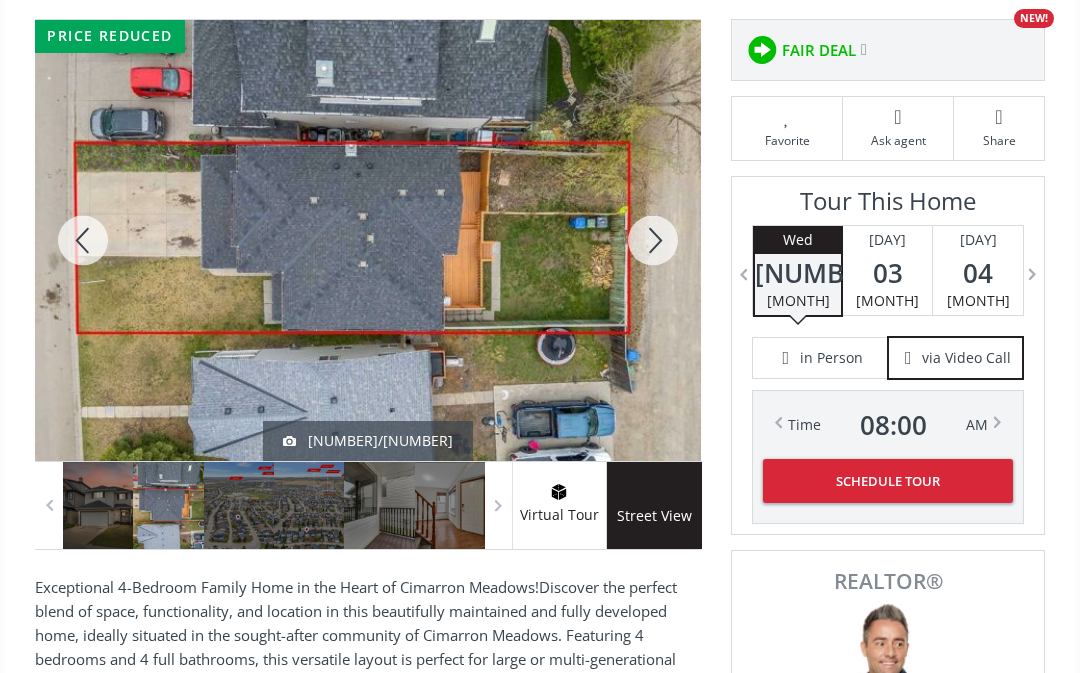 click at bounding box center [653, 240] 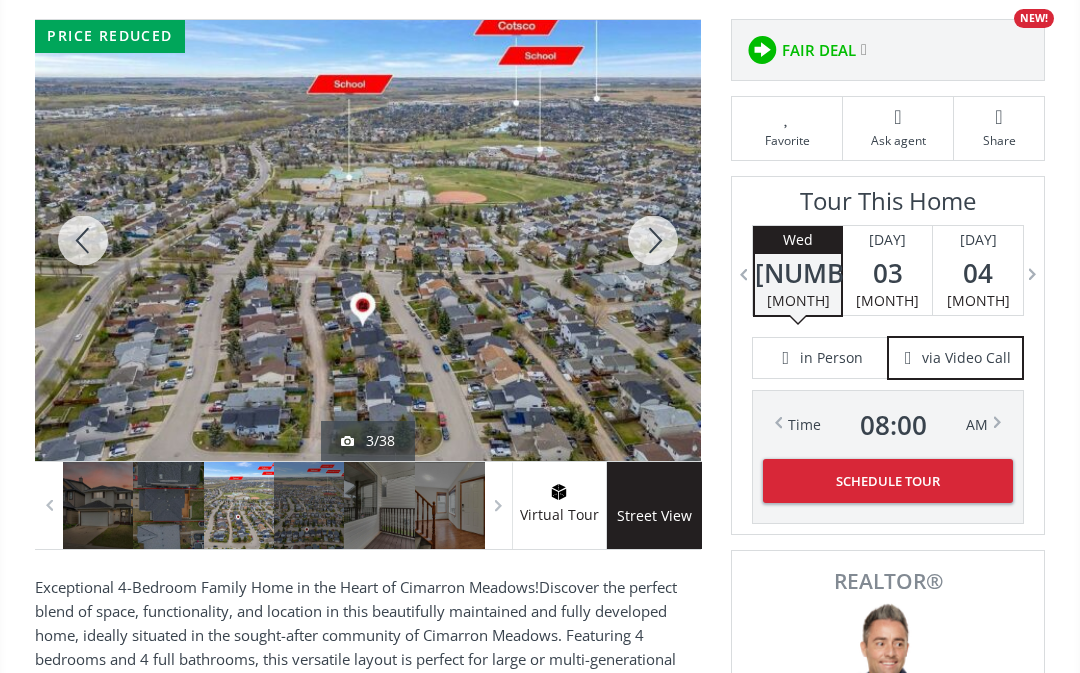 click at bounding box center (653, 240) 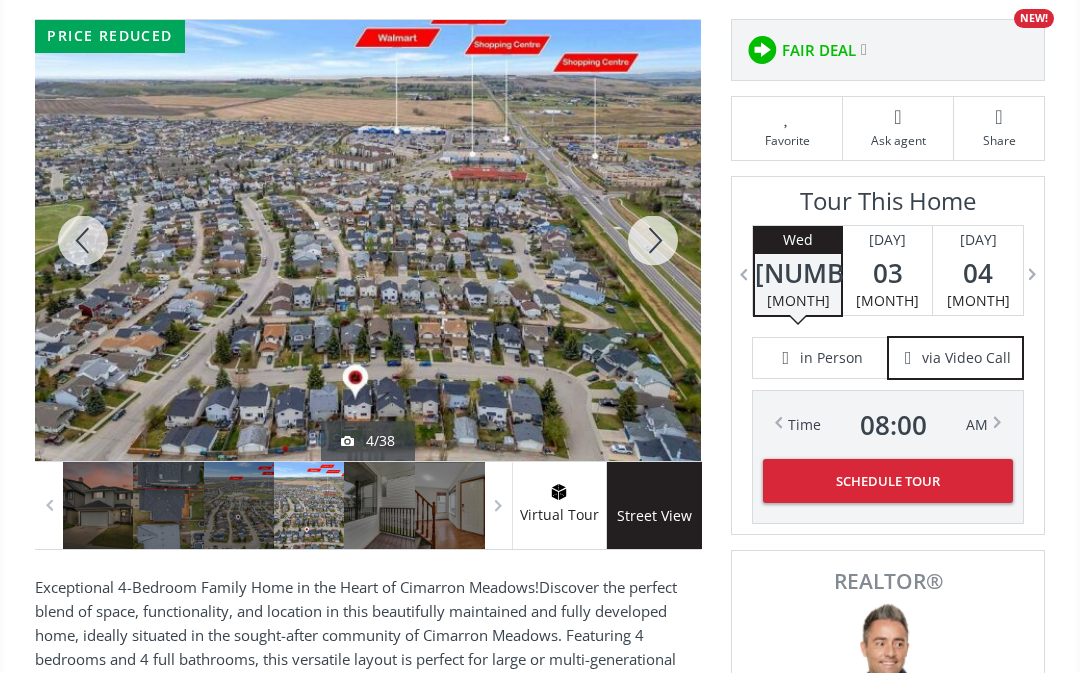 click at bounding box center [653, 240] 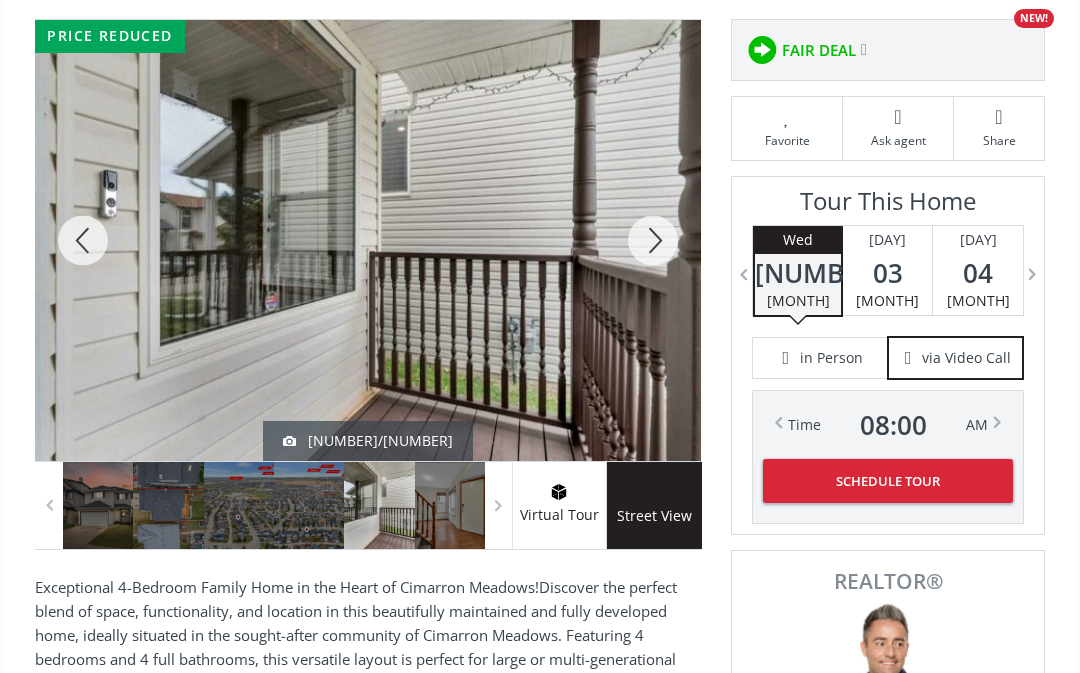 click at bounding box center [653, 240] 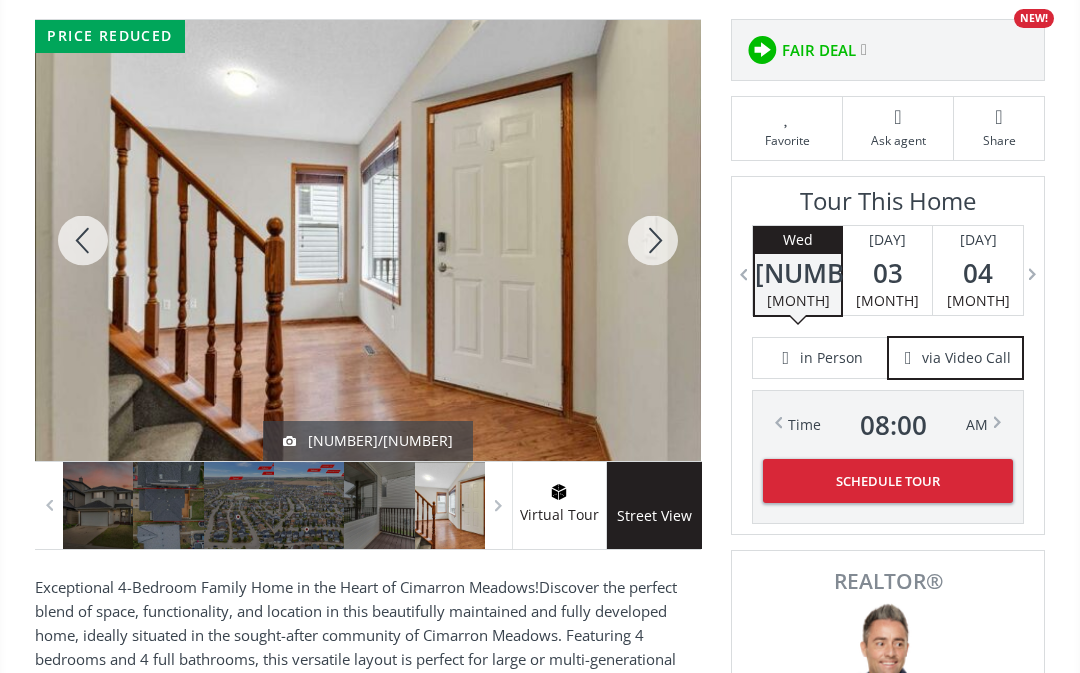 click at bounding box center (653, 240) 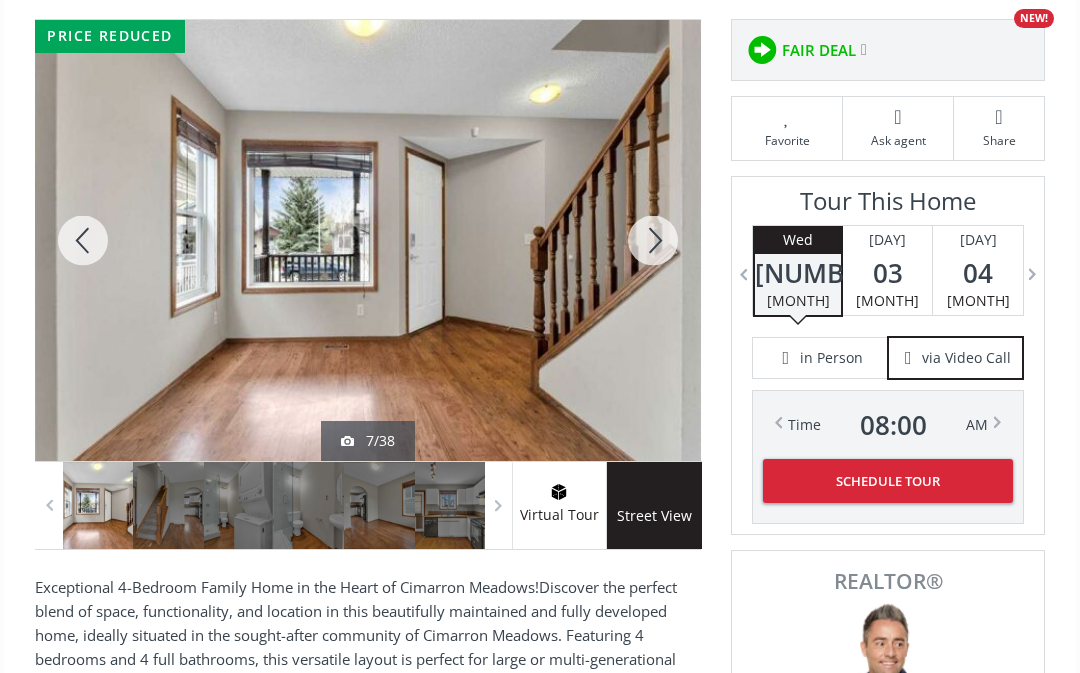 click at bounding box center (653, 240) 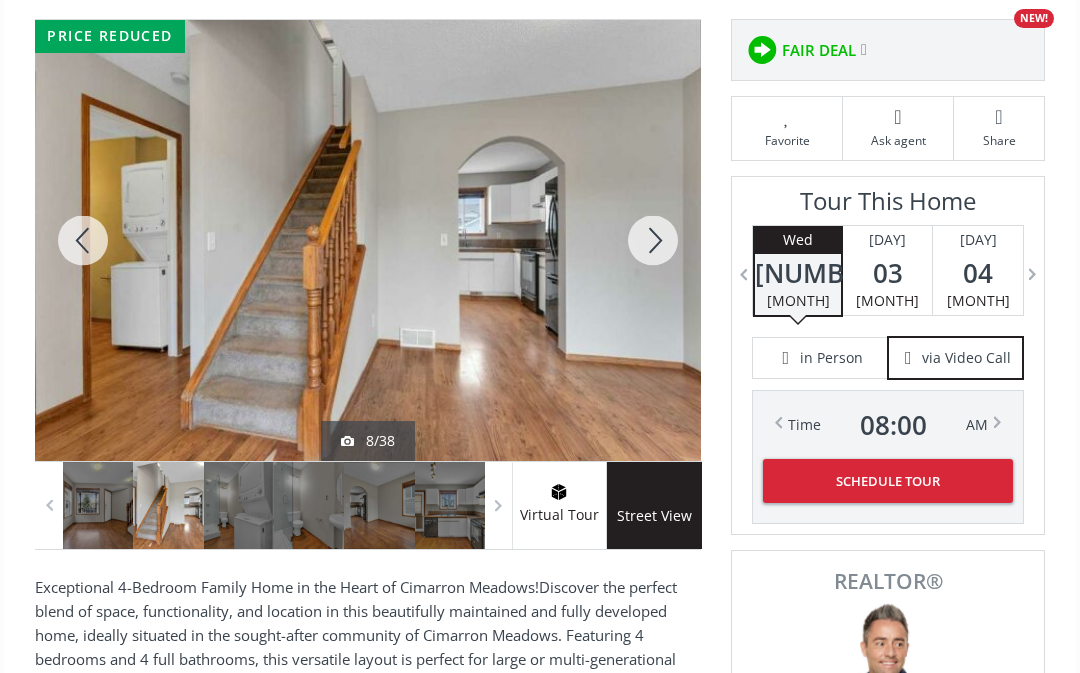 click at bounding box center [653, 240] 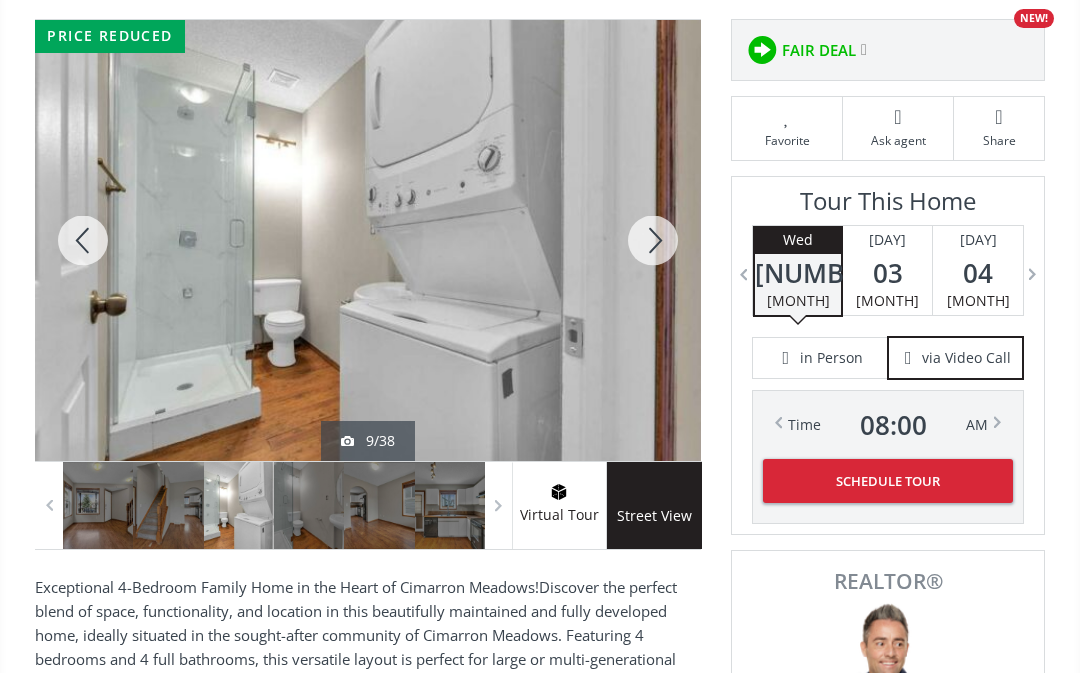 click at bounding box center [653, 240] 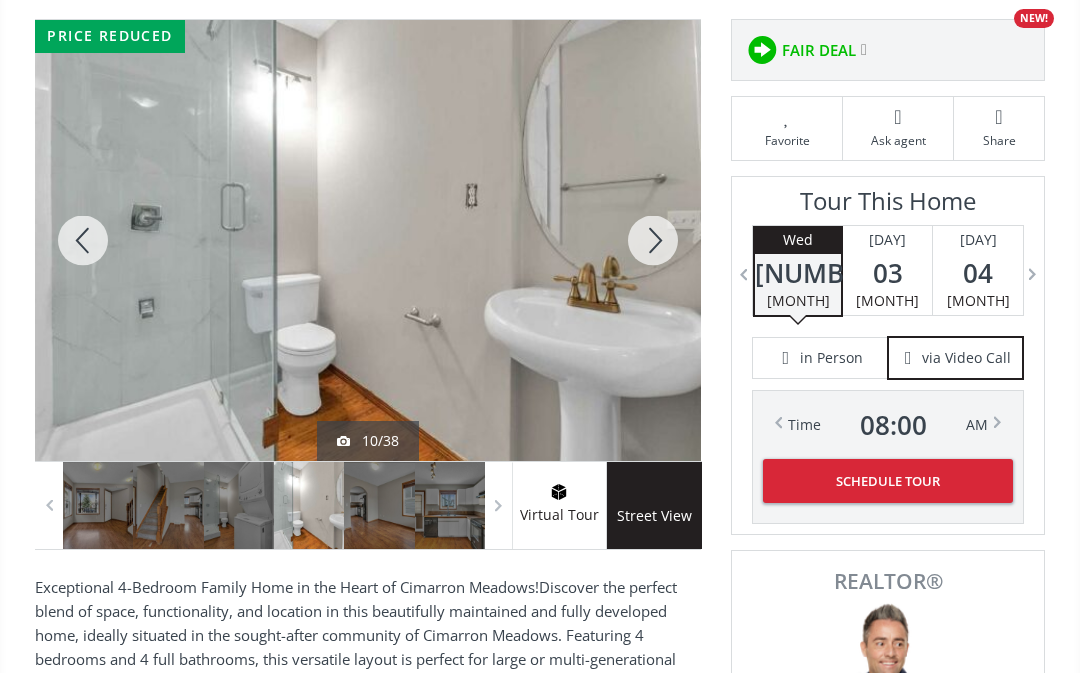 click at bounding box center [653, 240] 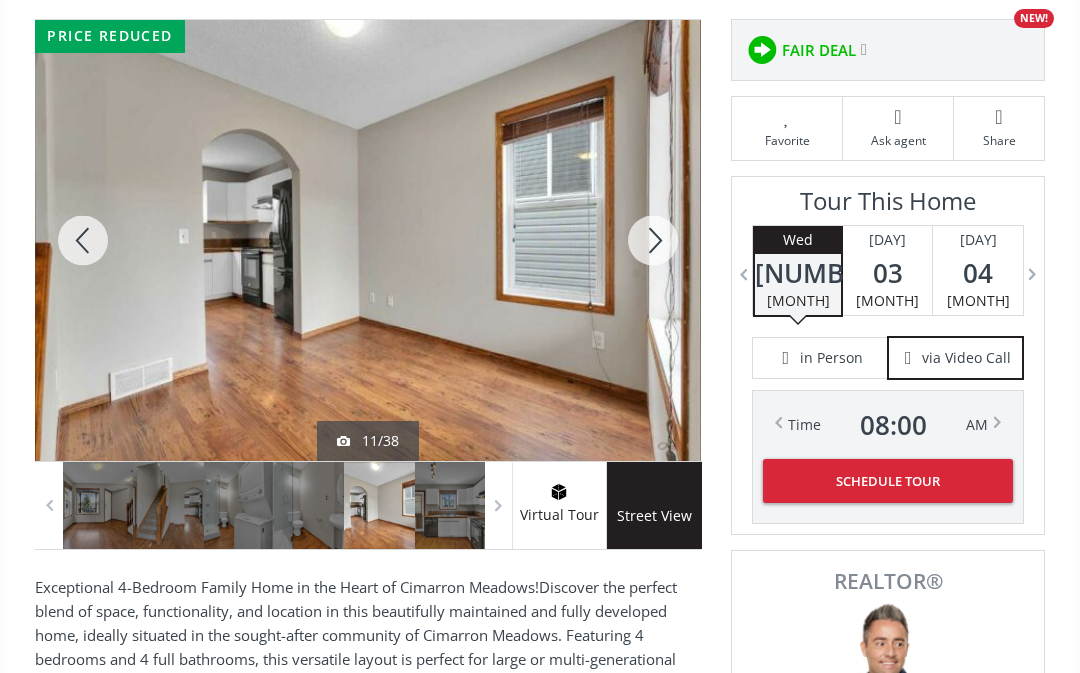 click at bounding box center (653, 240) 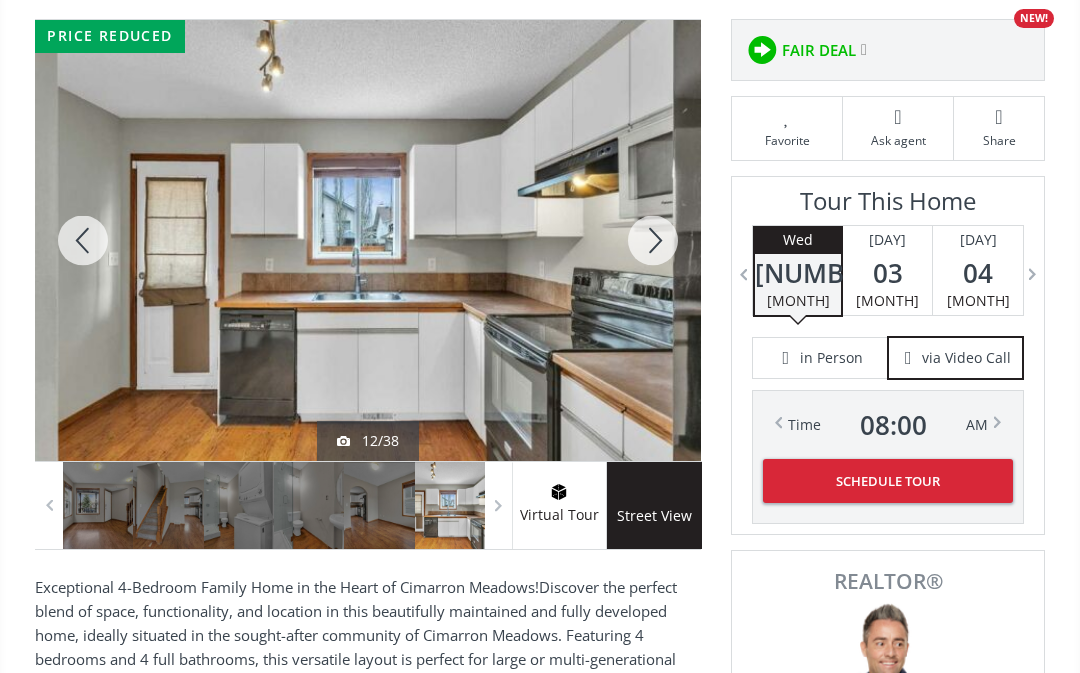 click at bounding box center (653, 240) 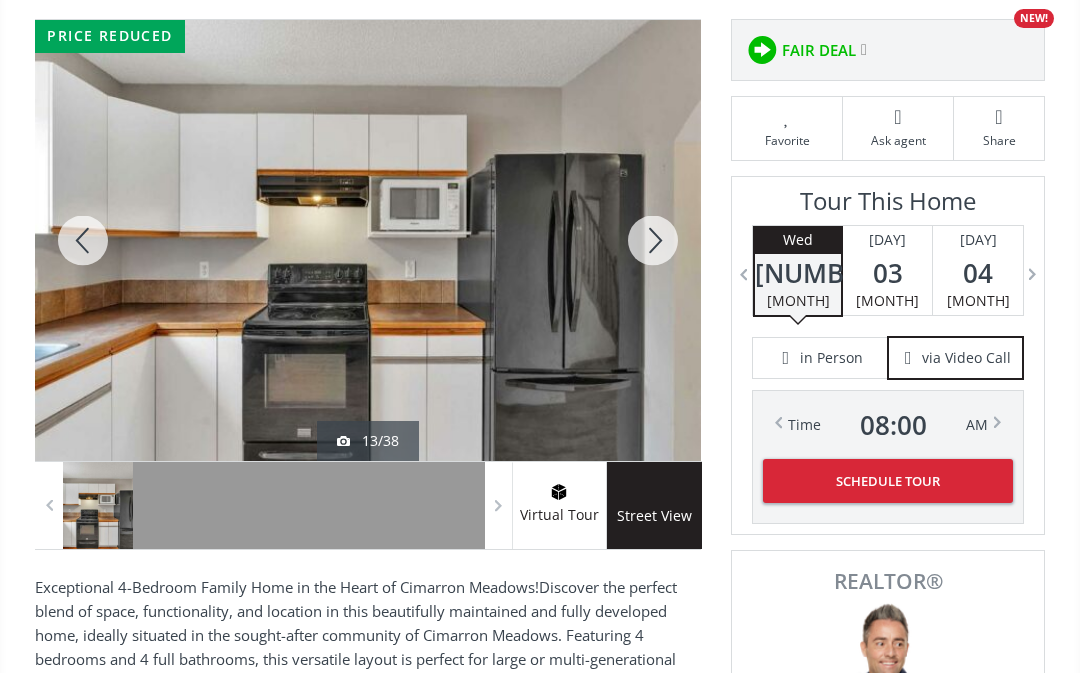 click at bounding box center (653, 240) 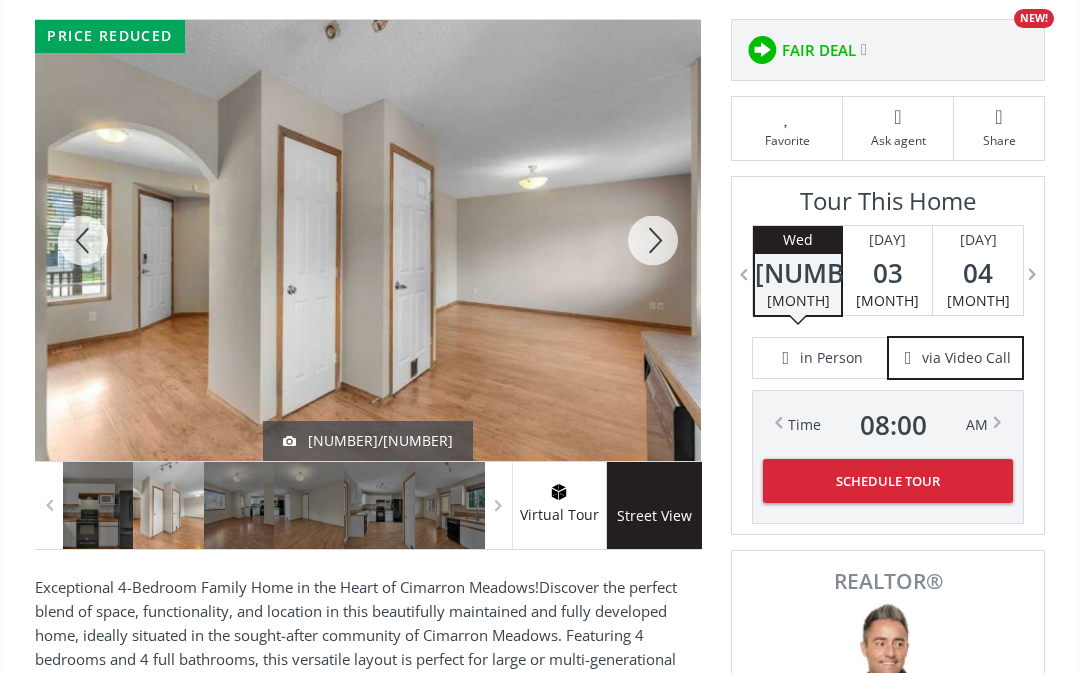 click at bounding box center (653, 240) 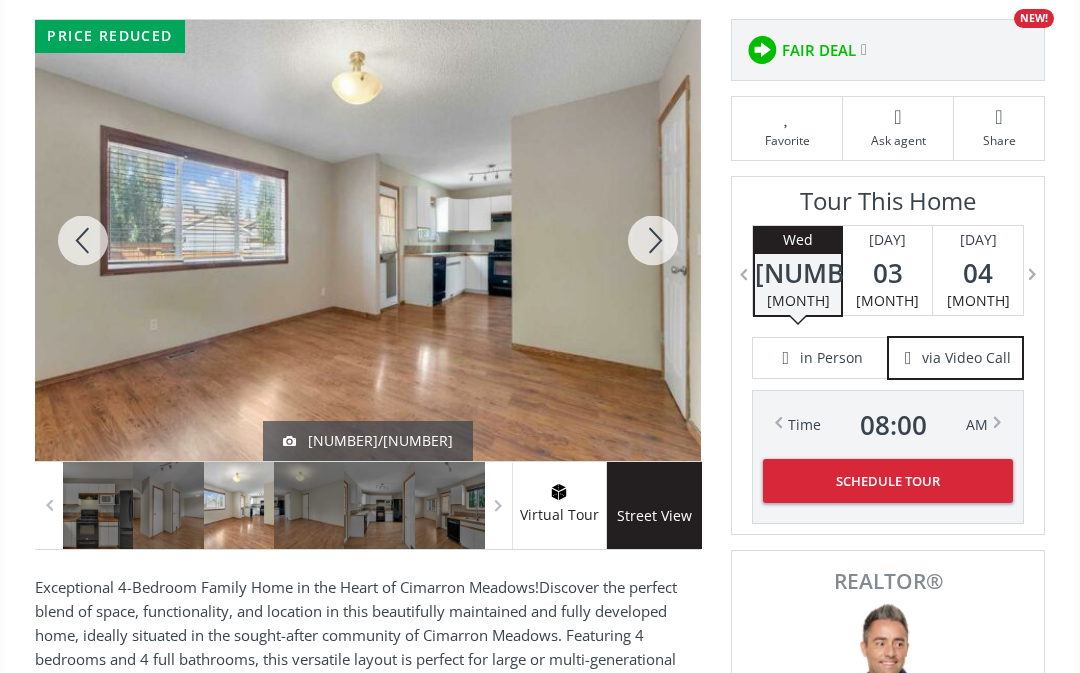 click at bounding box center (653, 240) 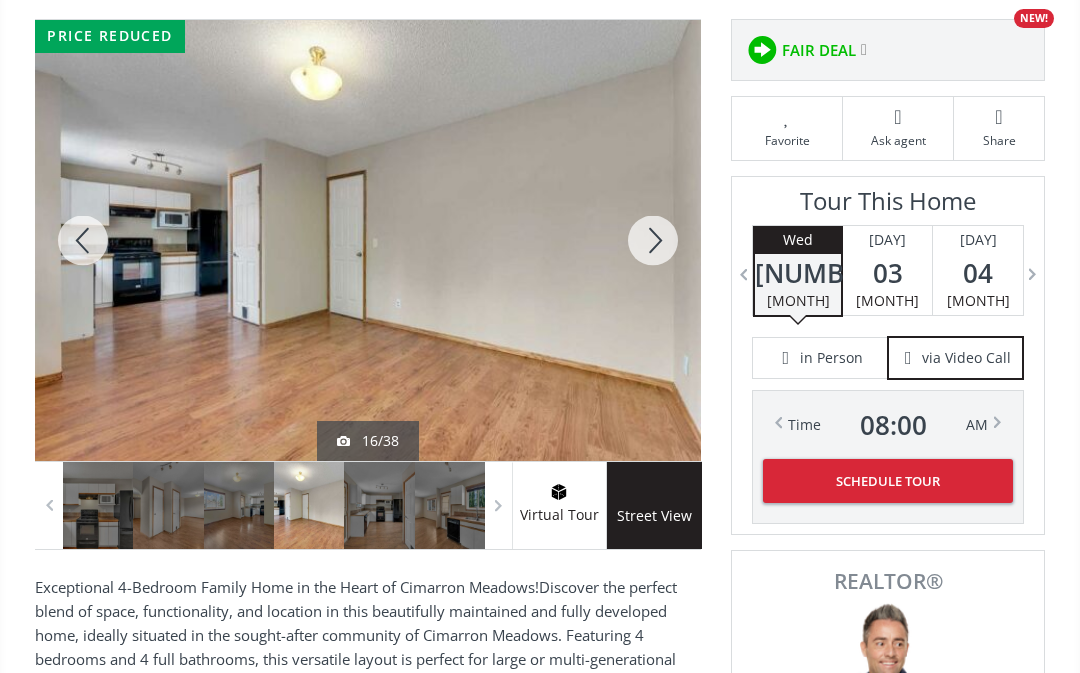 click at bounding box center (653, 240) 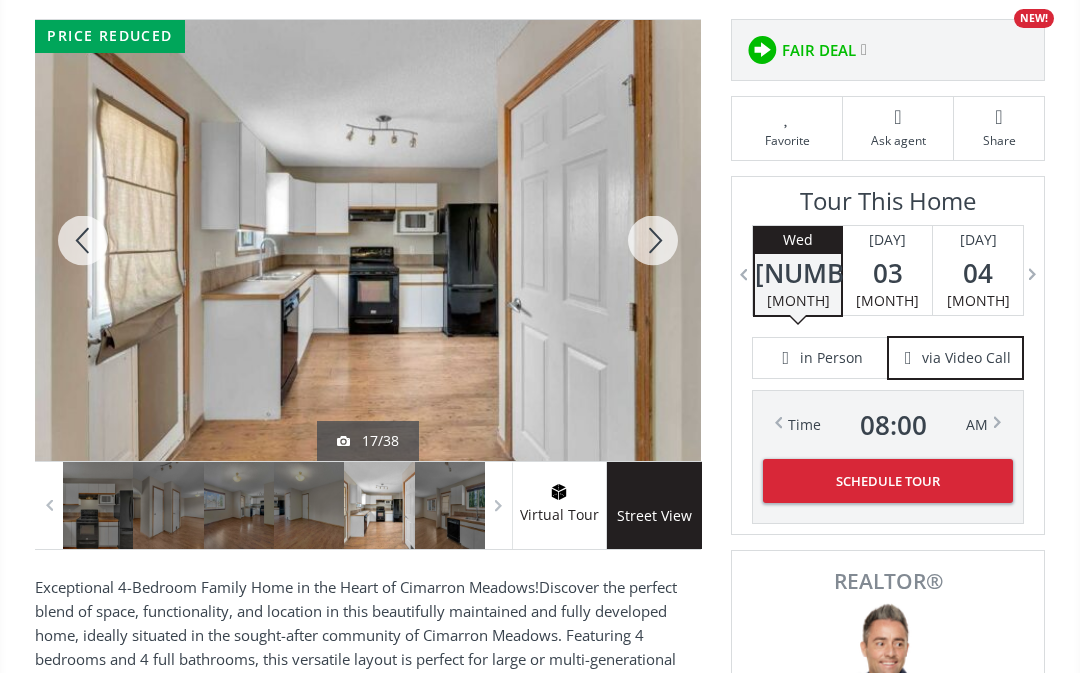 click at bounding box center (653, 240) 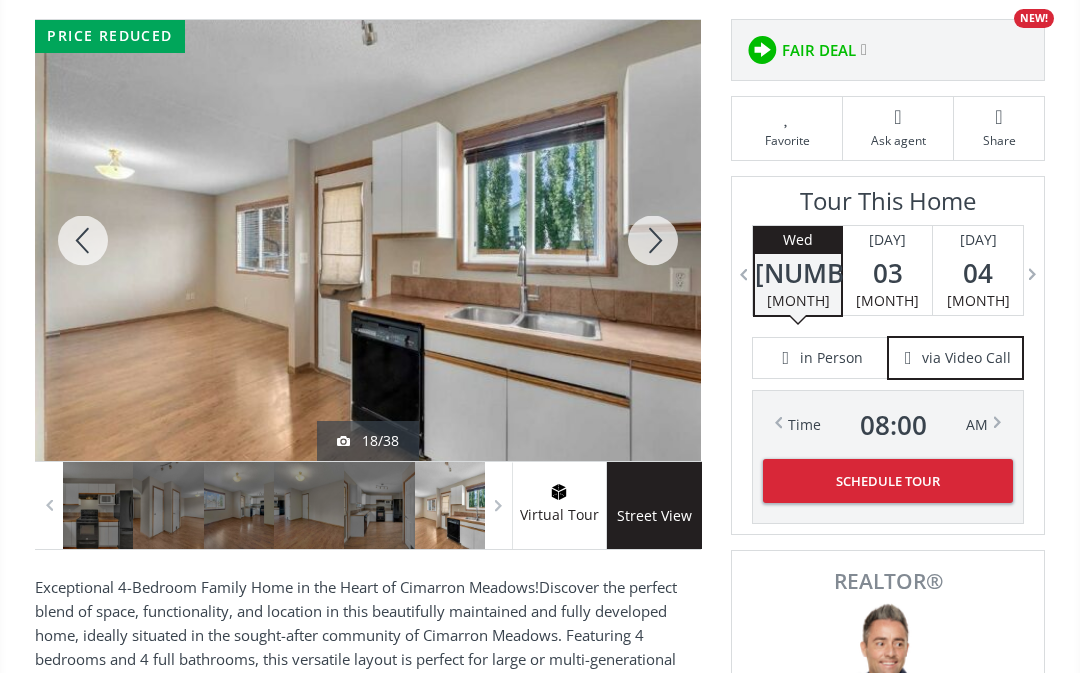 click at bounding box center (653, 240) 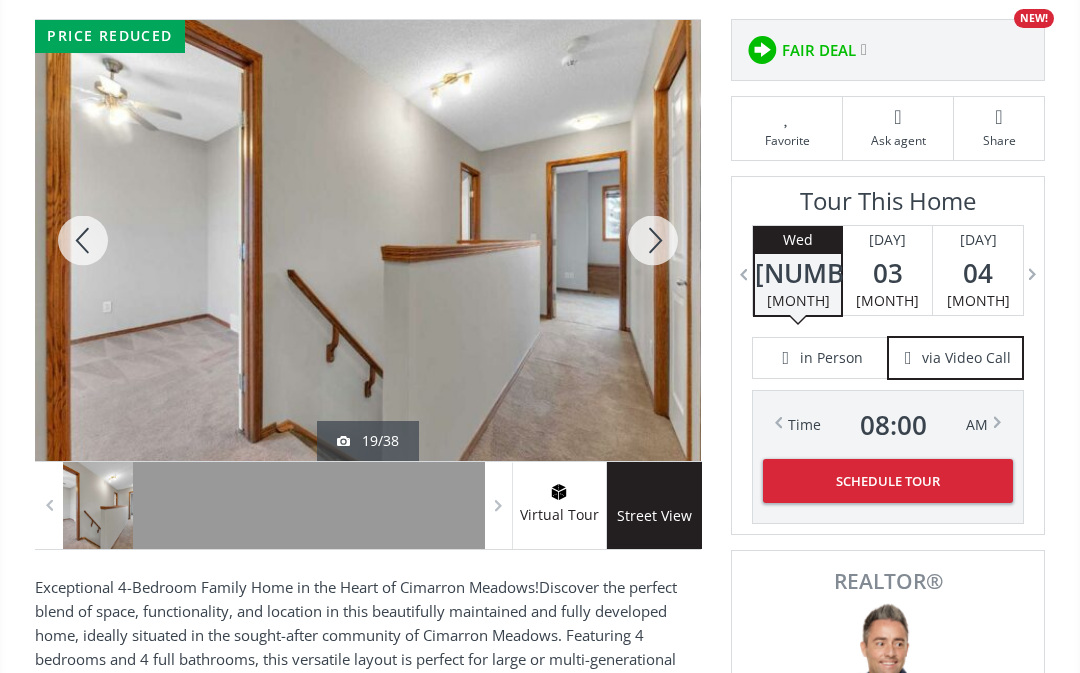 click at bounding box center [653, 240] 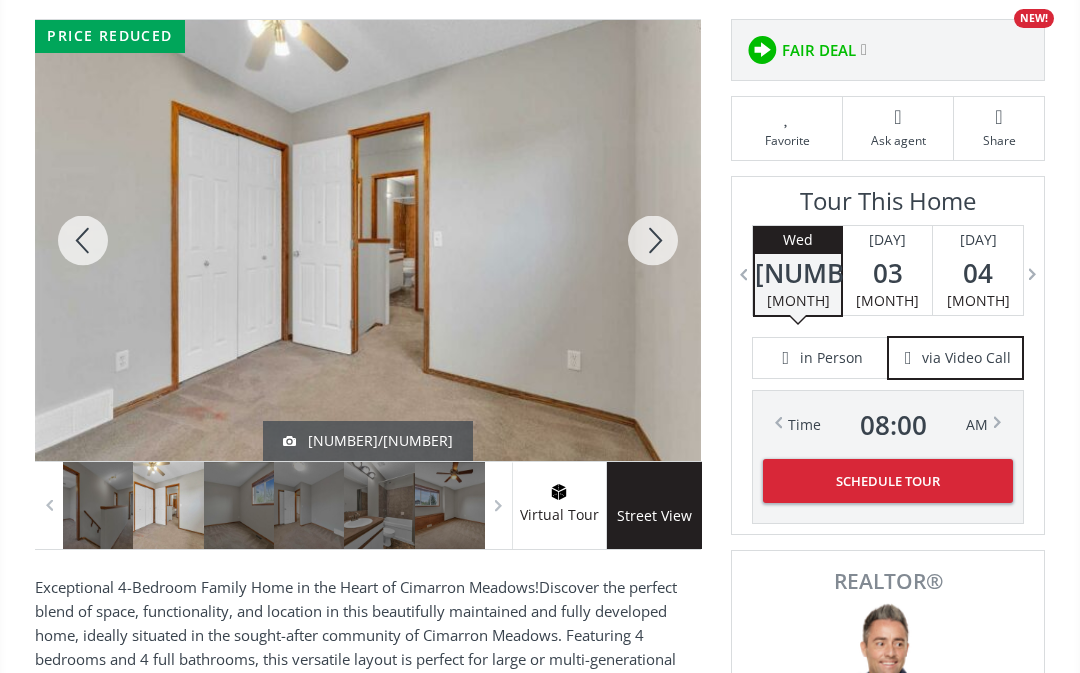 click at bounding box center [653, 240] 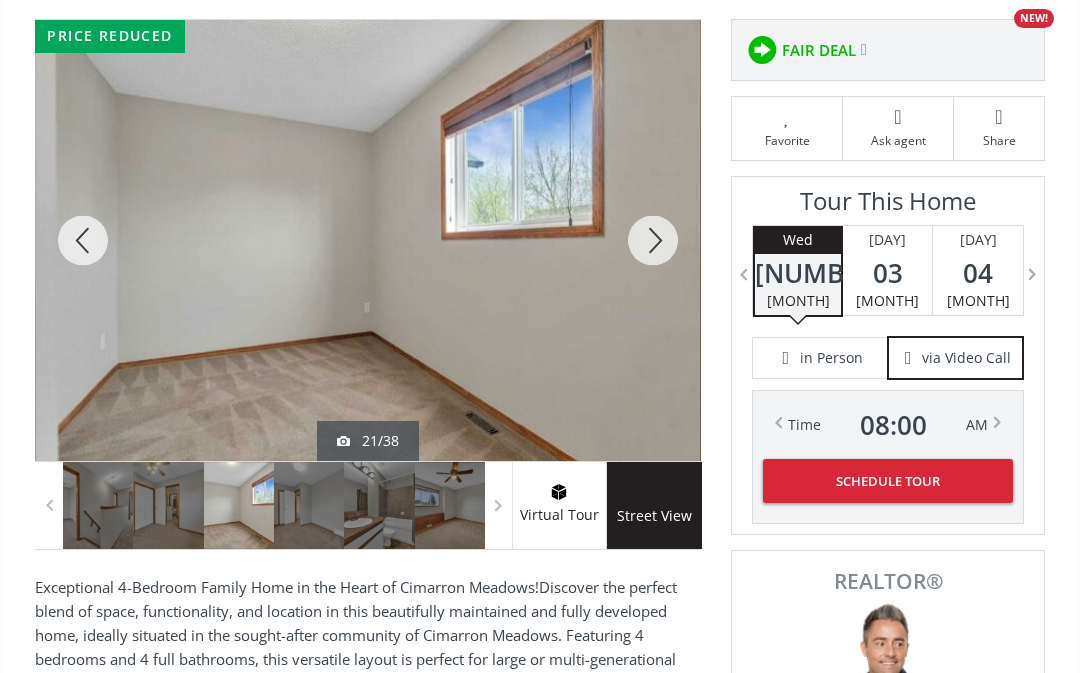 click at bounding box center [653, 240] 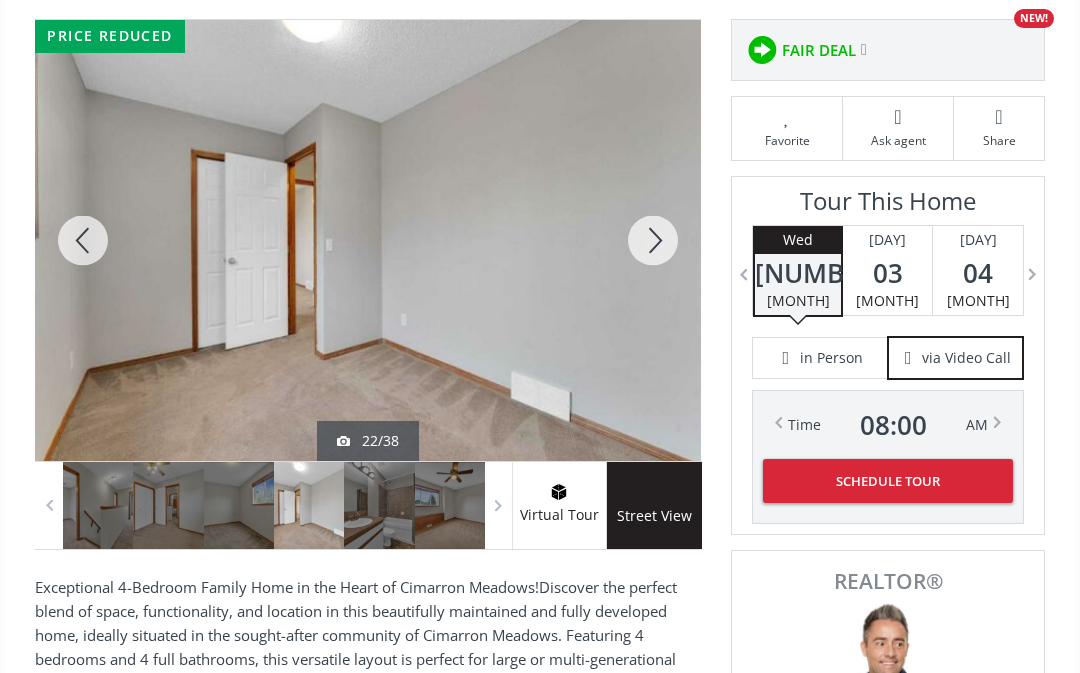 click at bounding box center (653, 240) 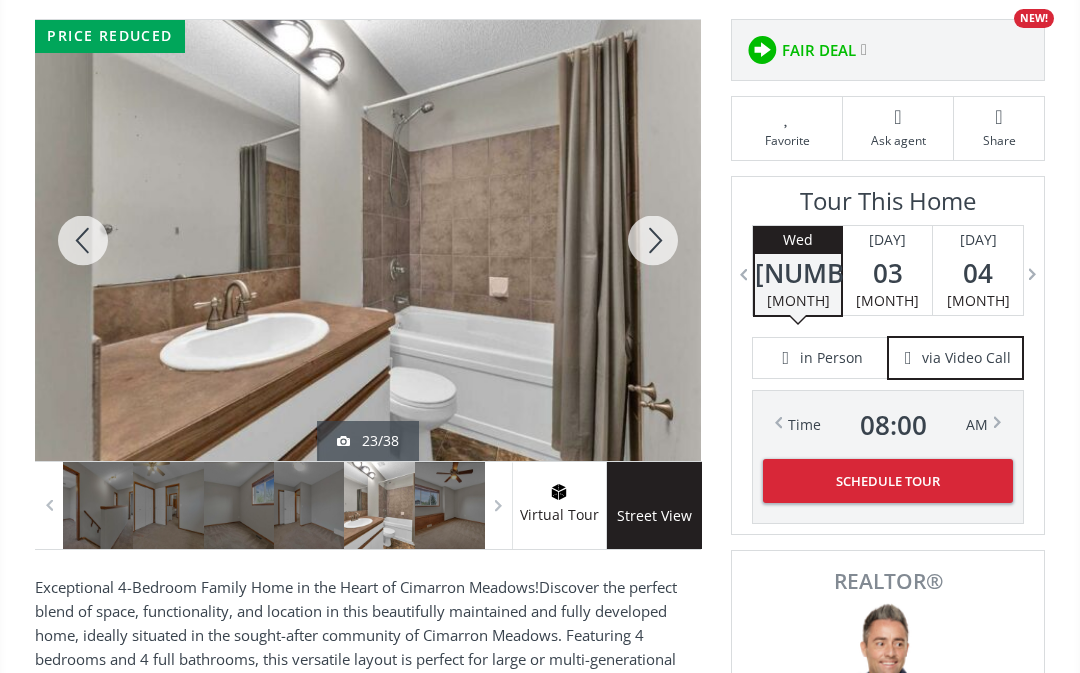 click at bounding box center (653, 240) 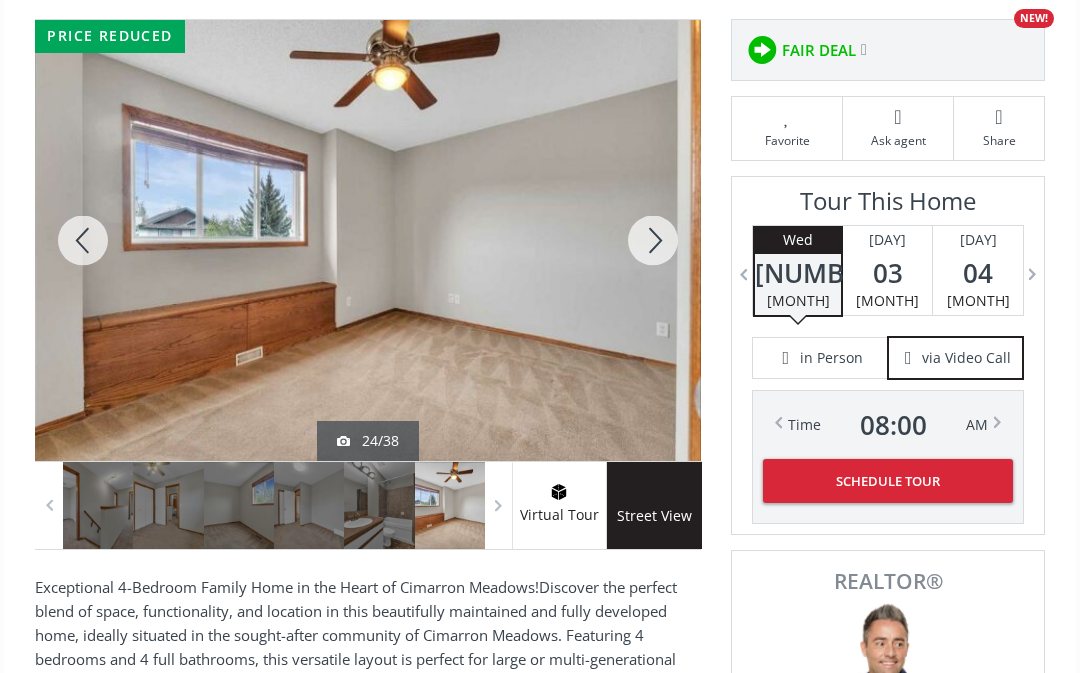 click at bounding box center (653, 240) 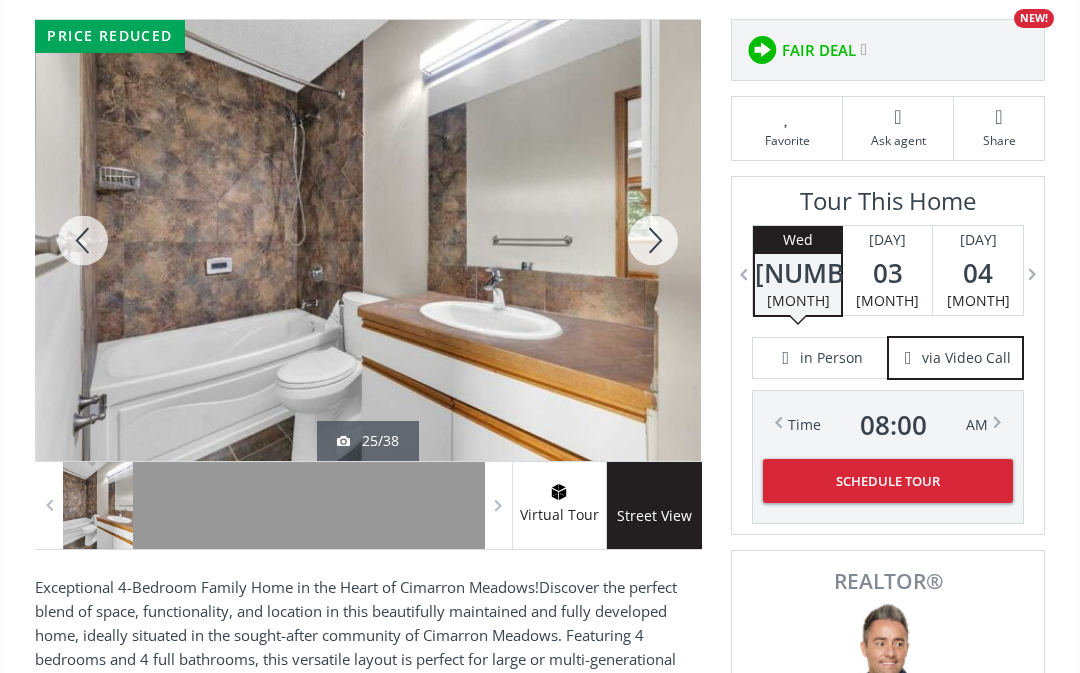click at bounding box center (653, 240) 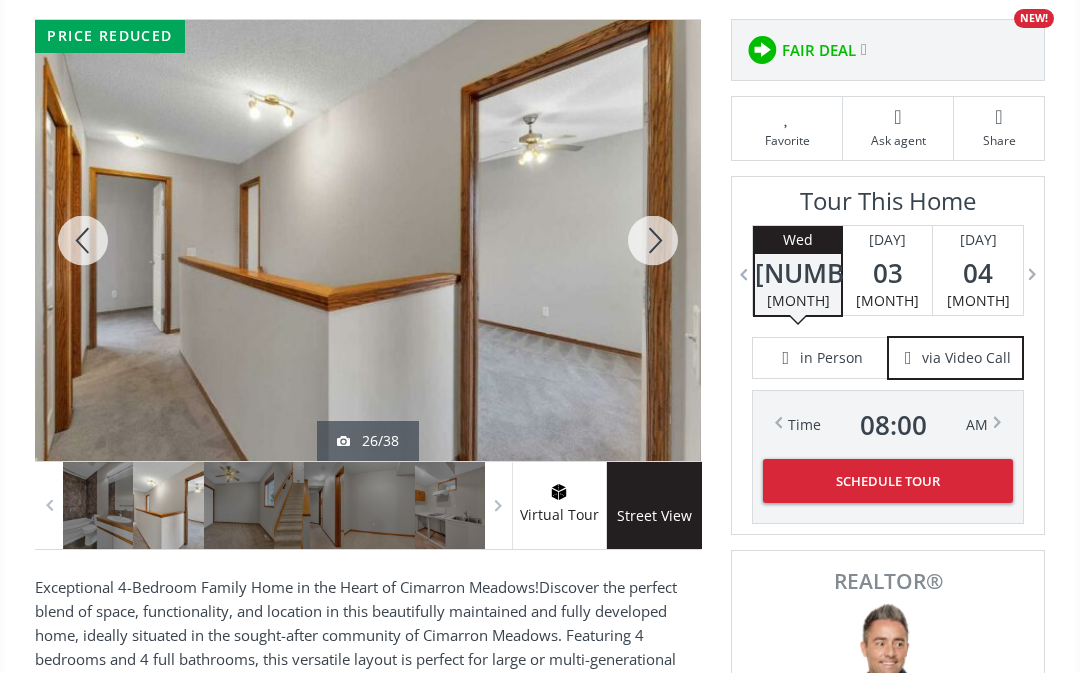 click at bounding box center [653, 240] 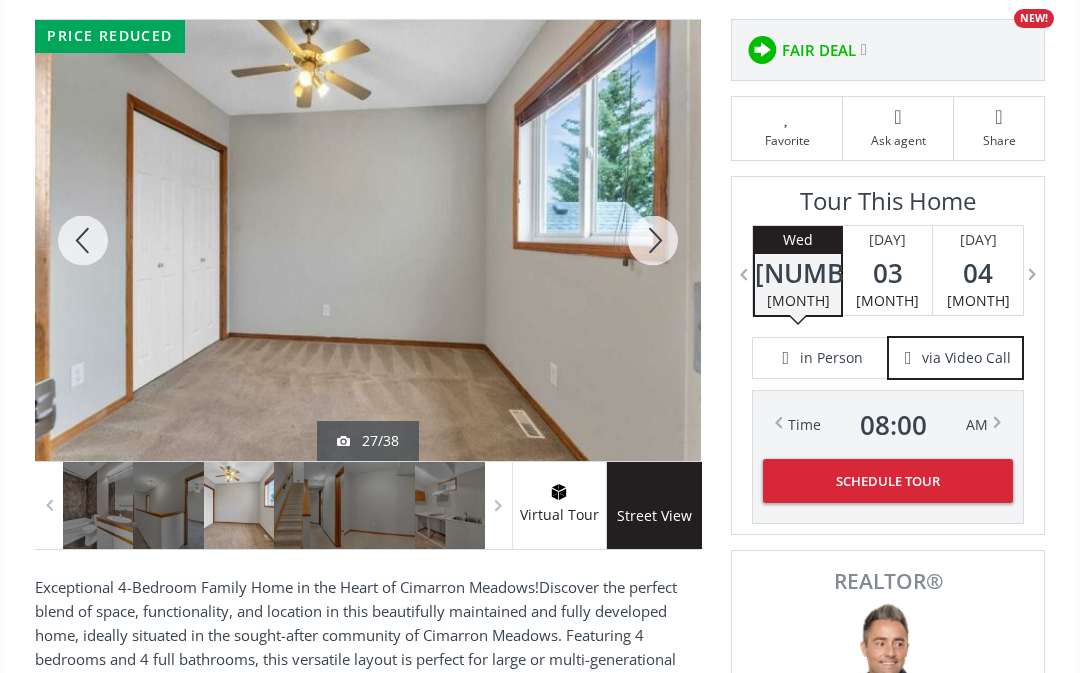 click at bounding box center (653, 240) 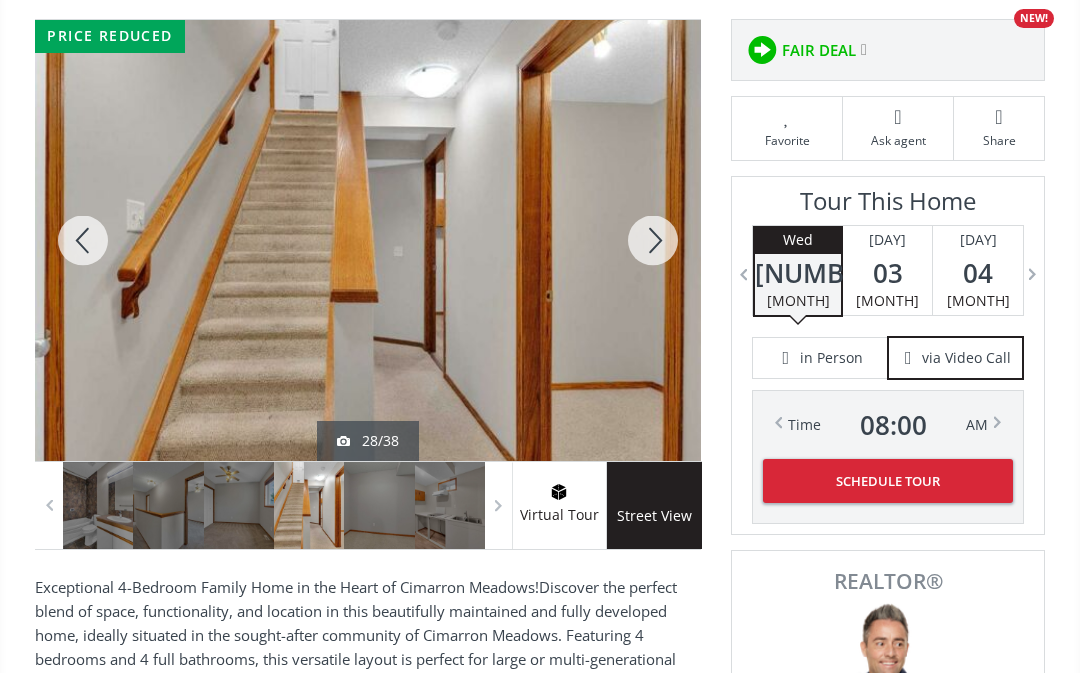 click at bounding box center (653, 240) 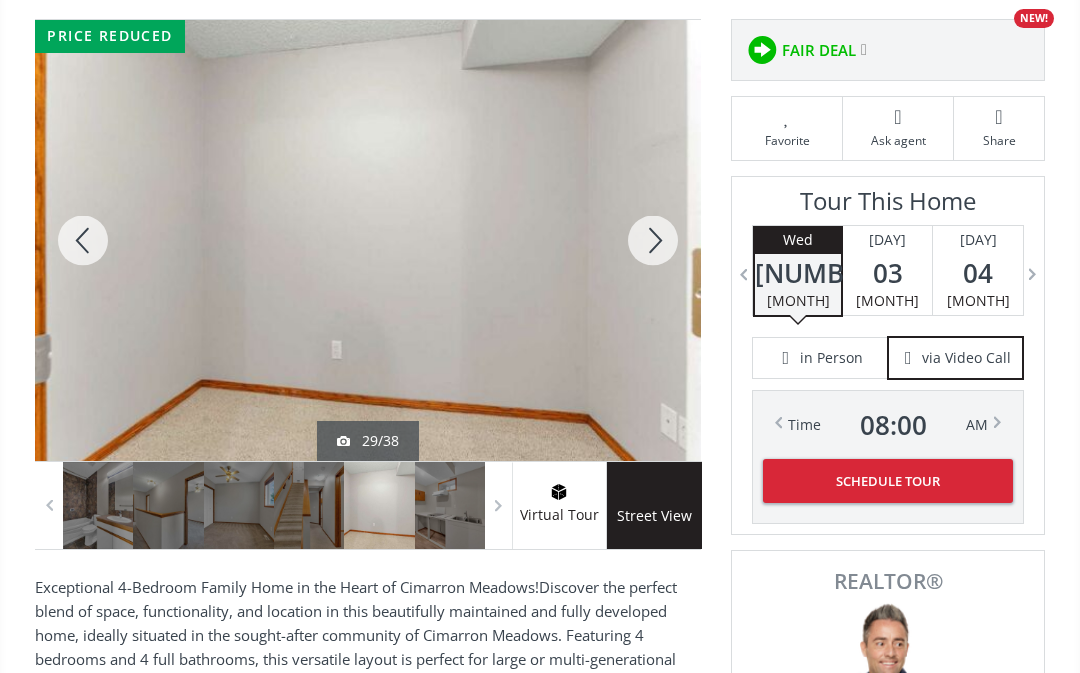 click at bounding box center [653, 240] 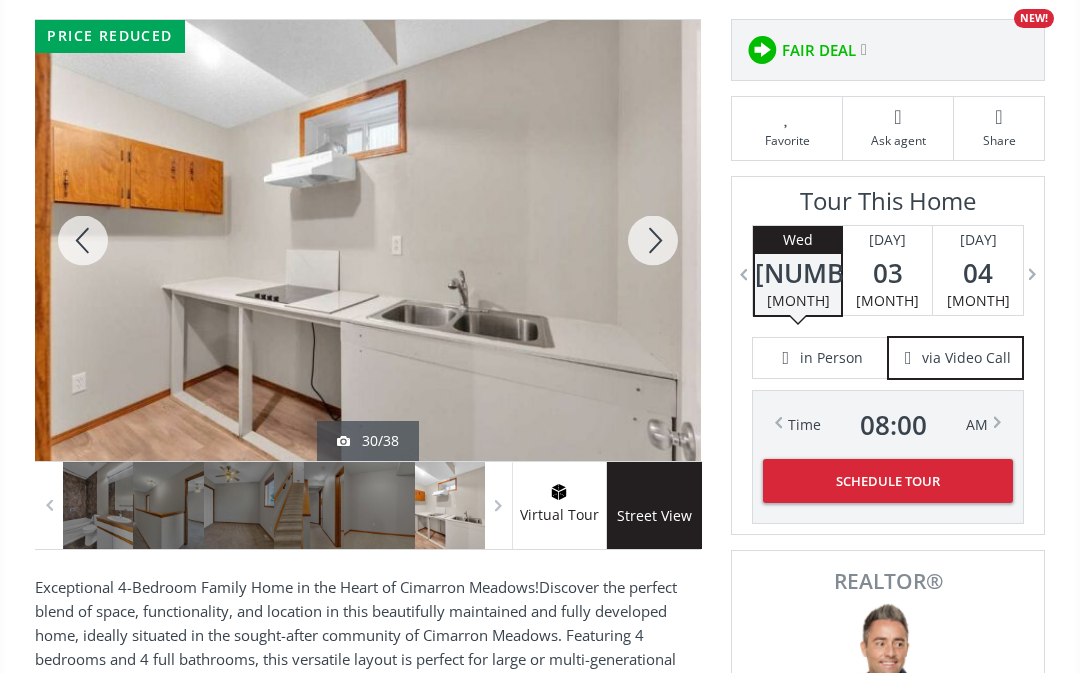 click at bounding box center [653, 240] 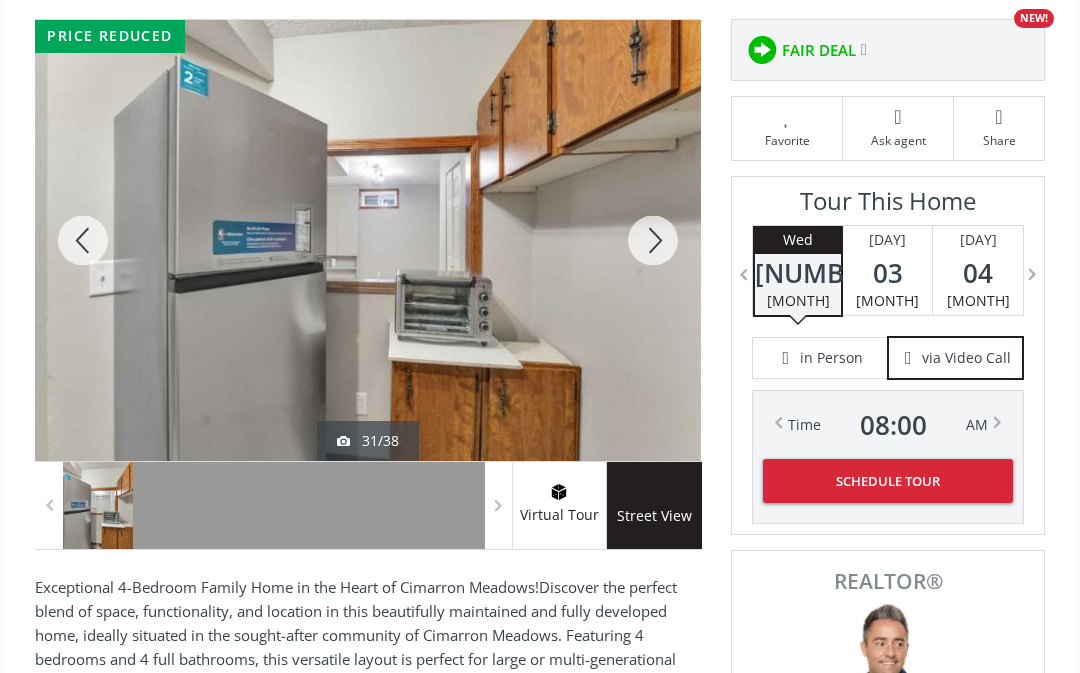 click at bounding box center (653, 240) 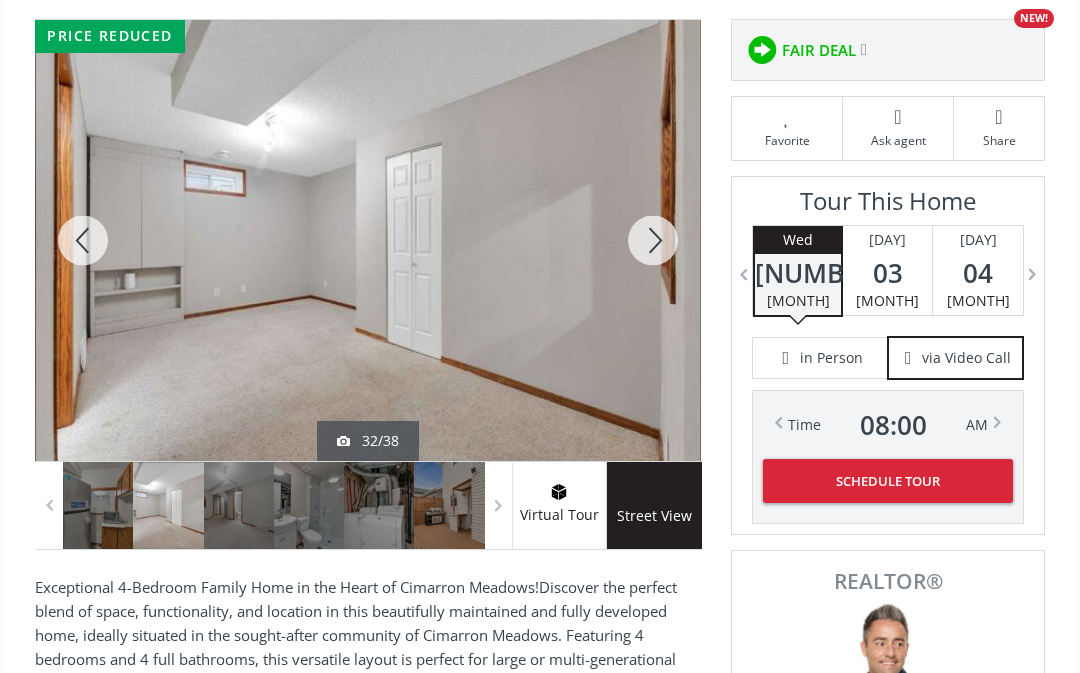 click at bounding box center (653, 240) 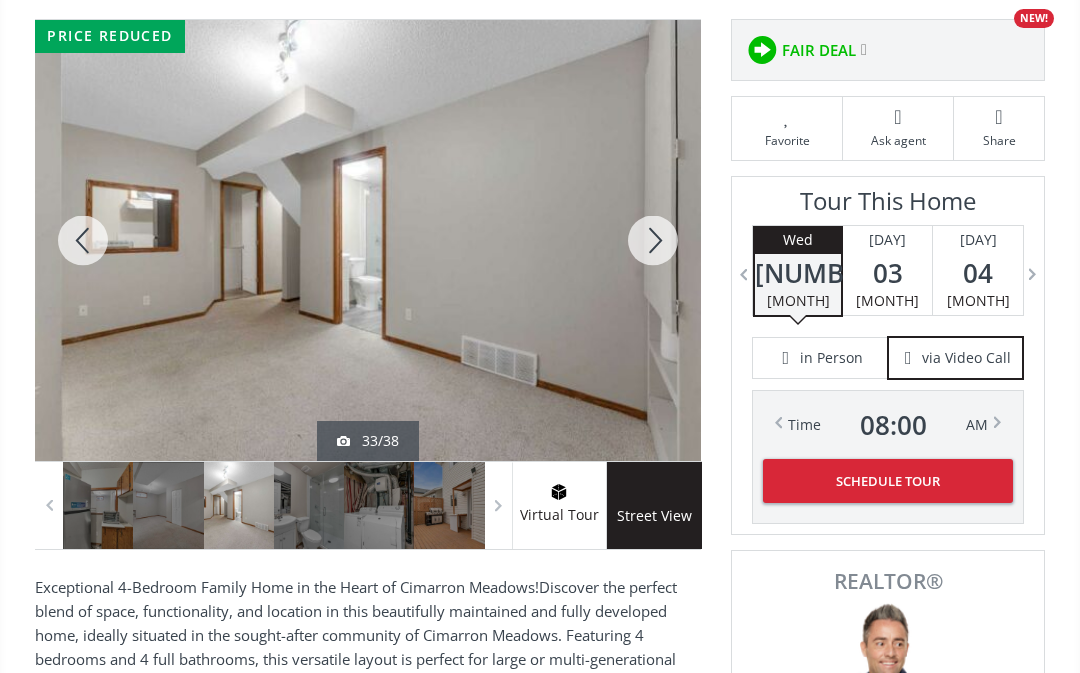 click at bounding box center [653, 240] 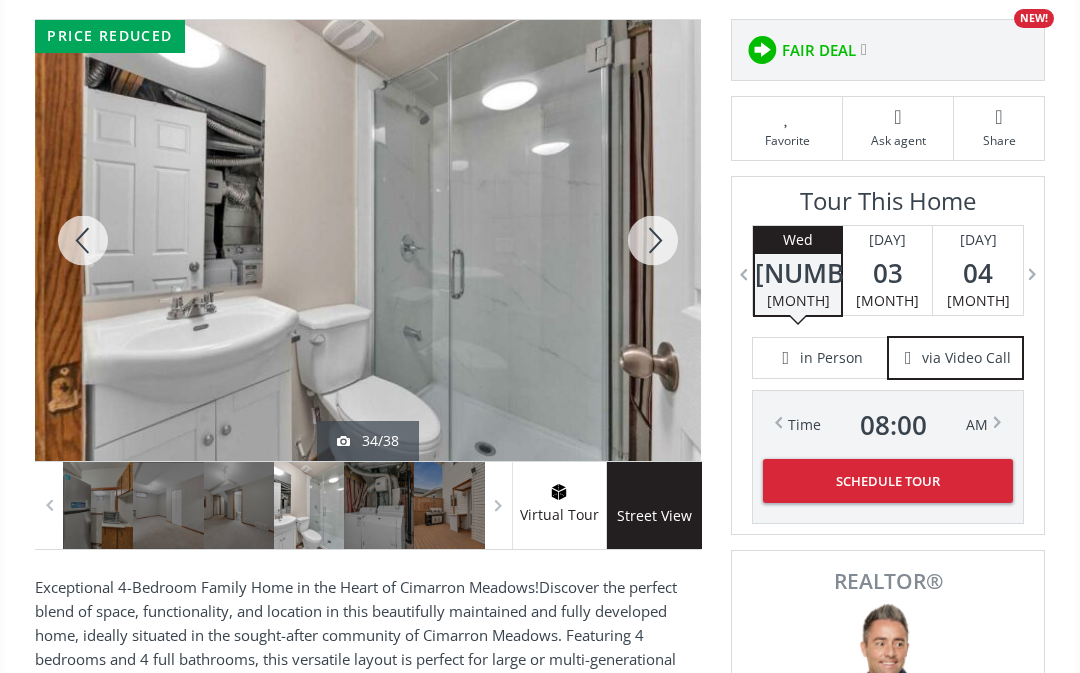 click at bounding box center [653, 240] 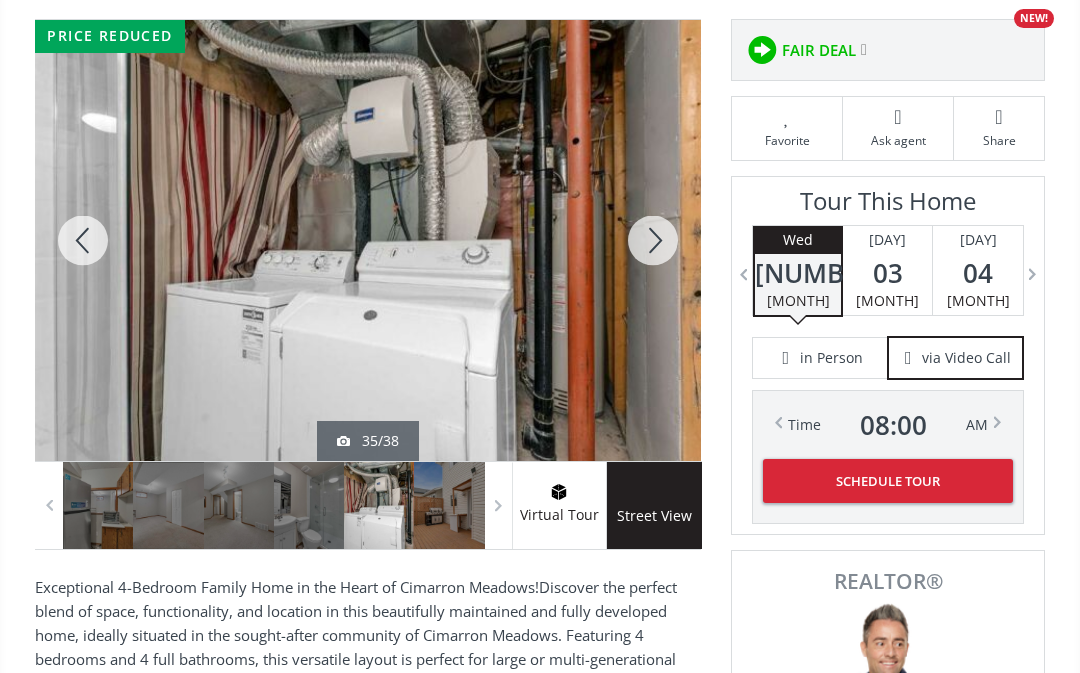 click at bounding box center (653, 240) 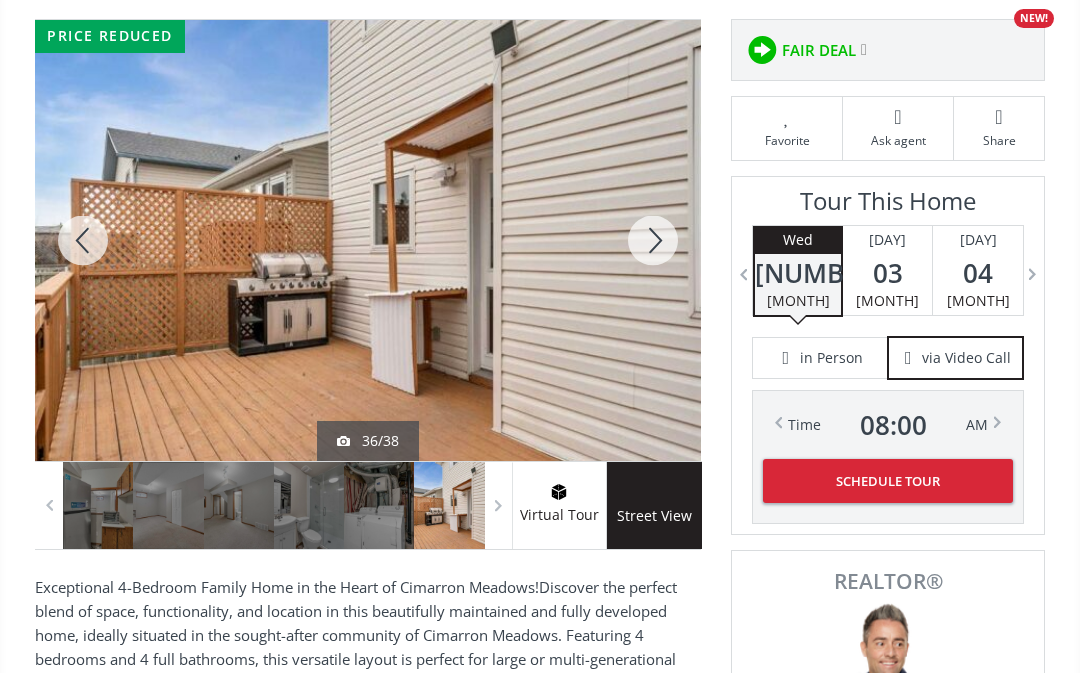 click at bounding box center [653, 240] 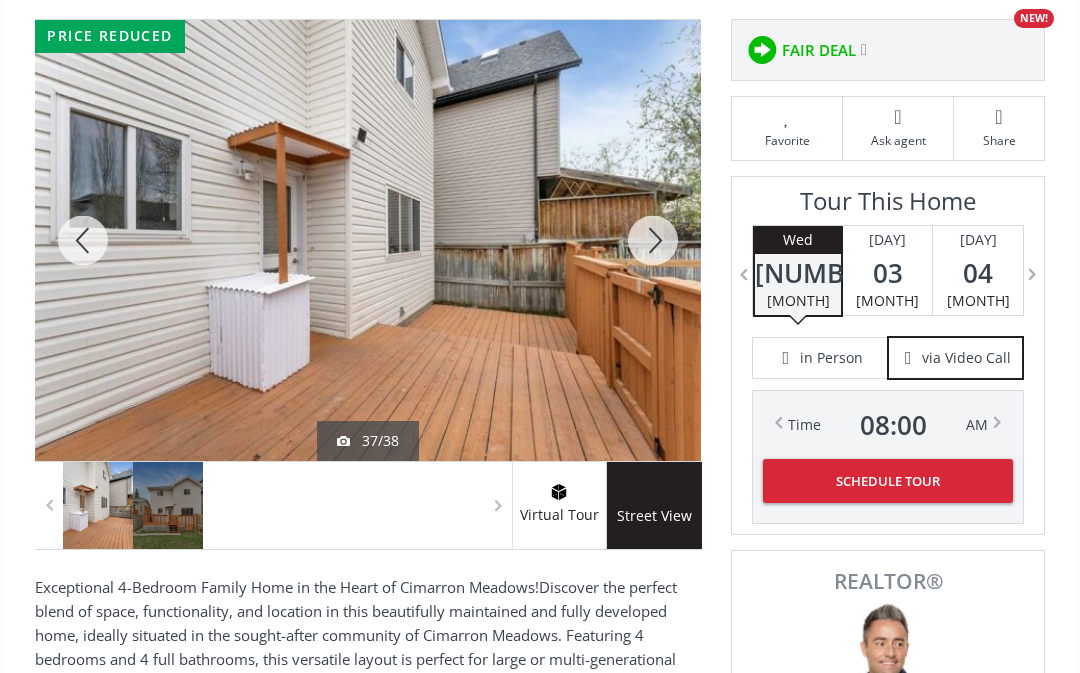click at bounding box center (653, 240) 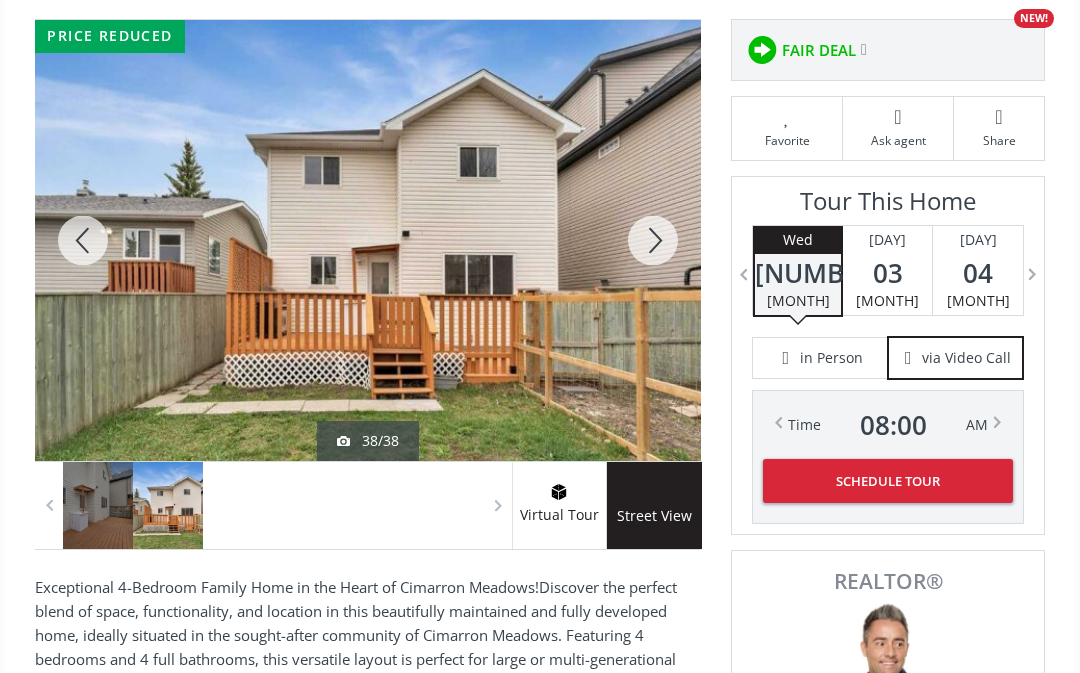 click at bounding box center [653, 240] 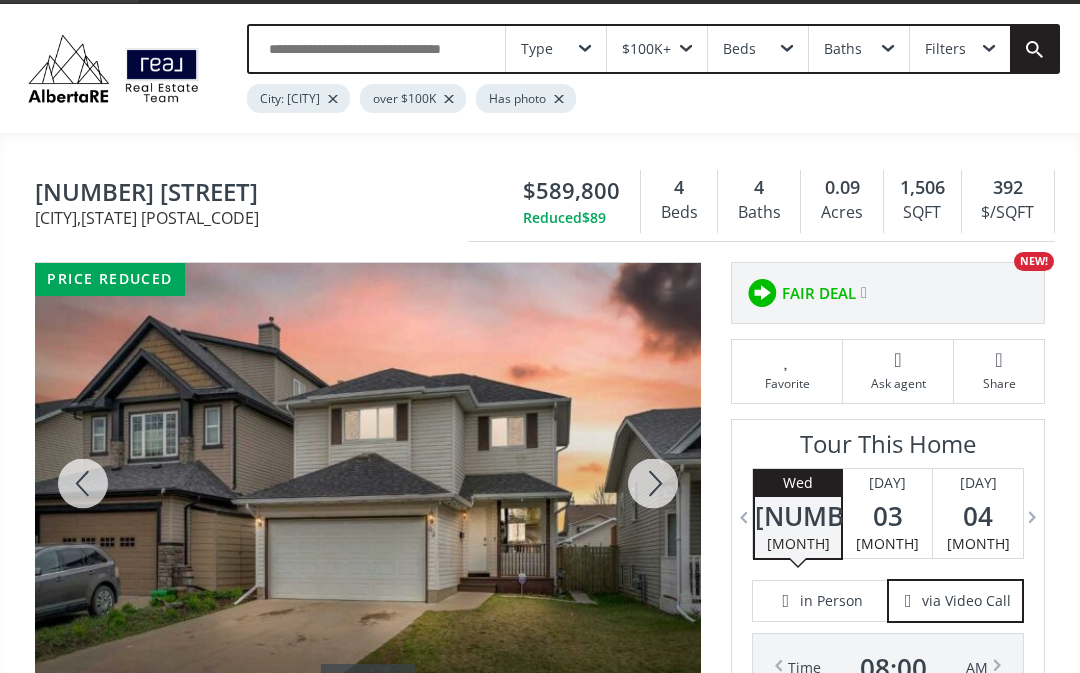 scroll, scrollTop: 0, scrollLeft: 0, axis: both 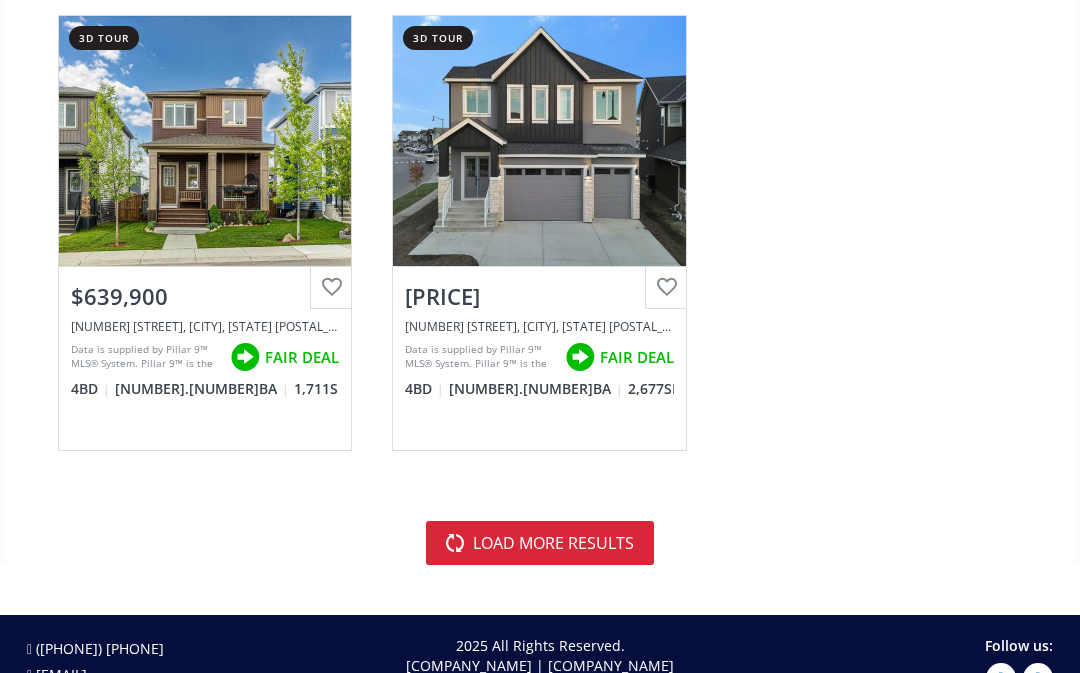 click on "load more results" at bounding box center [540, 543] 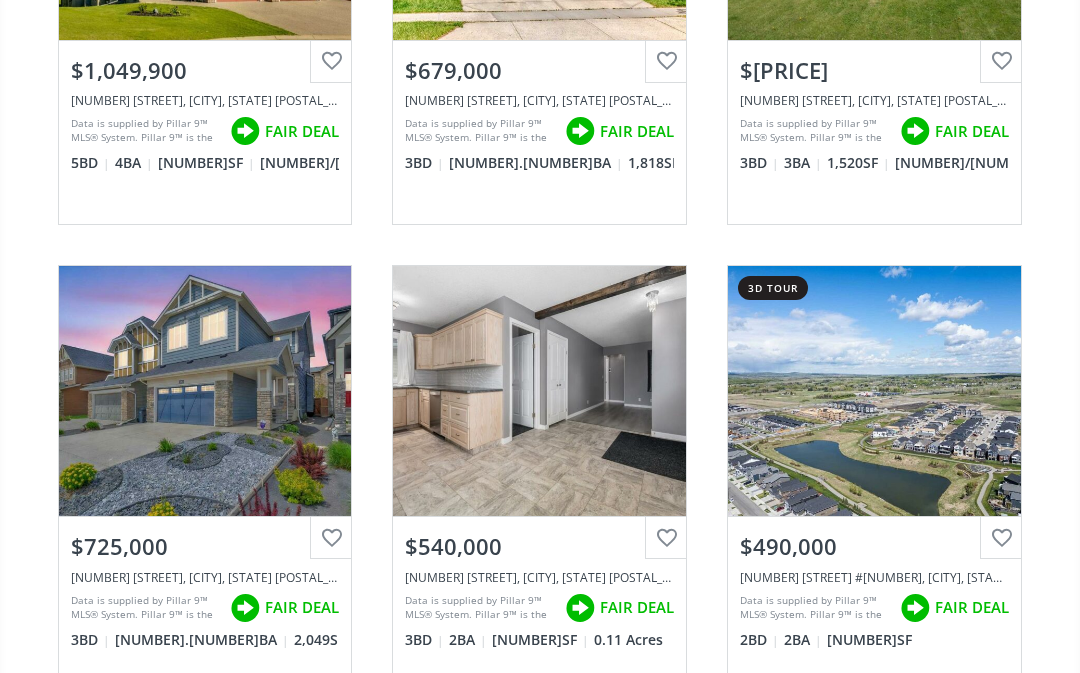 scroll, scrollTop: 9511, scrollLeft: 0, axis: vertical 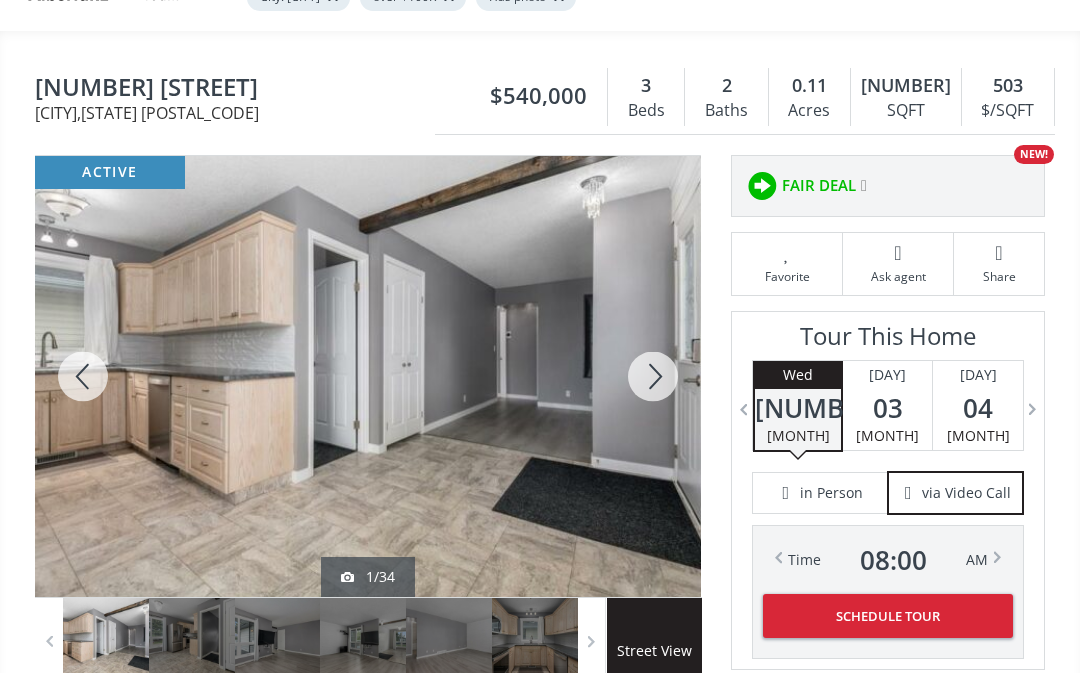 click at bounding box center (653, 376) 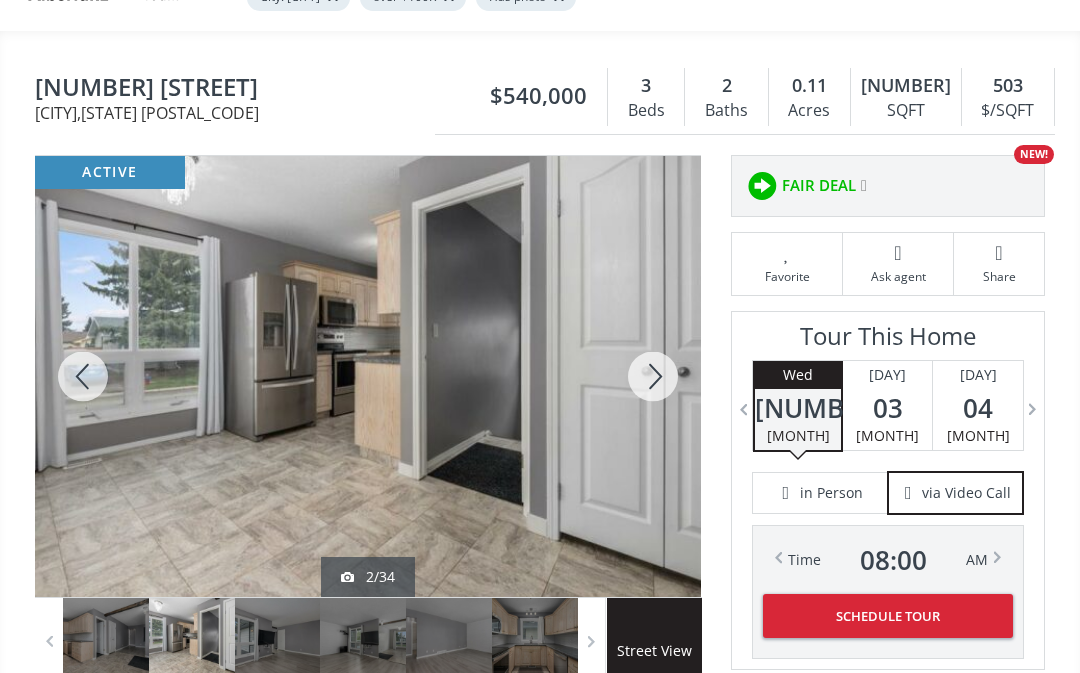 click at bounding box center (653, 376) 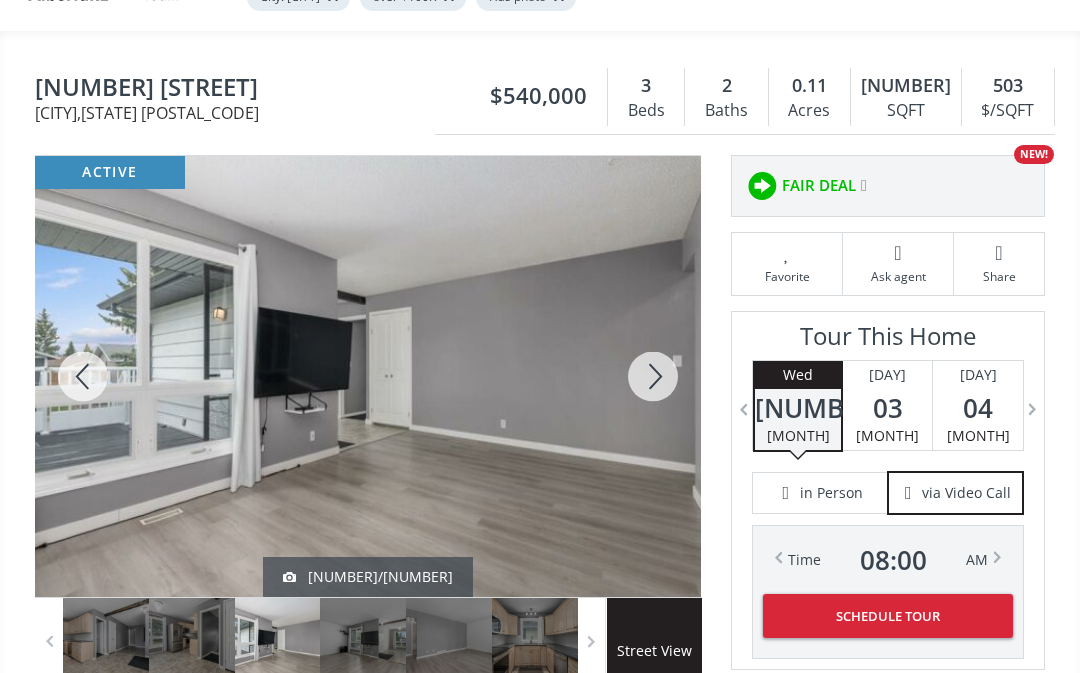 click at bounding box center [653, 376] 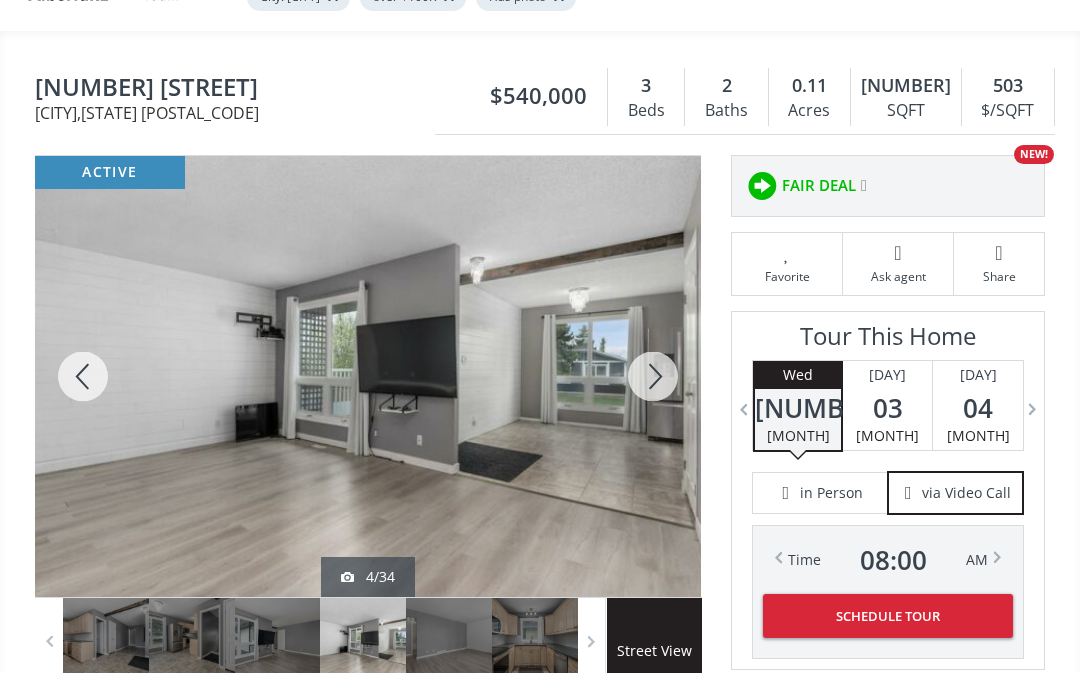 click at bounding box center (653, 376) 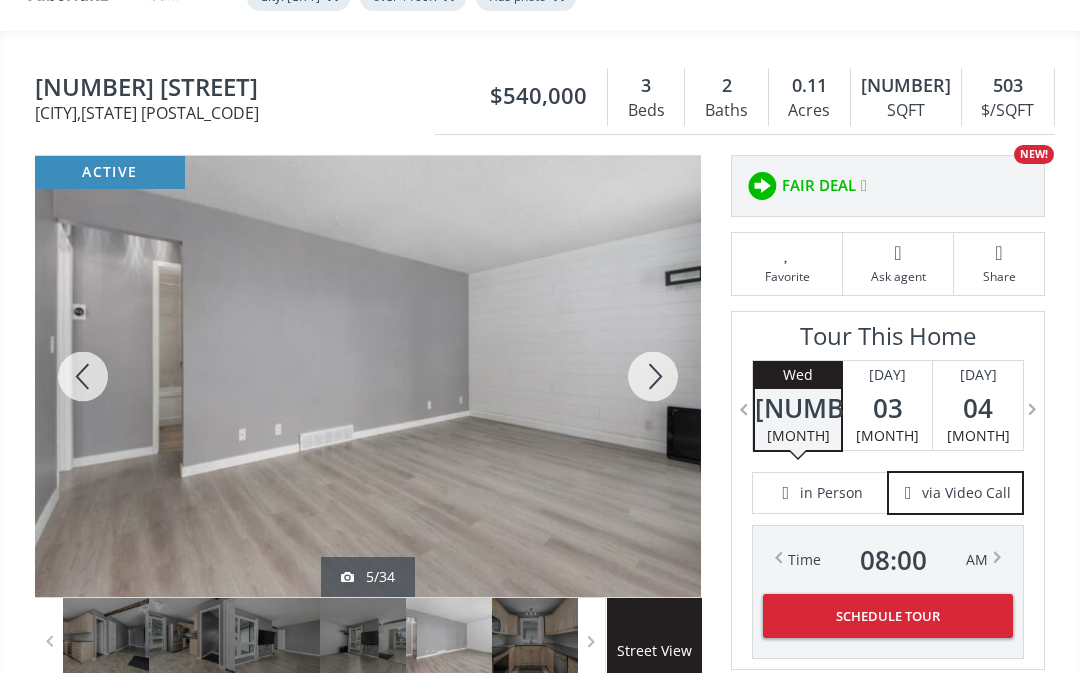 click at bounding box center [653, 376] 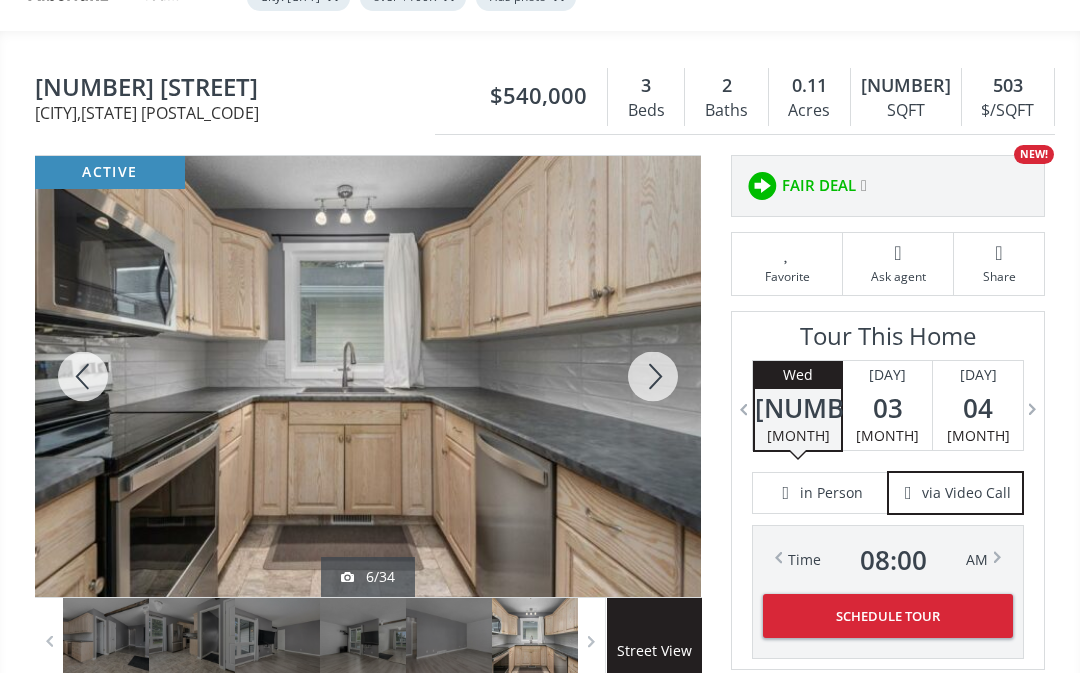 click at bounding box center (653, 376) 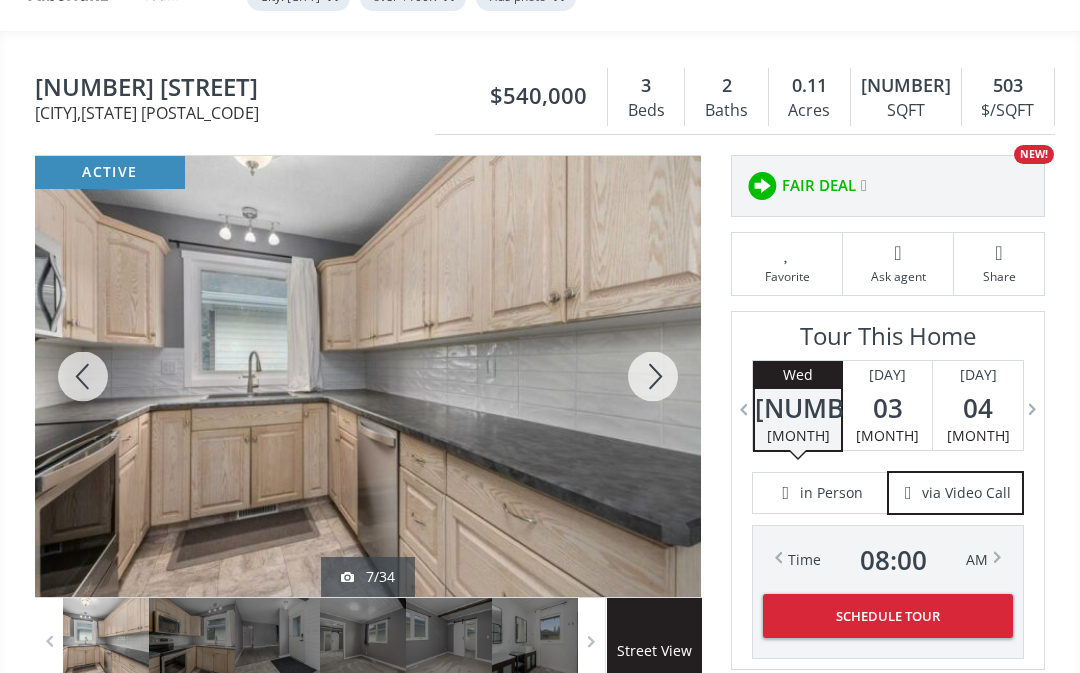 click at bounding box center (653, 376) 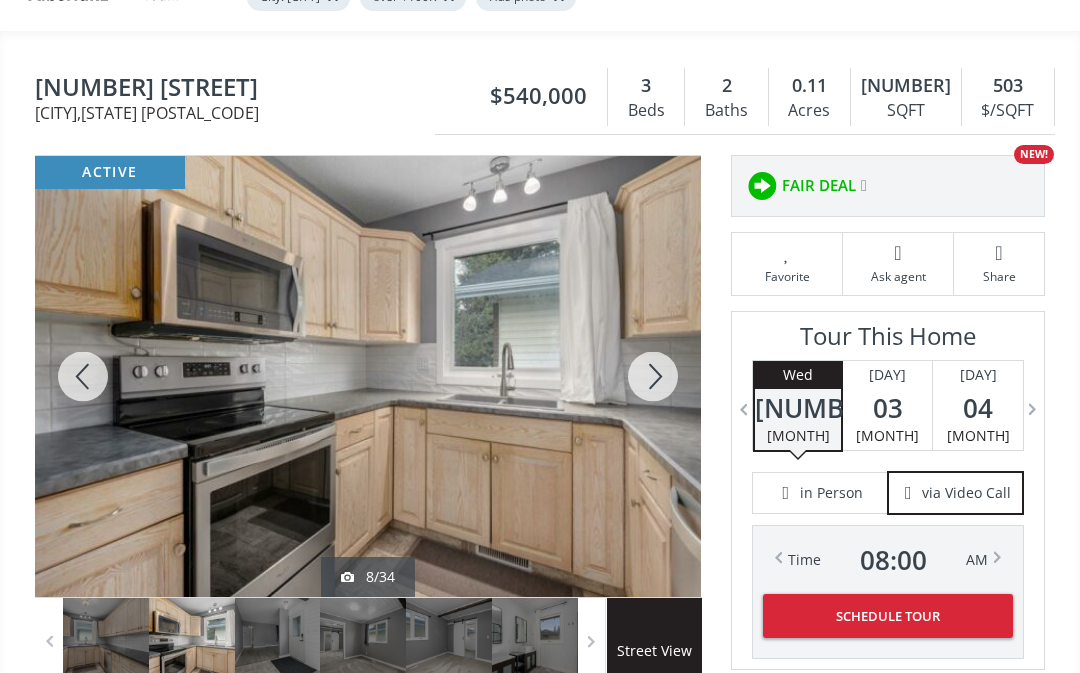 click at bounding box center [653, 376] 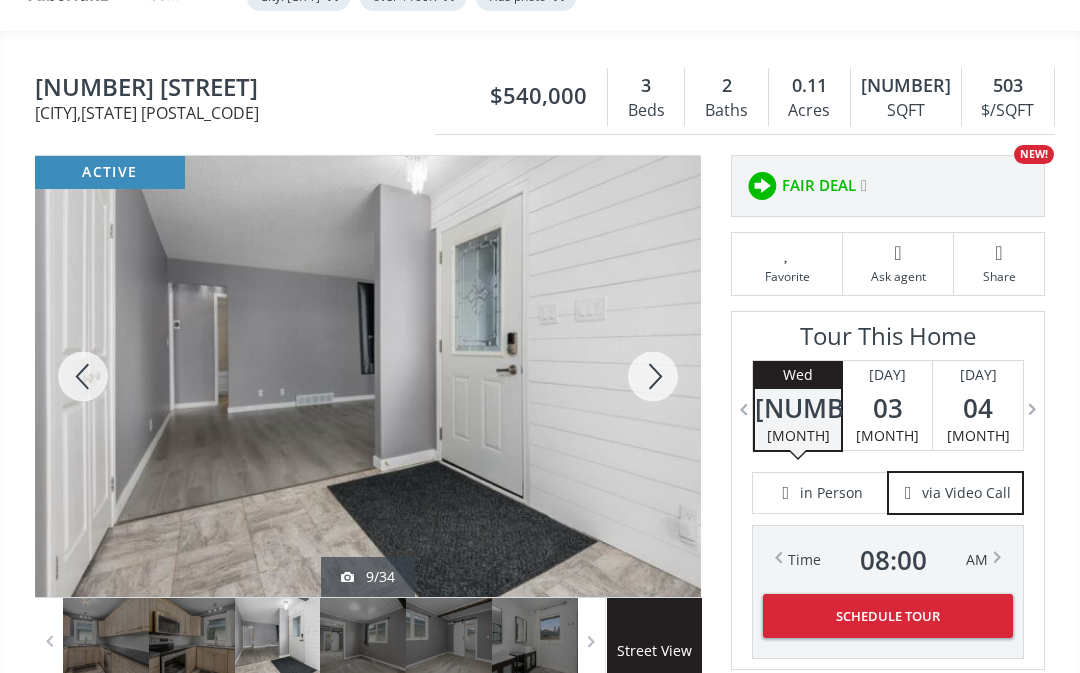 click at bounding box center (653, 376) 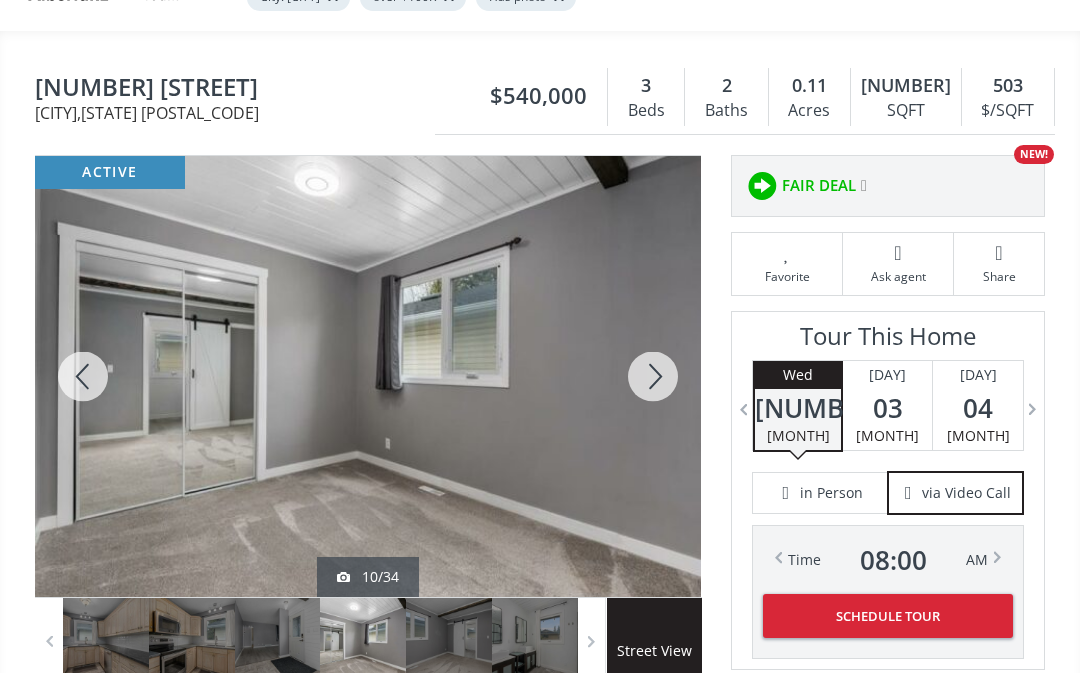 click at bounding box center (653, 376) 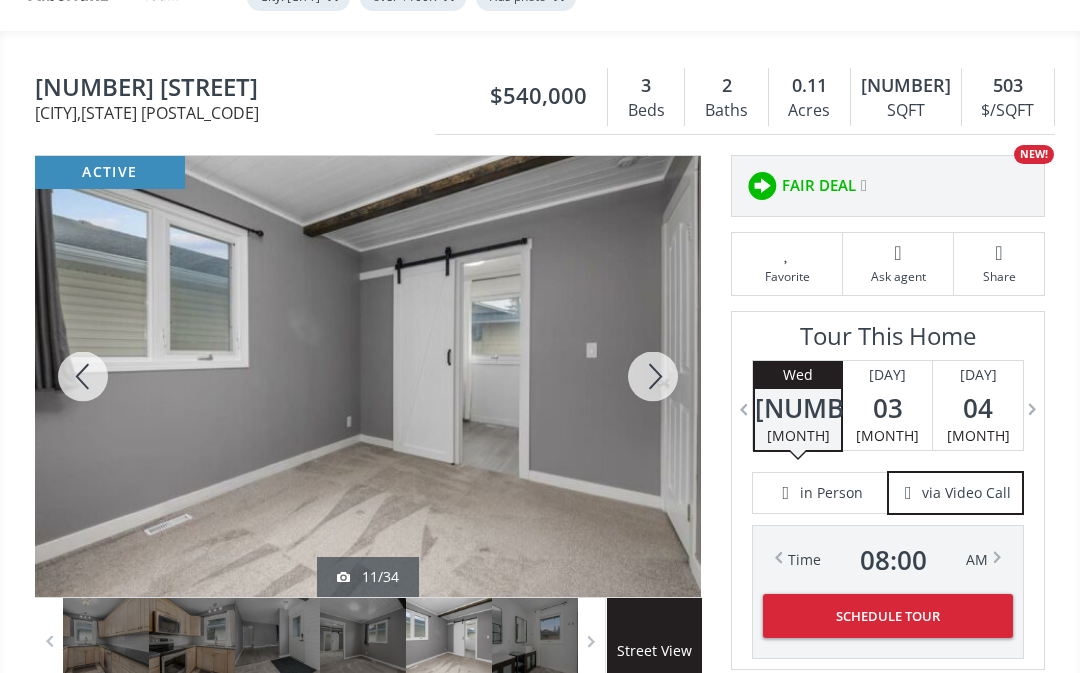 click at bounding box center [653, 376] 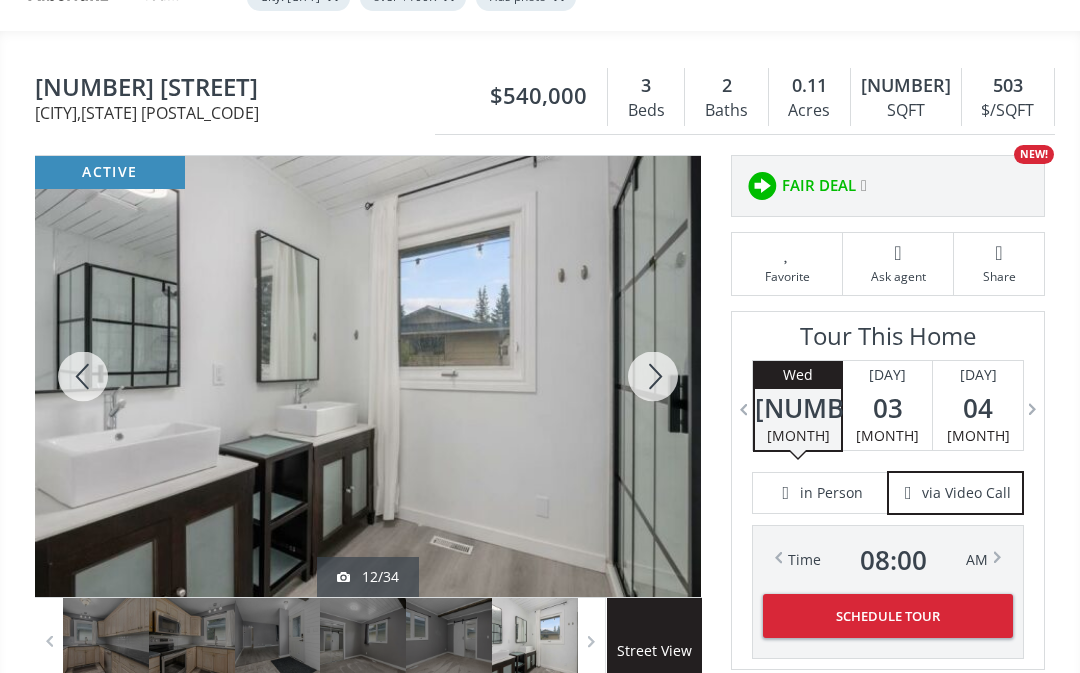 click at bounding box center [653, 376] 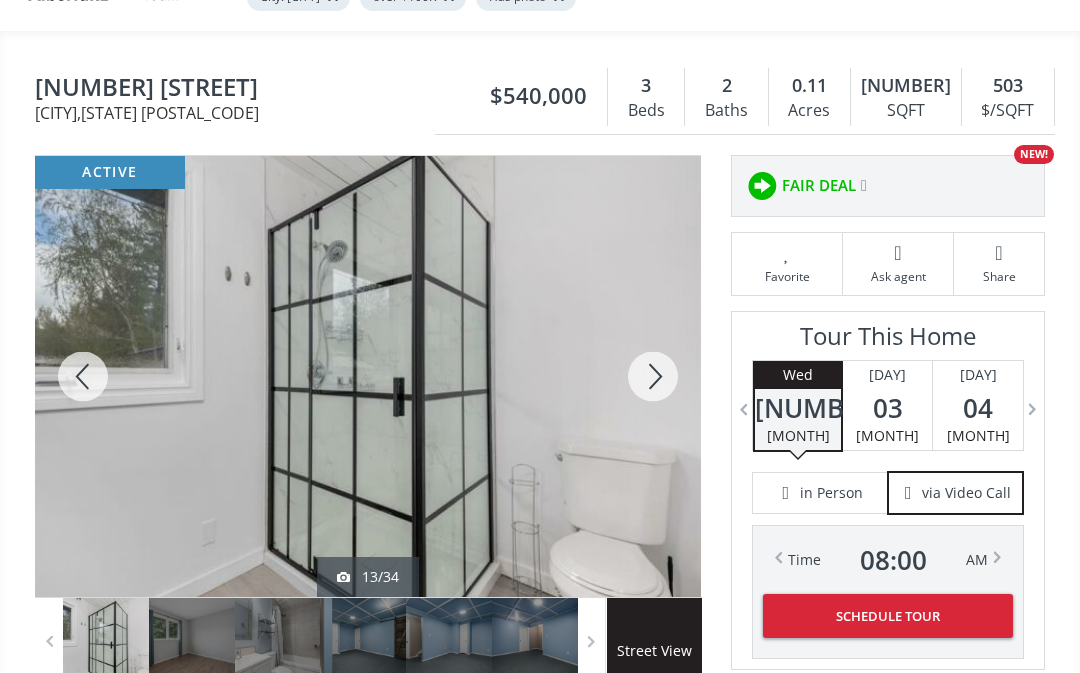 click at bounding box center [653, 376] 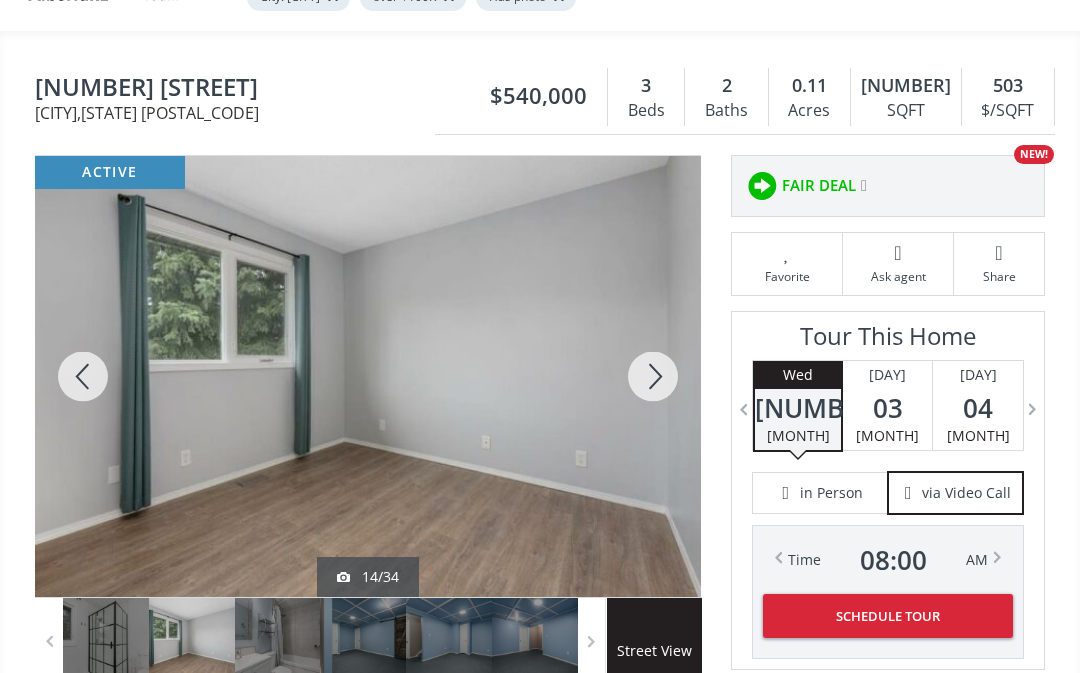 click at bounding box center (653, 376) 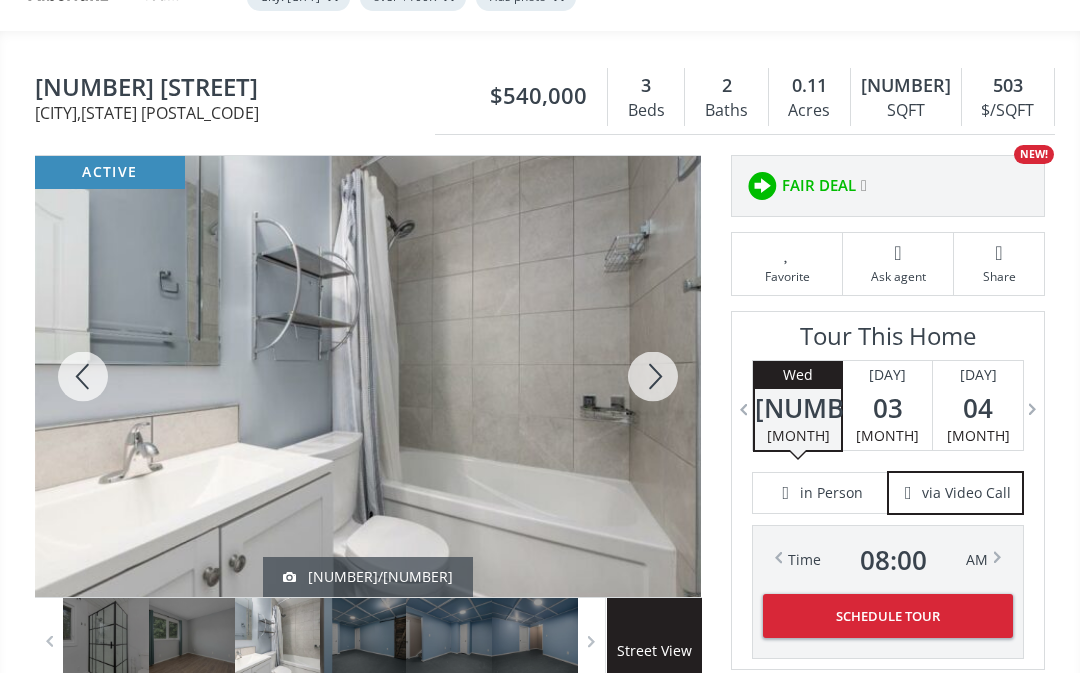 click at bounding box center [653, 376] 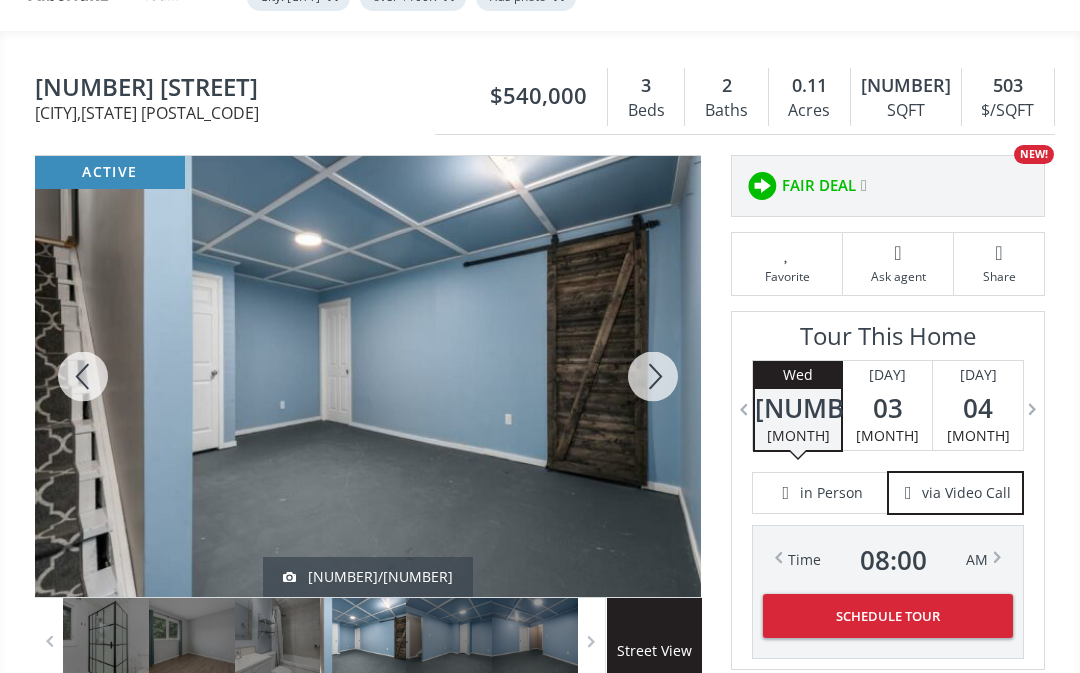 click at bounding box center [653, 376] 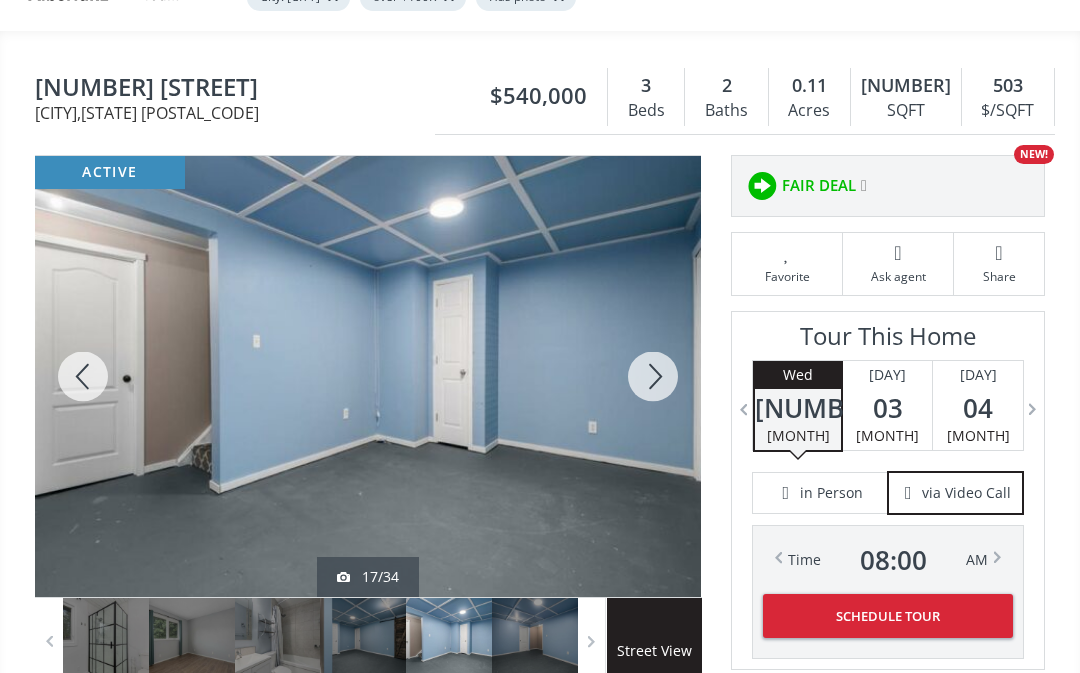 click at bounding box center [653, 376] 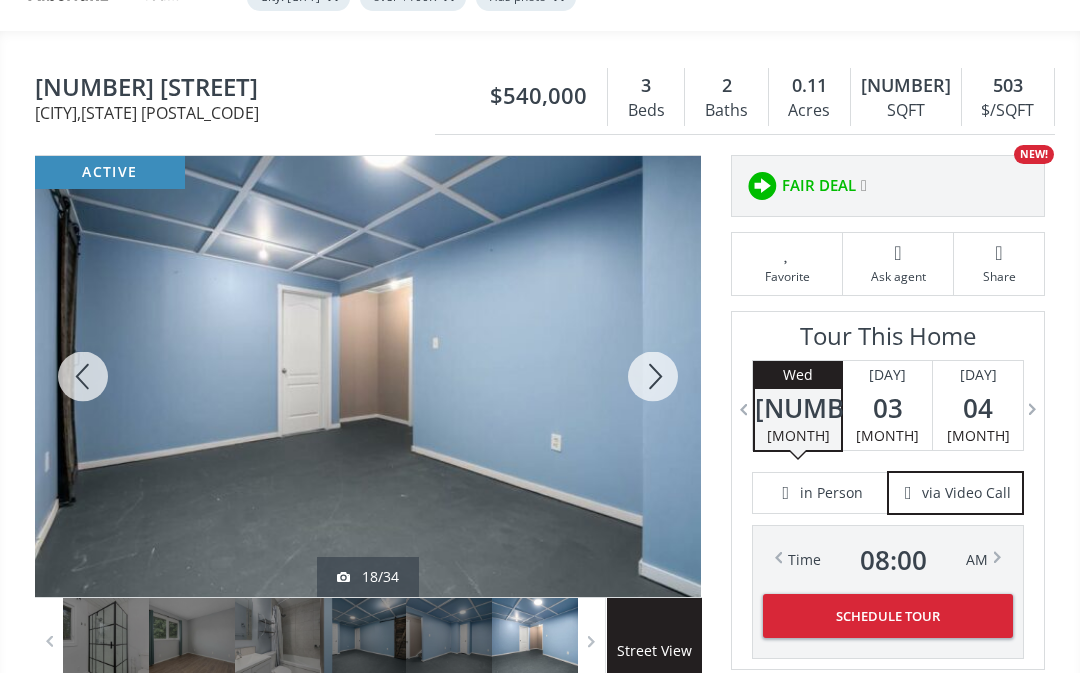click at bounding box center [653, 376] 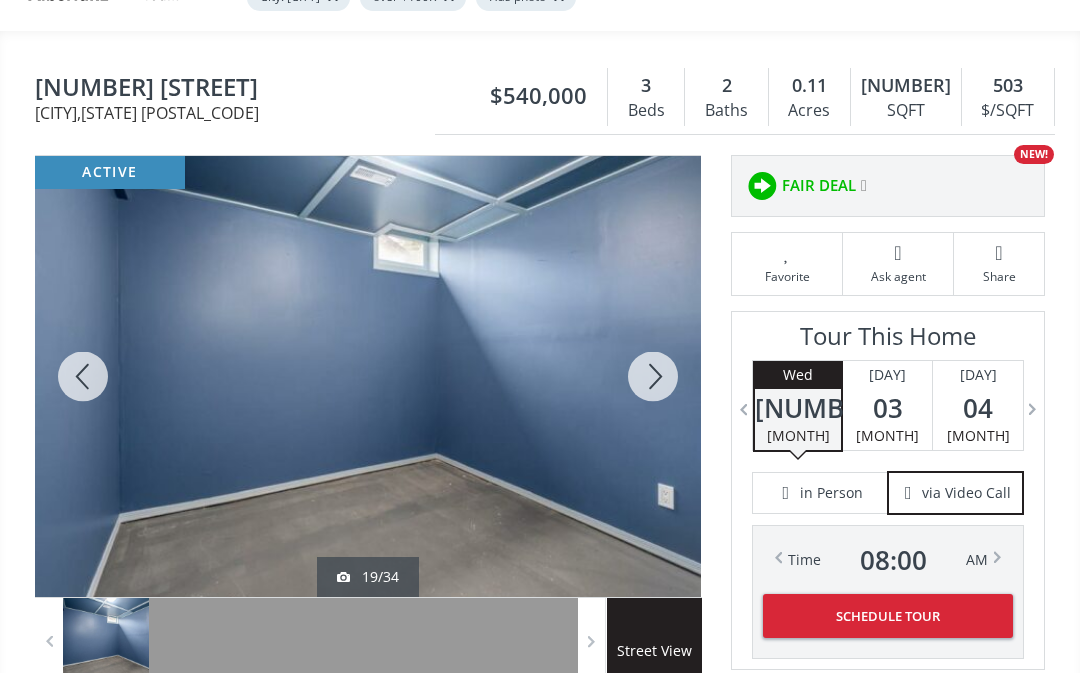 click at bounding box center [653, 376] 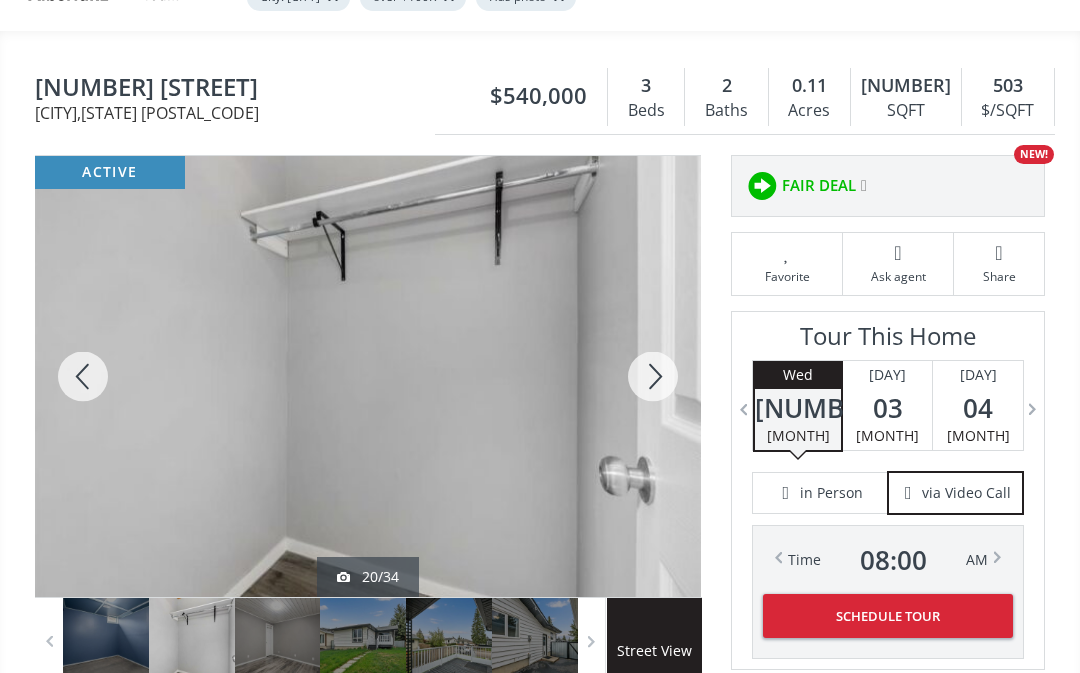 click at bounding box center [653, 376] 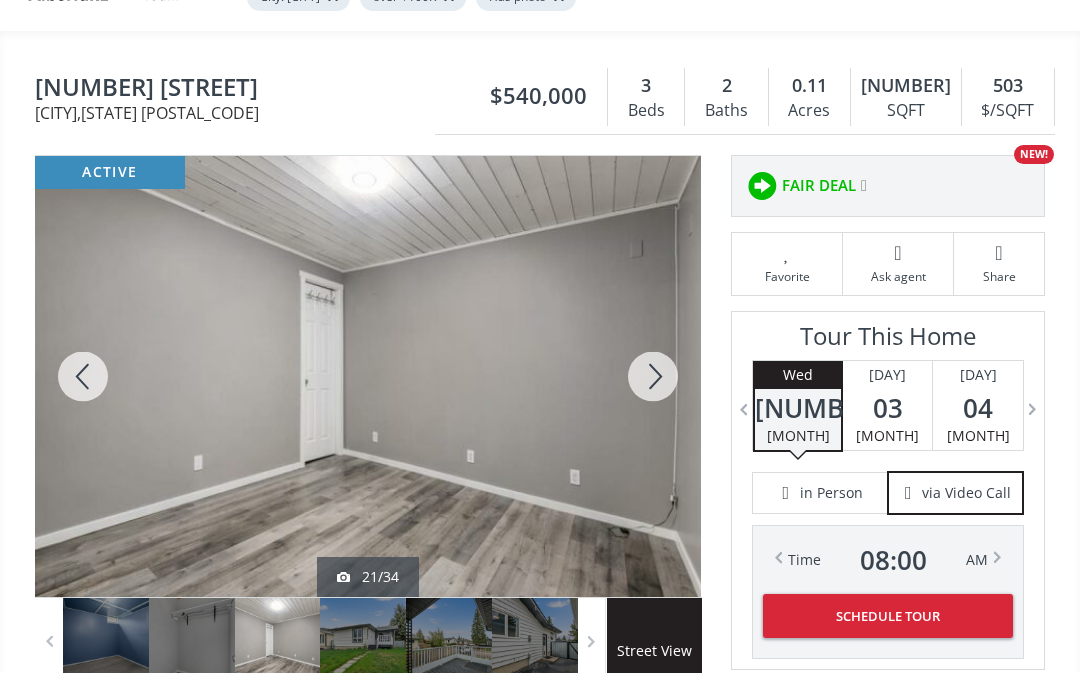 click at bounding box center [653, 376] 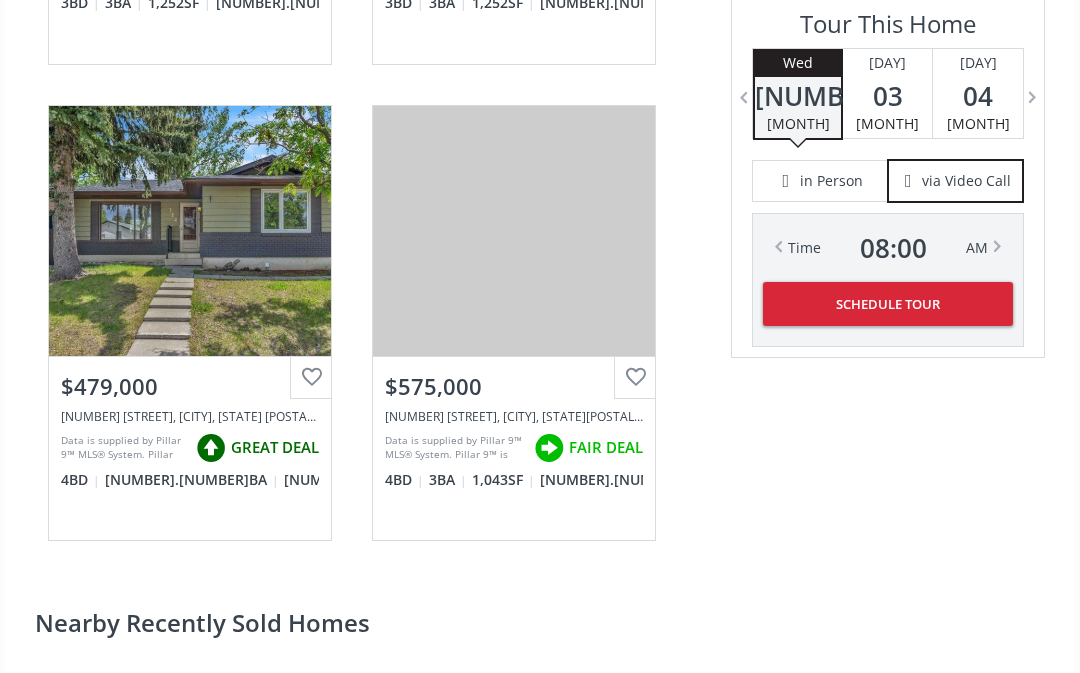scroll, scrollTop: 3216, scrollLeft: 0, axis: vertical 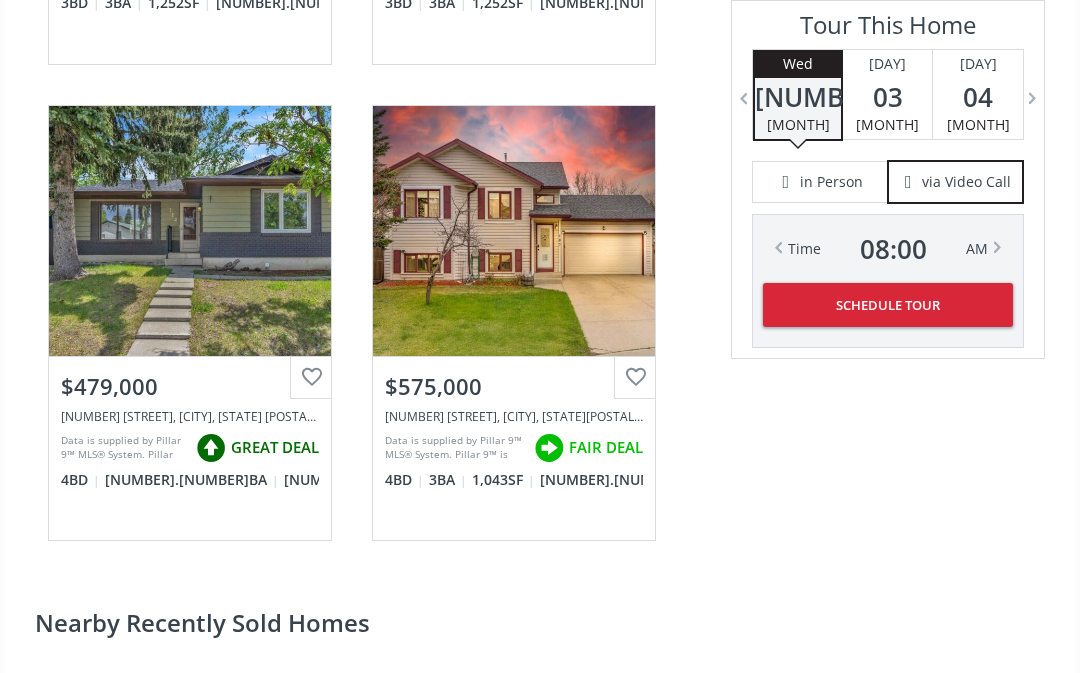 click on "View Photos & Details" at bounding box center (514, 231) 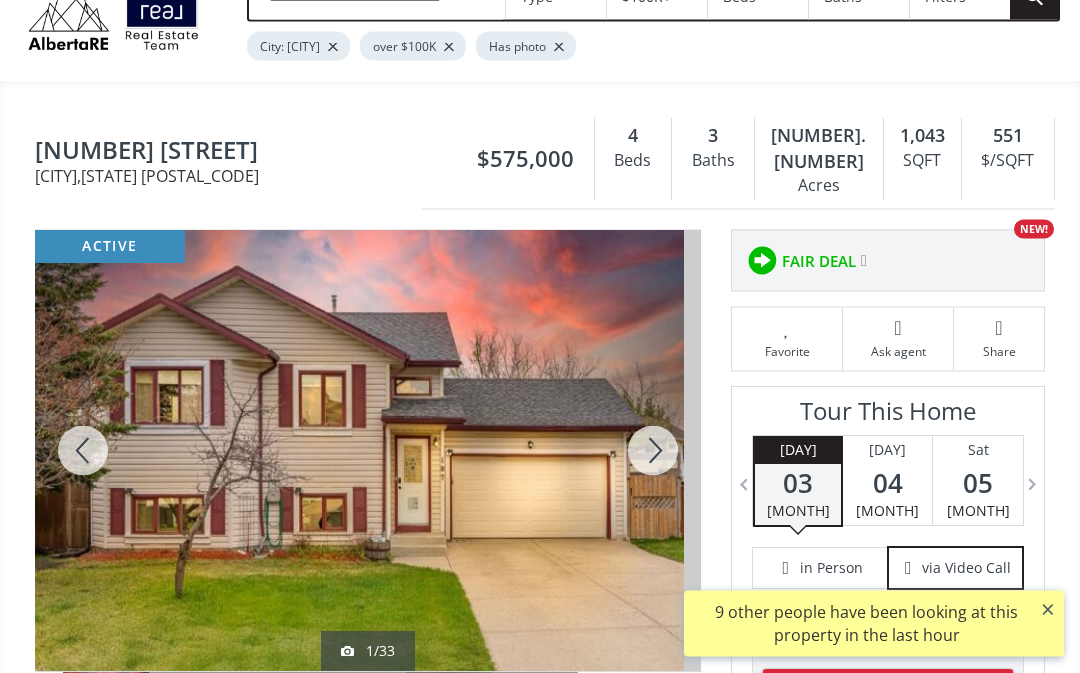 scroll, scrollTop: 87, scrollLeft: 0, axis: vertical 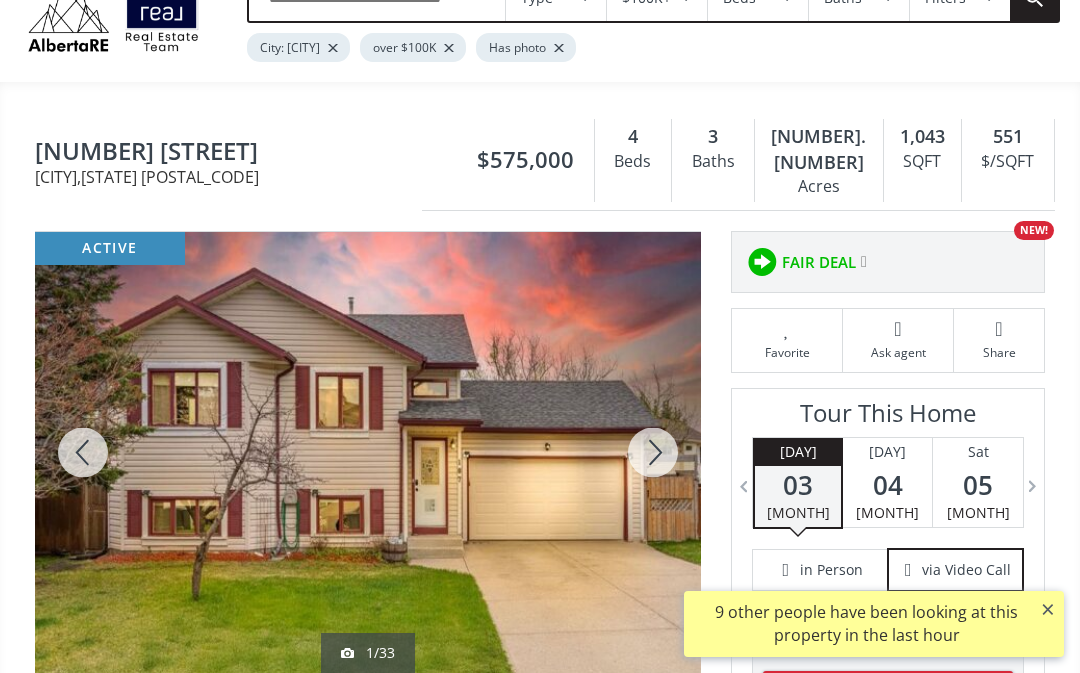 click at bounding box center [653, 452] 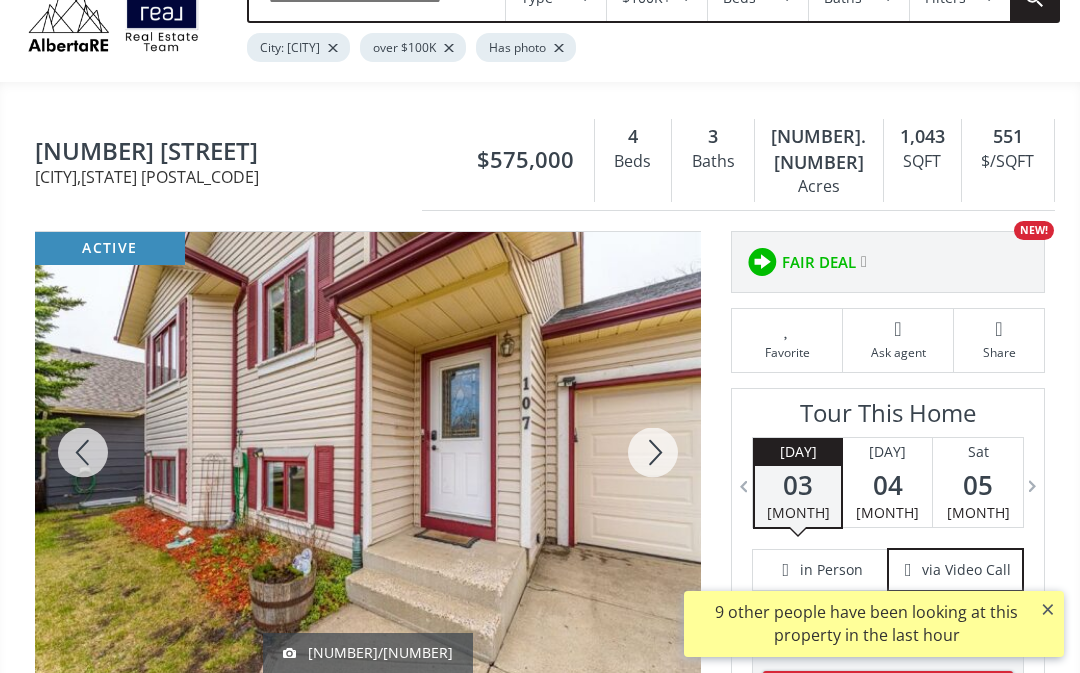 click at bounding box center [653, 452] 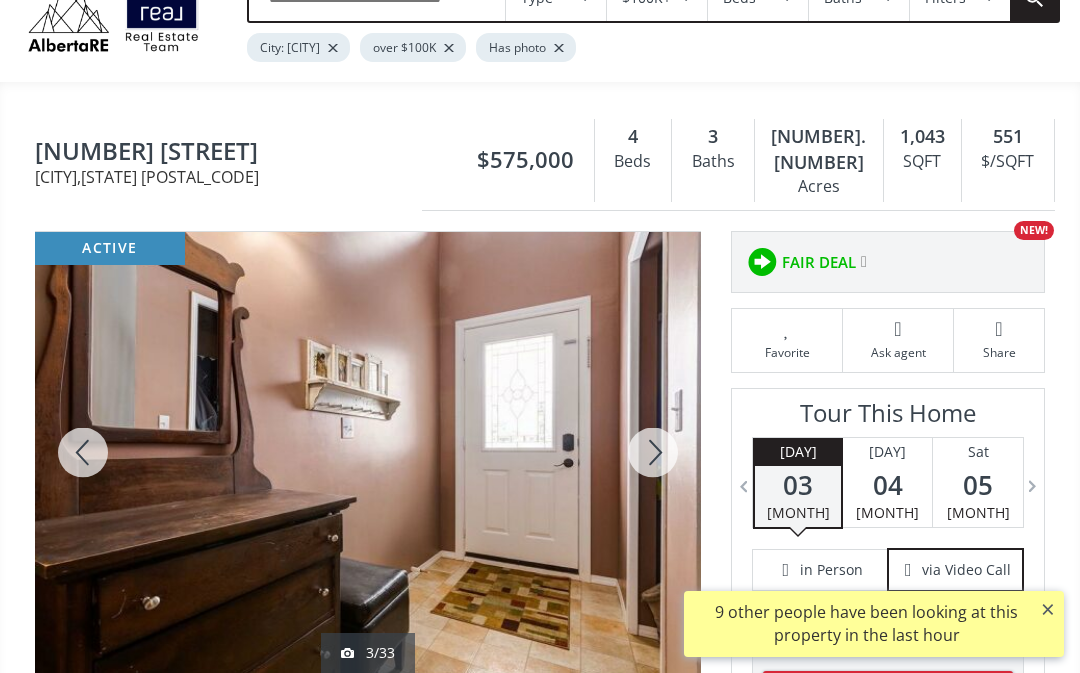click at bounding box center (653, 452) 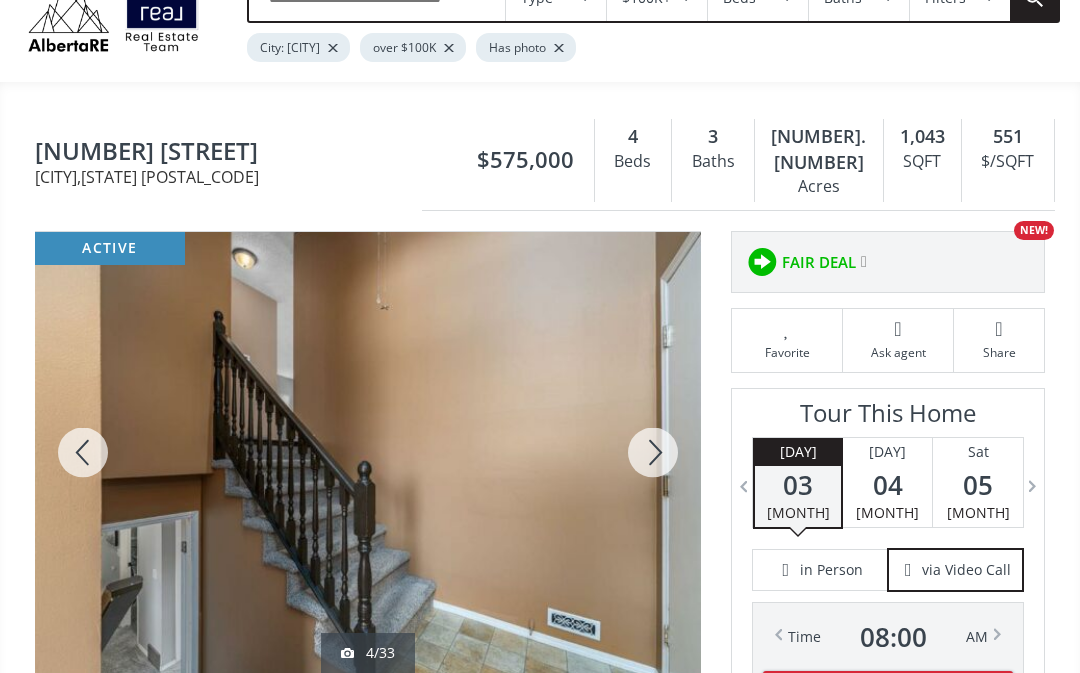 click at bounding box center [653, 452] 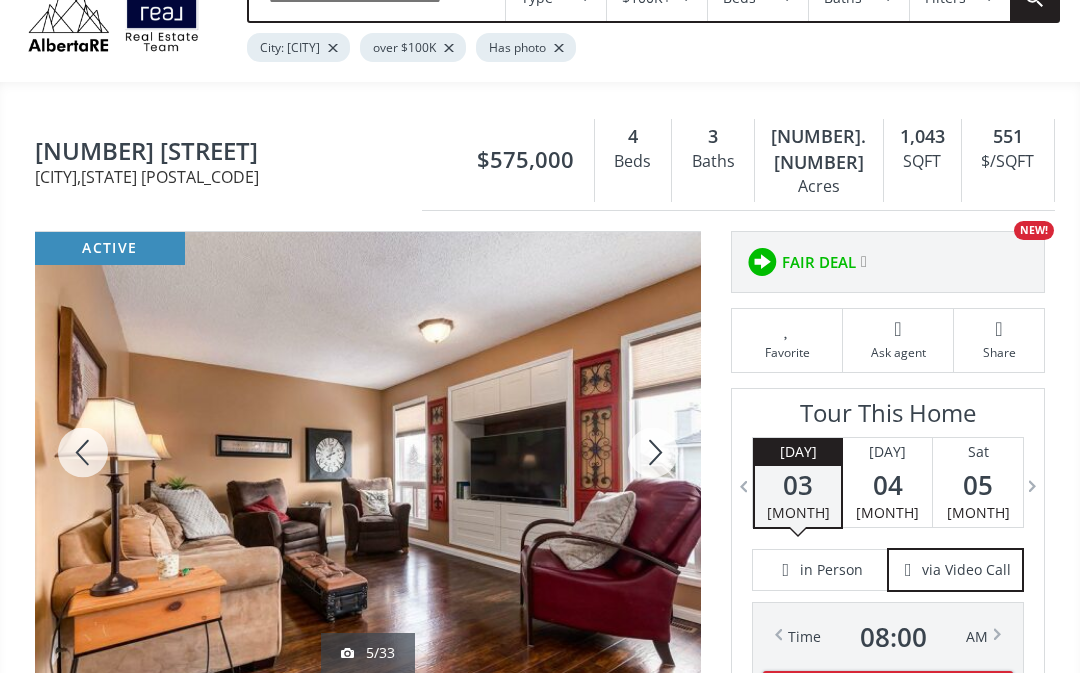 click at bounding box center (653, 452) 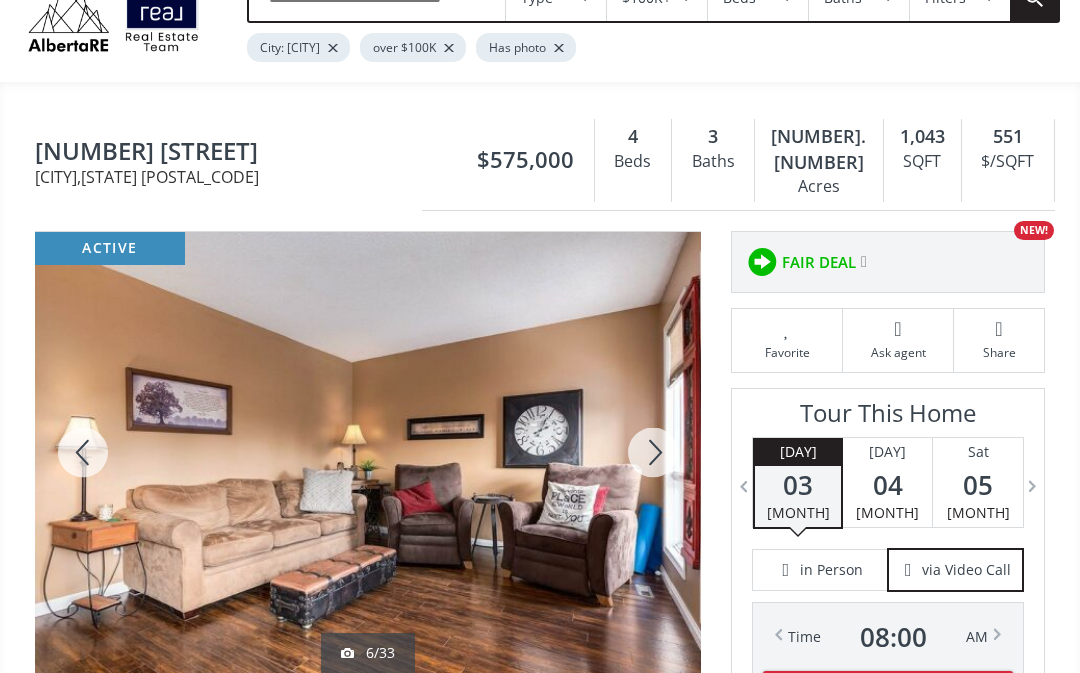 click at bounding box center (653, 452) 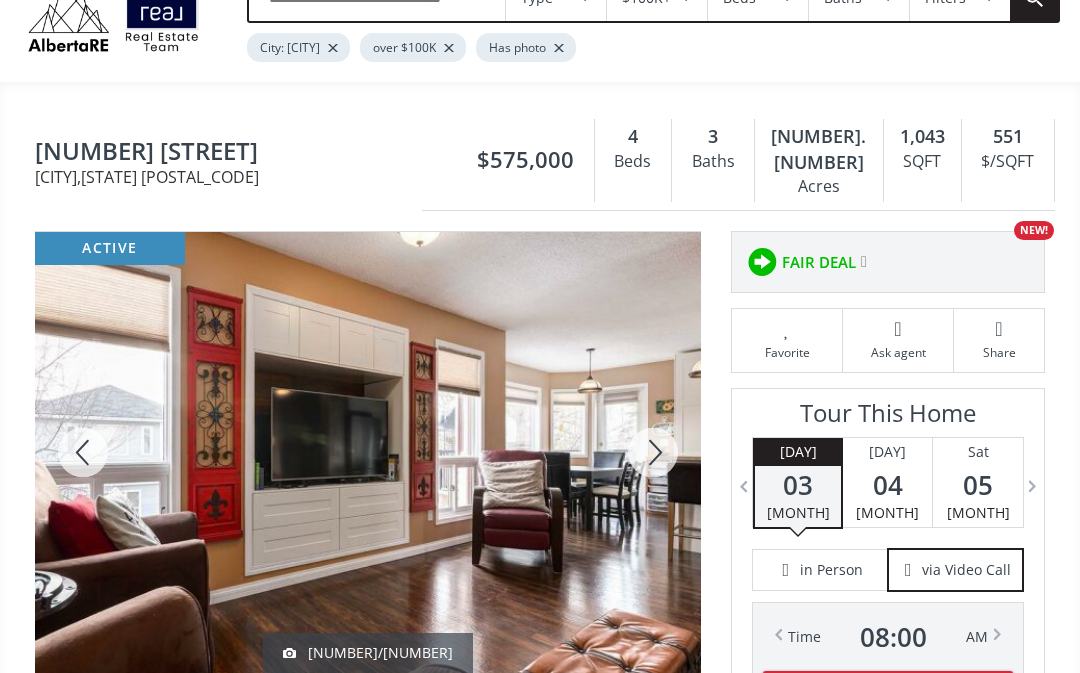 click at bounding box center (653, 452) 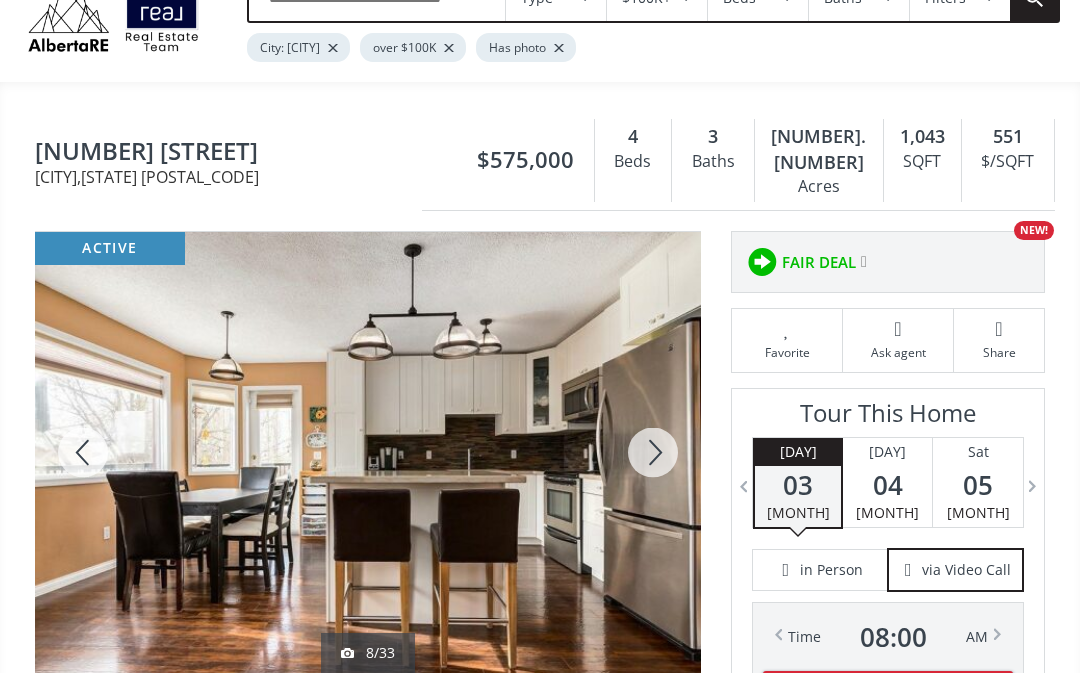 click at bounding box center [653, 452] 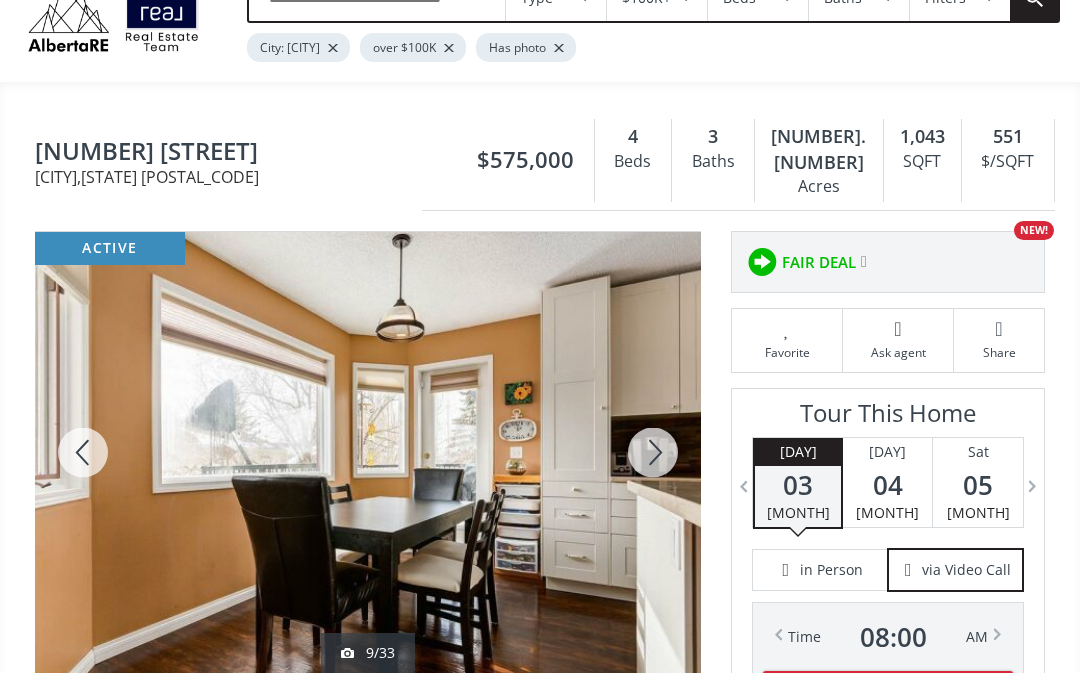 click at bounding box center (653, 452) 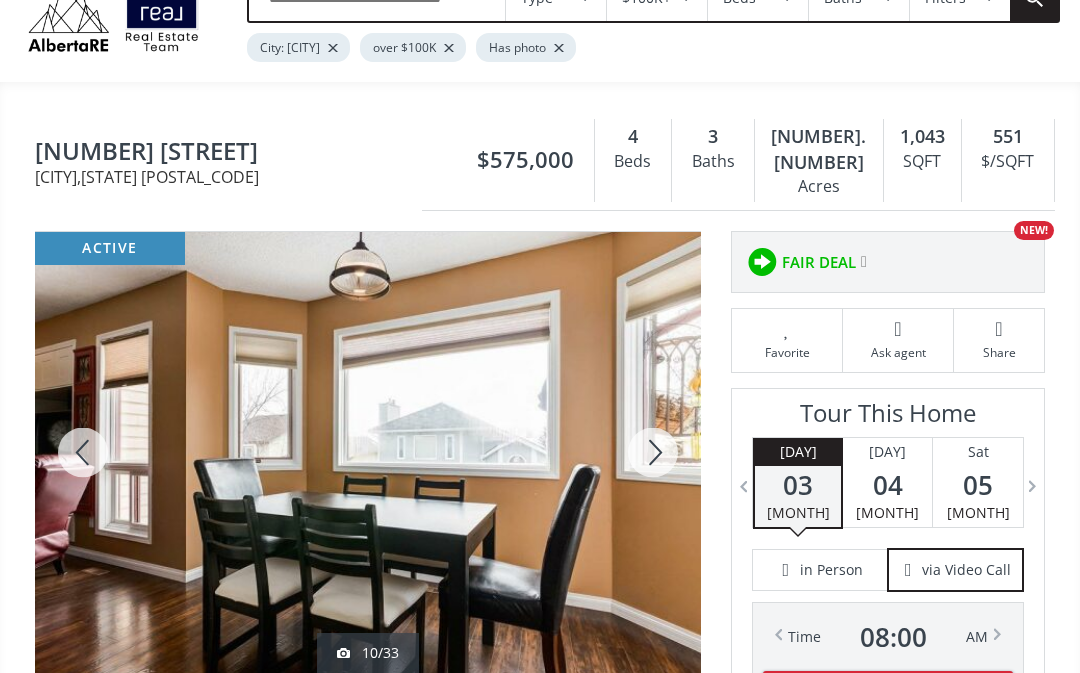 click at bounding box center (653, 452) 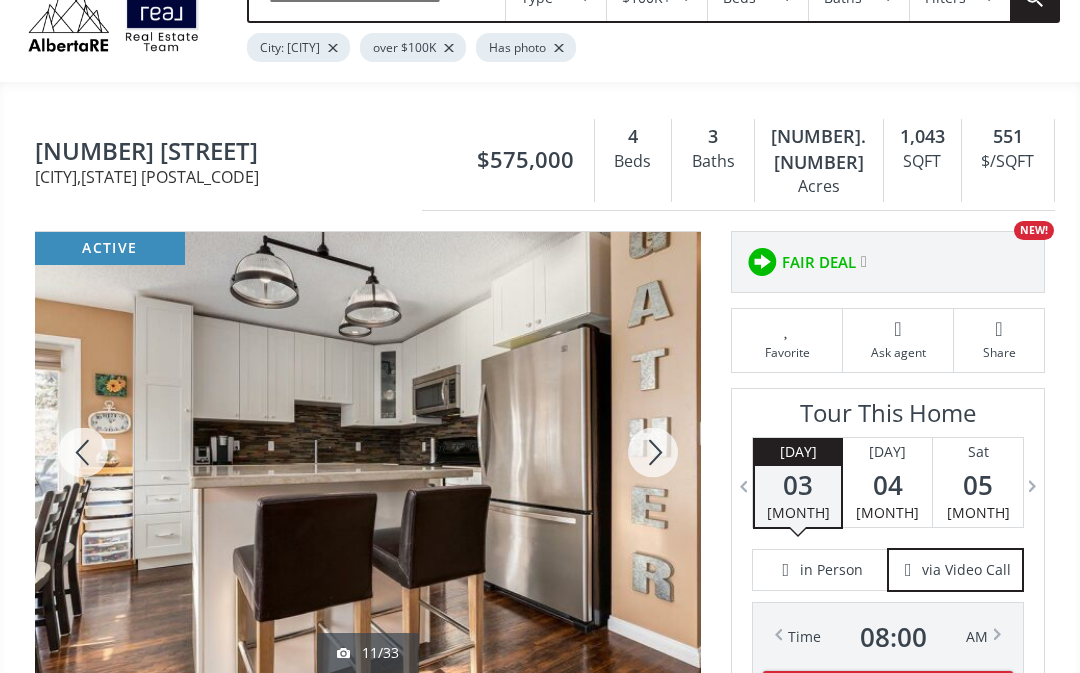 click at bounding box center (653, 452) 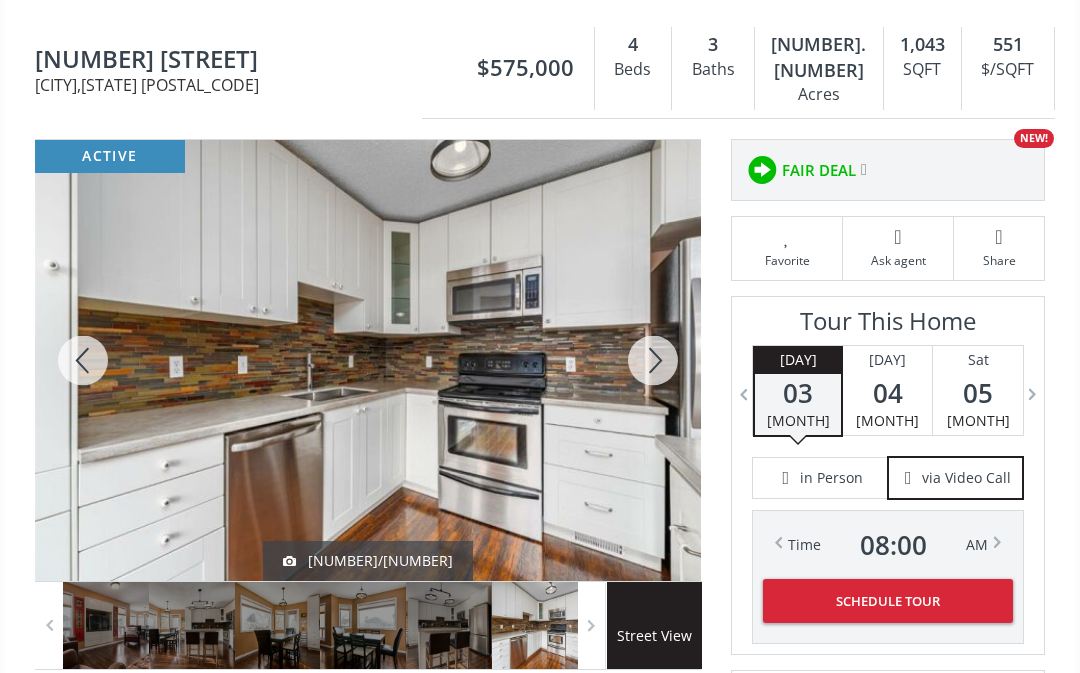 scroll, scrollTop: 179, scrollLeft: 0, axis: vertical 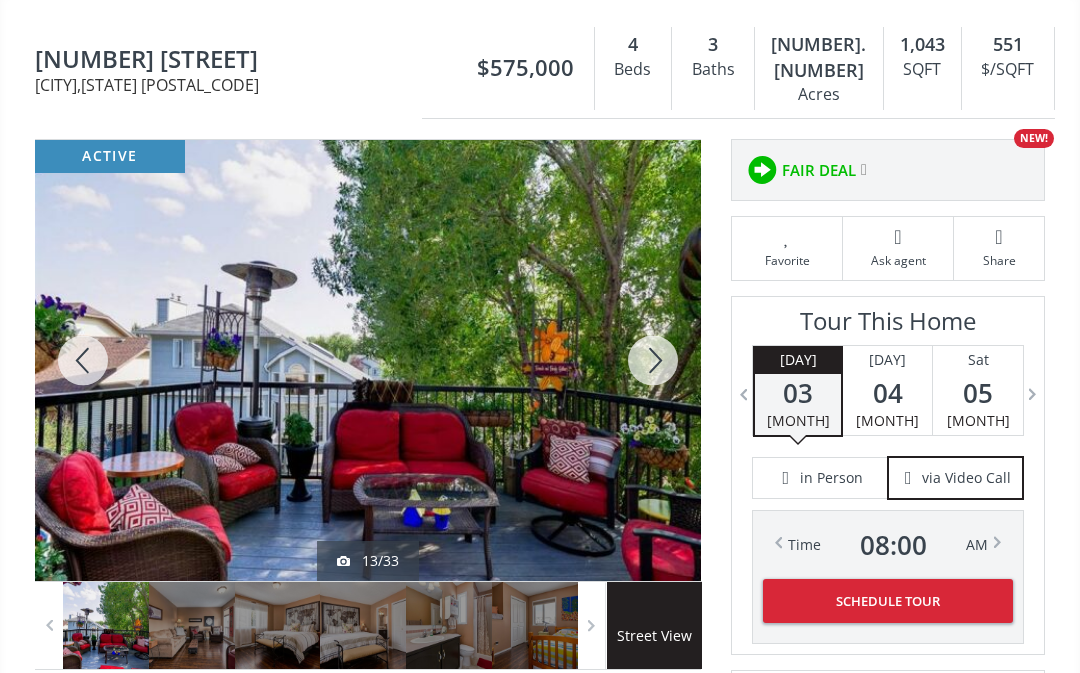 click at bounding box center [653, 360] 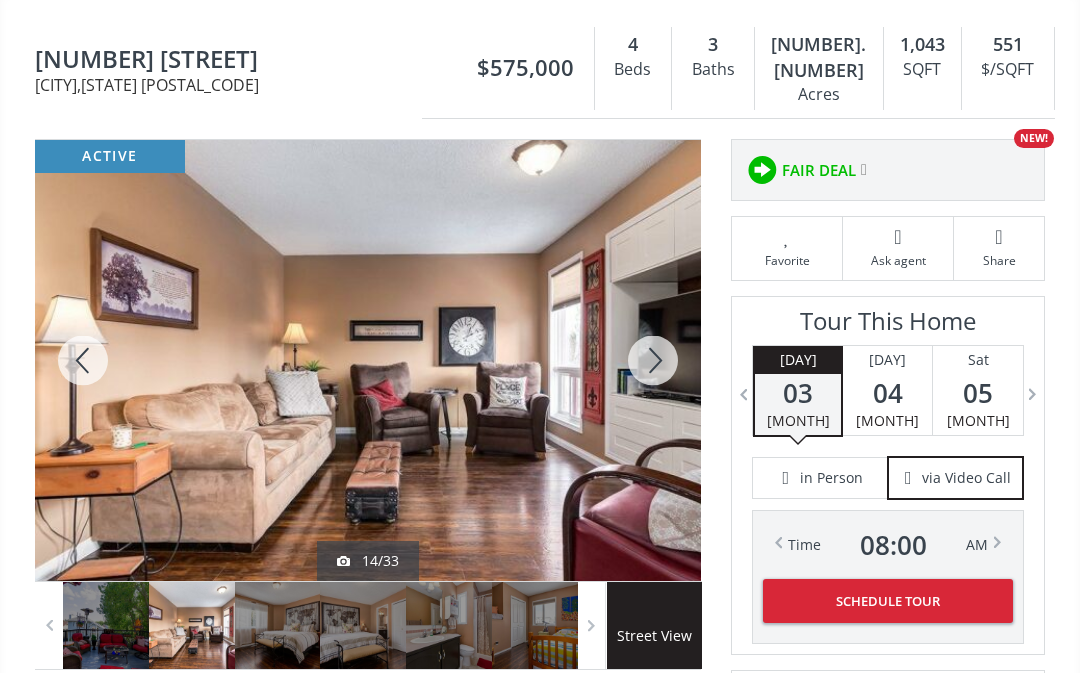 click at bounding box center [653, 360] 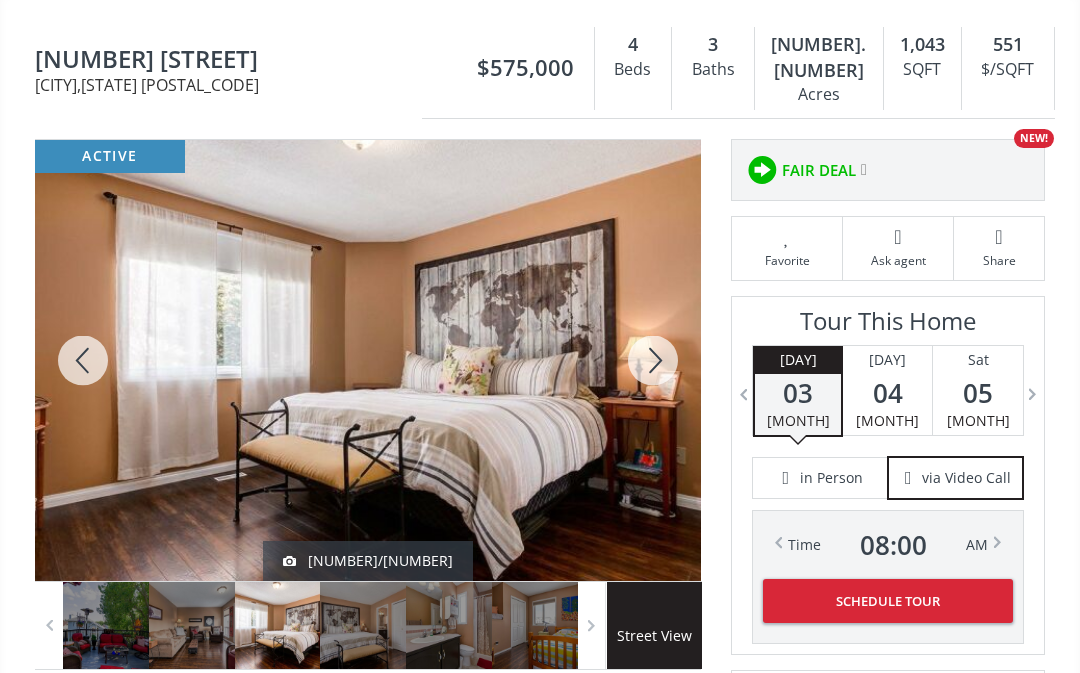 click at bounding box center [653, 360] 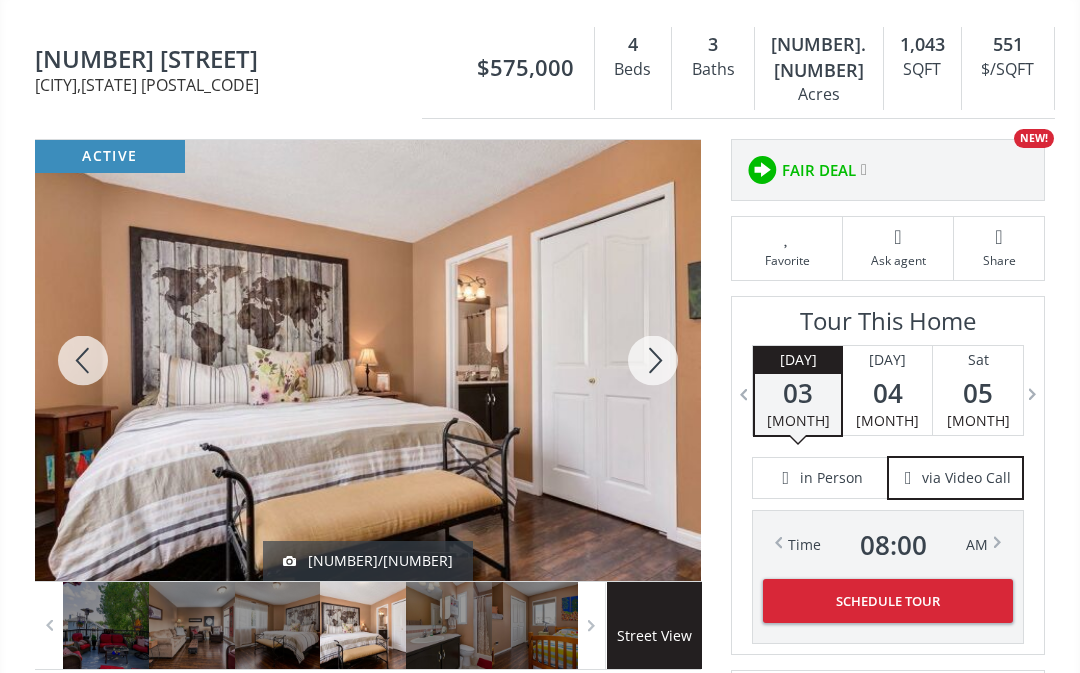 click at bounding box center [653, 360] 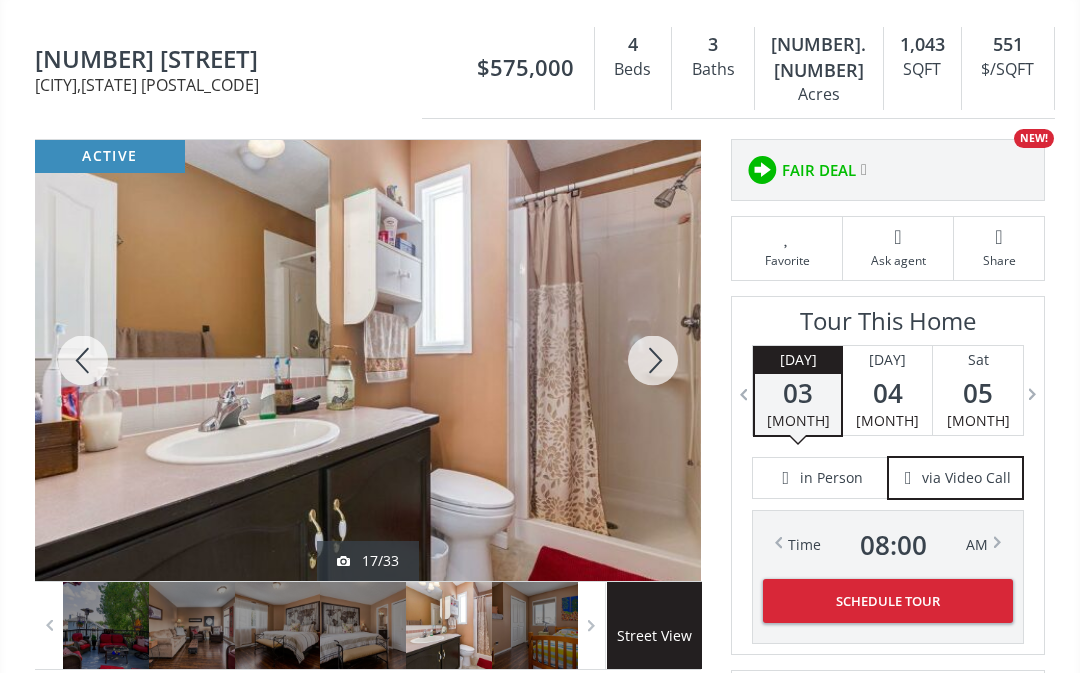 click at bounding box center (653, 360) 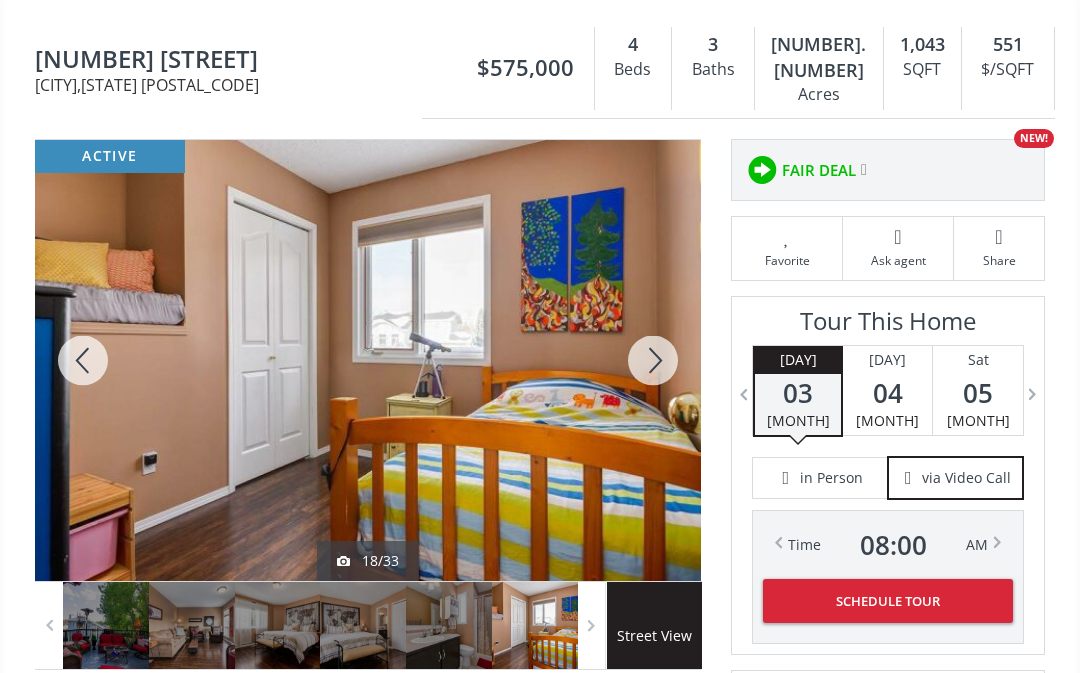 click at bounding box center (653, 360) 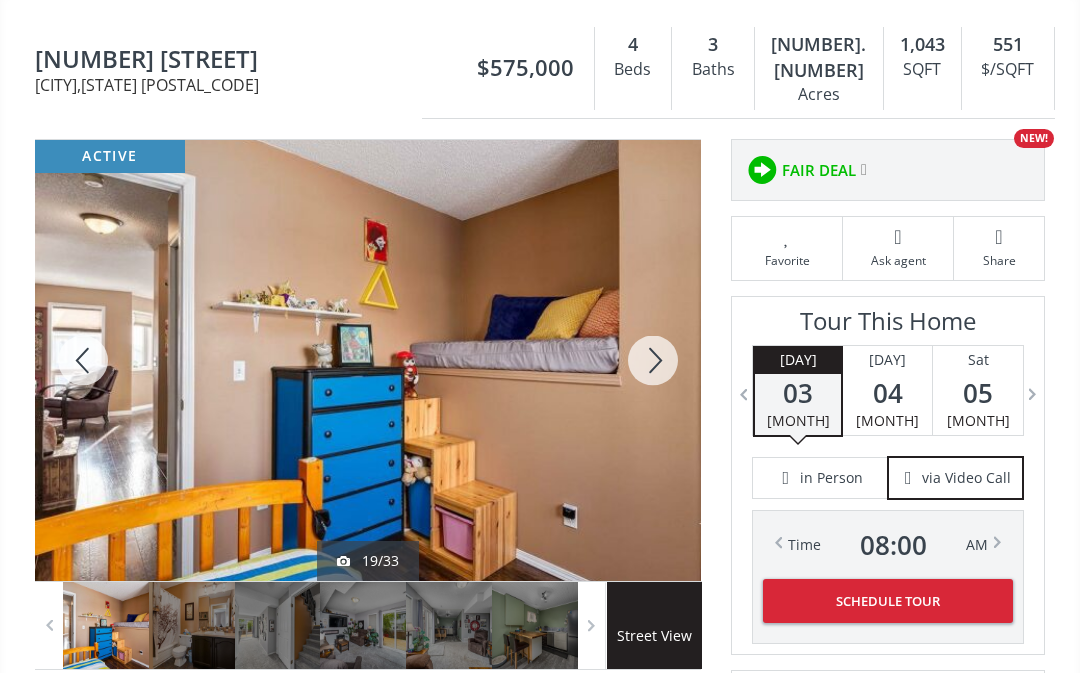 click at bounding box center (653, 360) 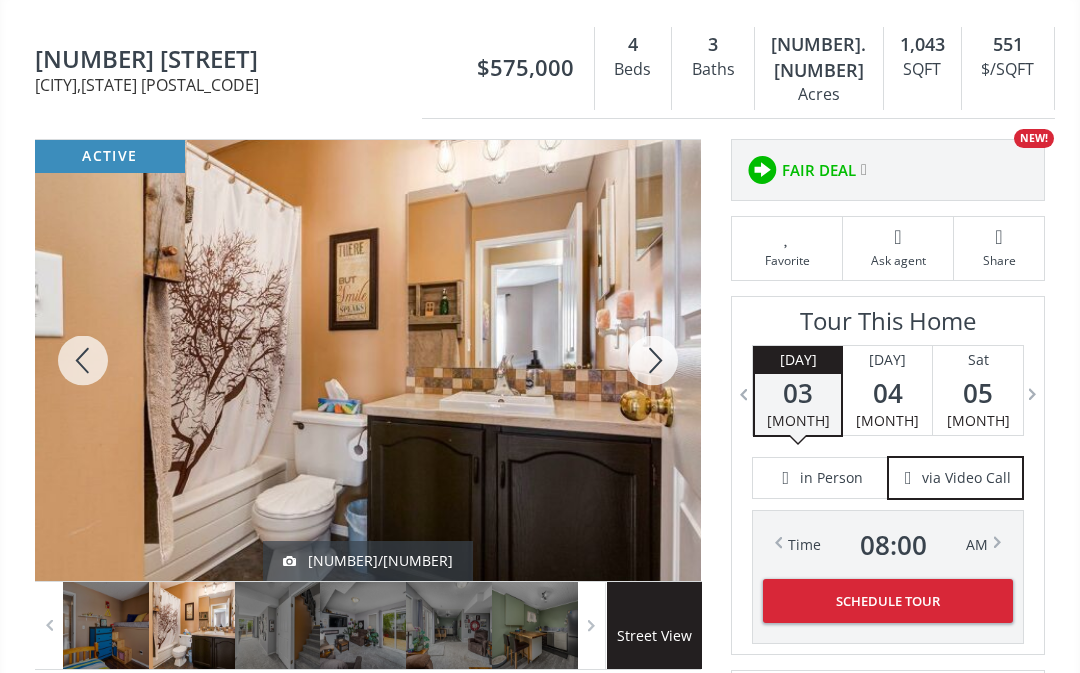 click at bounding box center [653, 360] 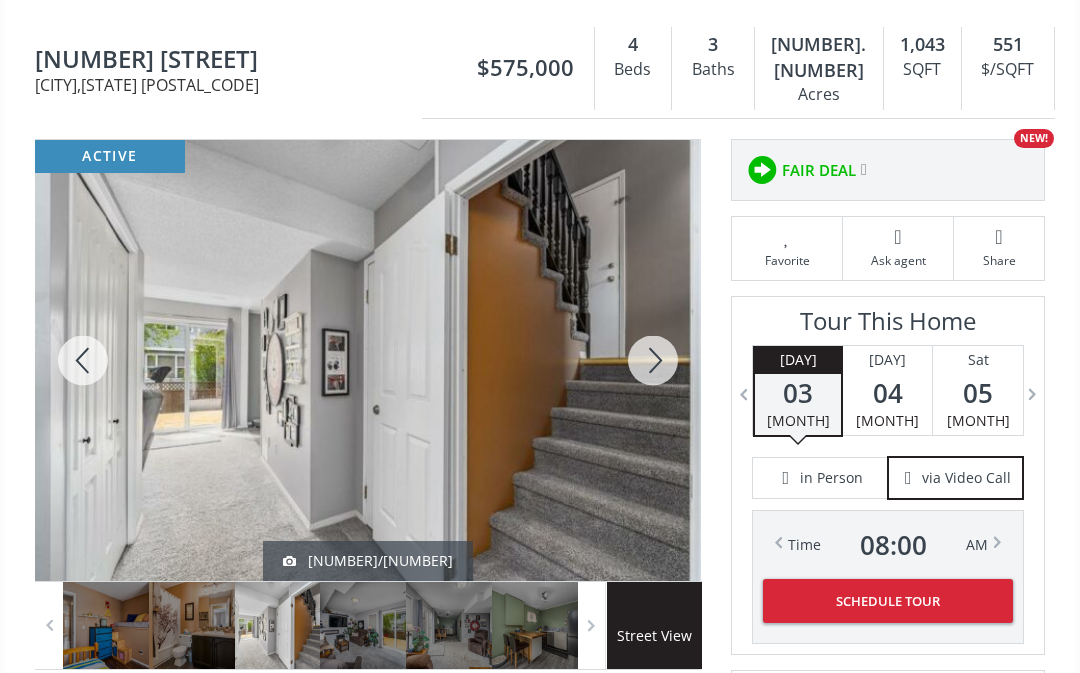 click at bounding box center (653, 360) 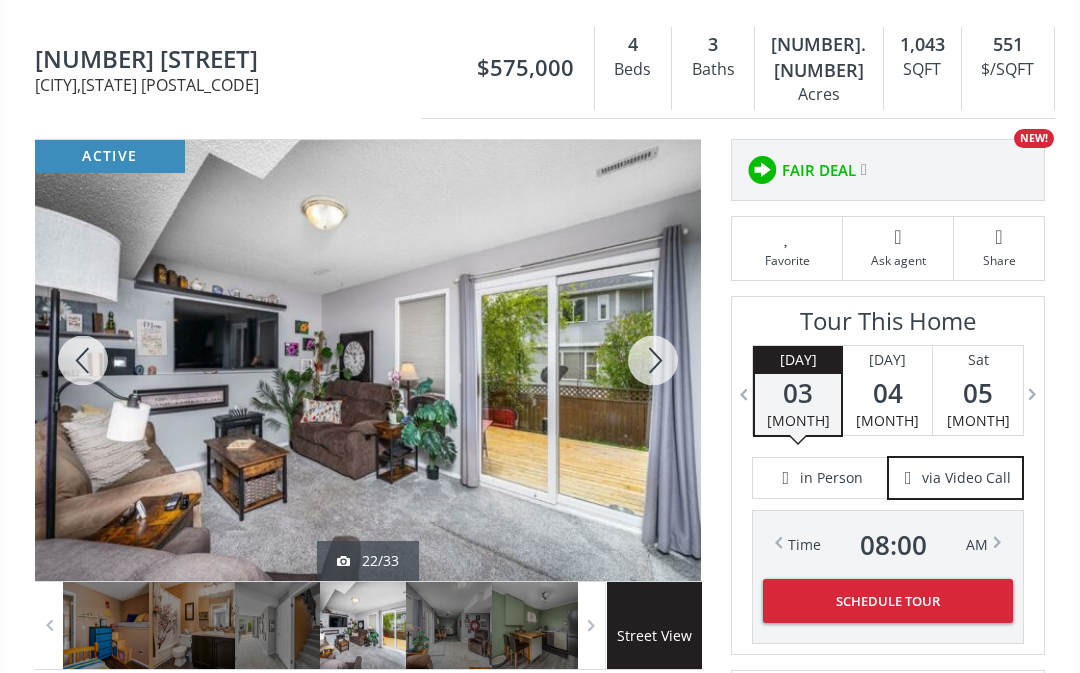 click at bounding box center [653, 360] 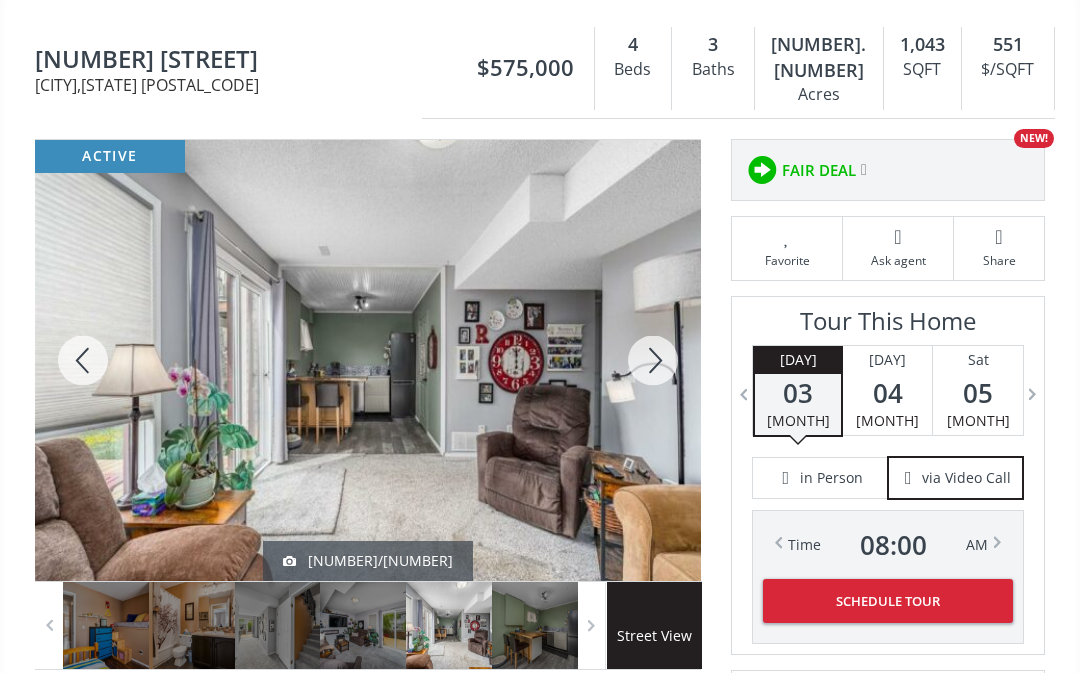 click at bounding box center [653, 360] 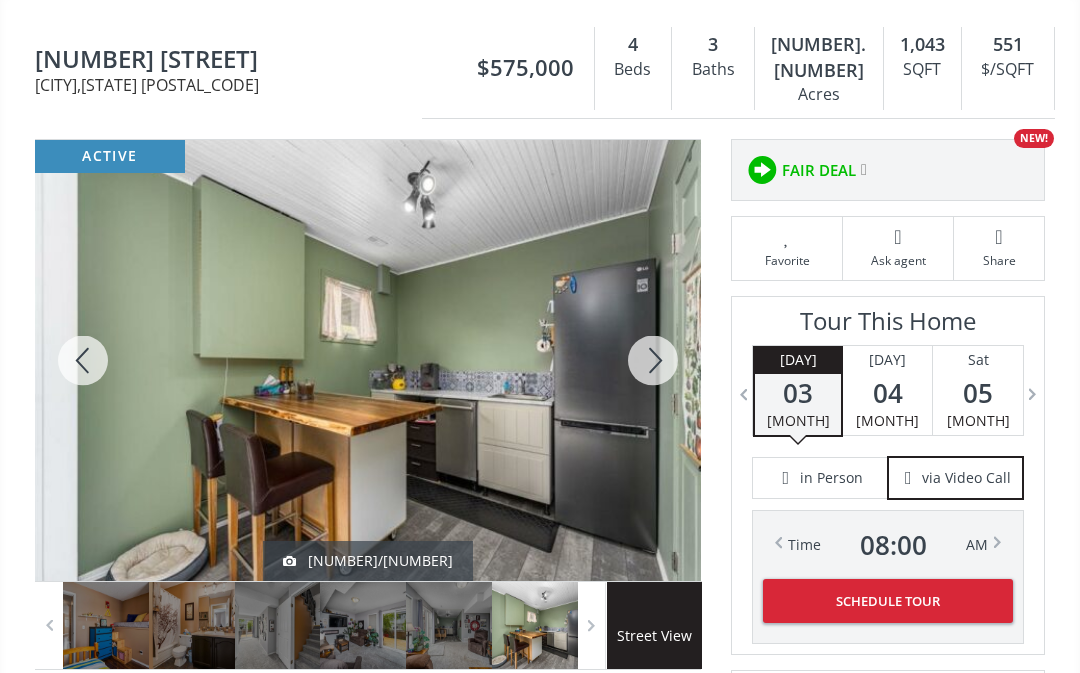 click at bounding box center [653, 360] 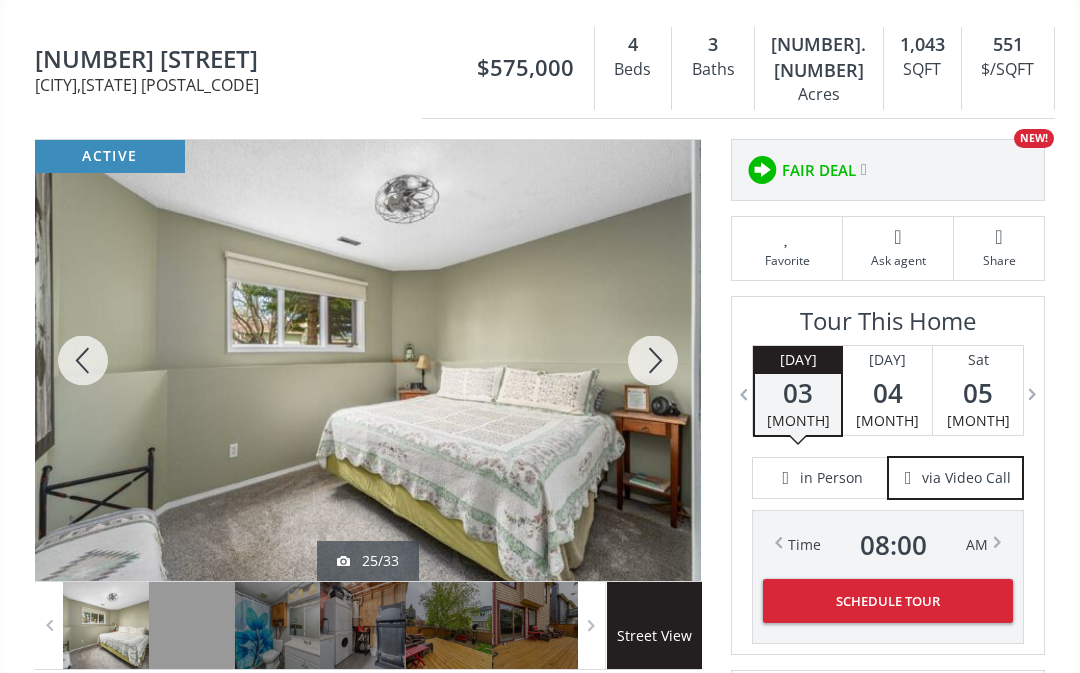 click at bounding box center [653, 360] 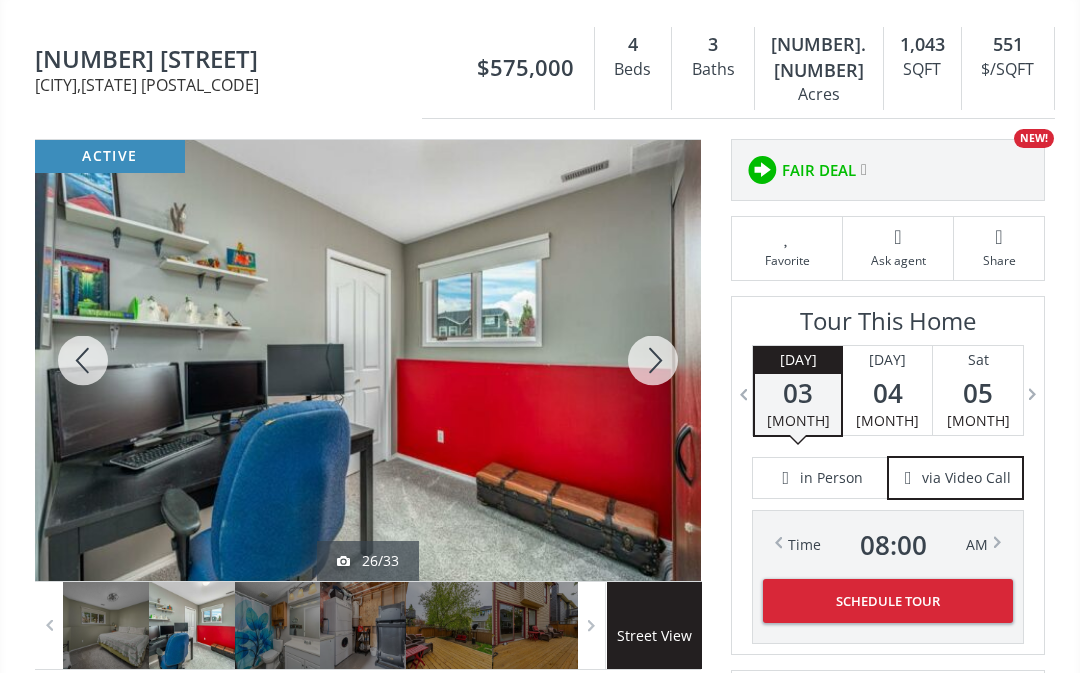 click at bounding box center (653, 360) 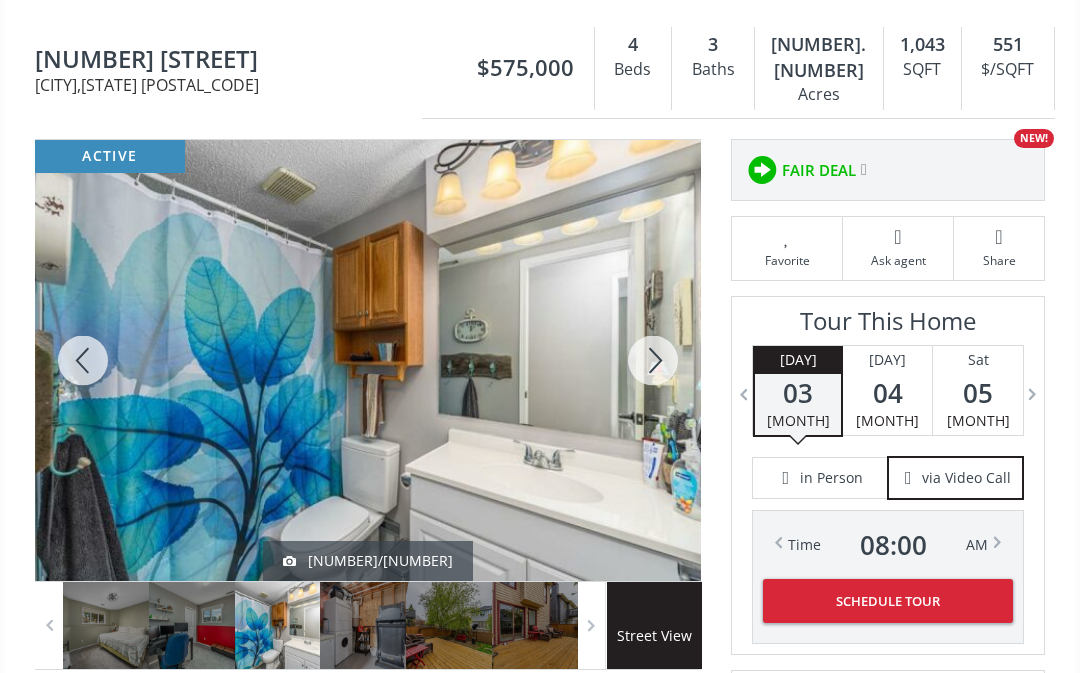click at bounding box center [653, 360] 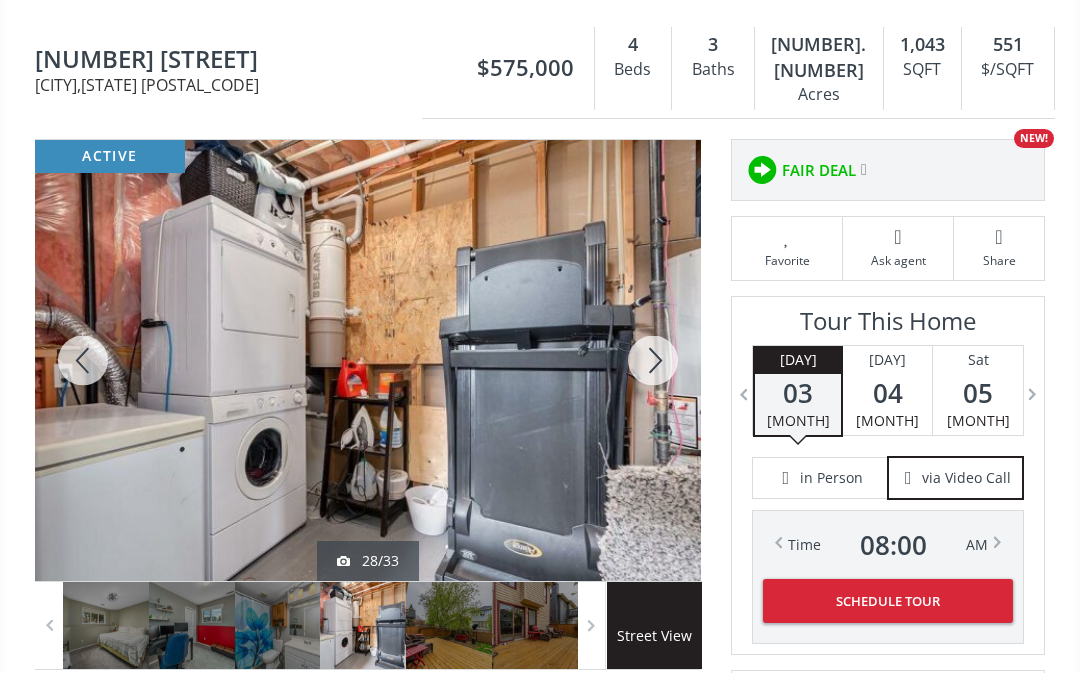 click at bounding box center [653, 360] 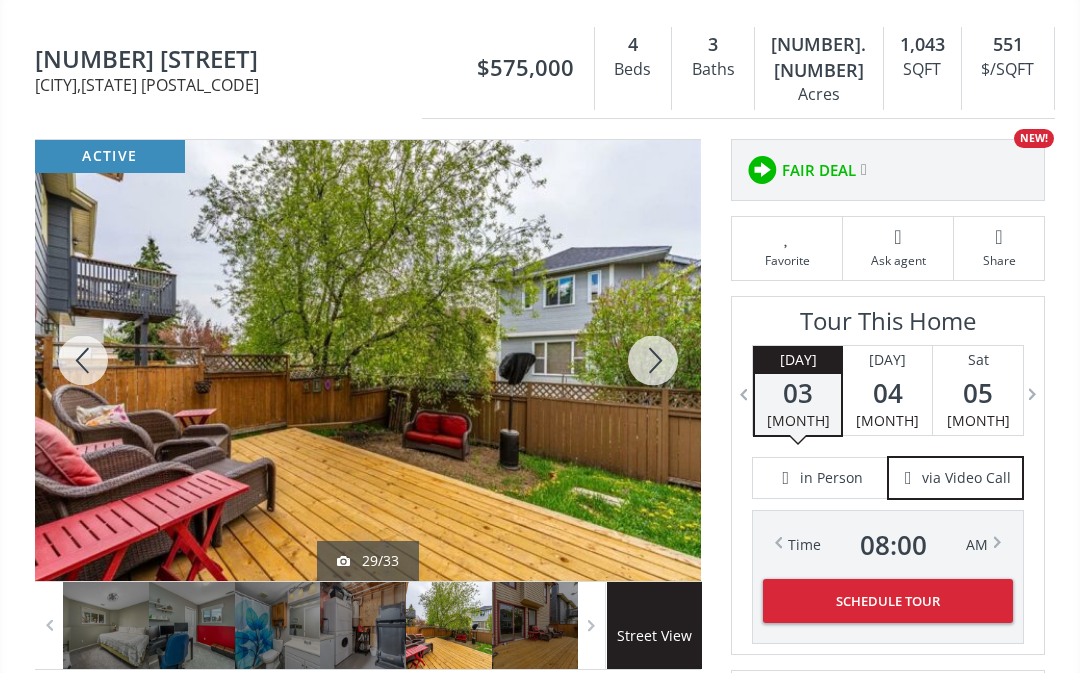 click at bounding box center [653, 360] 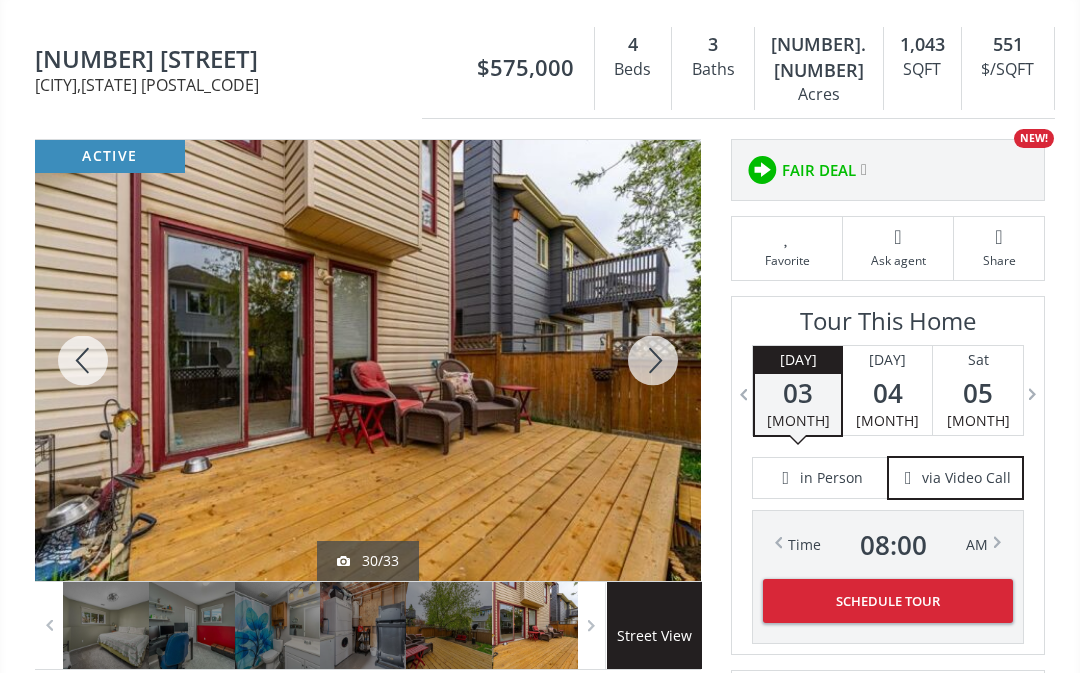 click at bounding box center [653, 360] 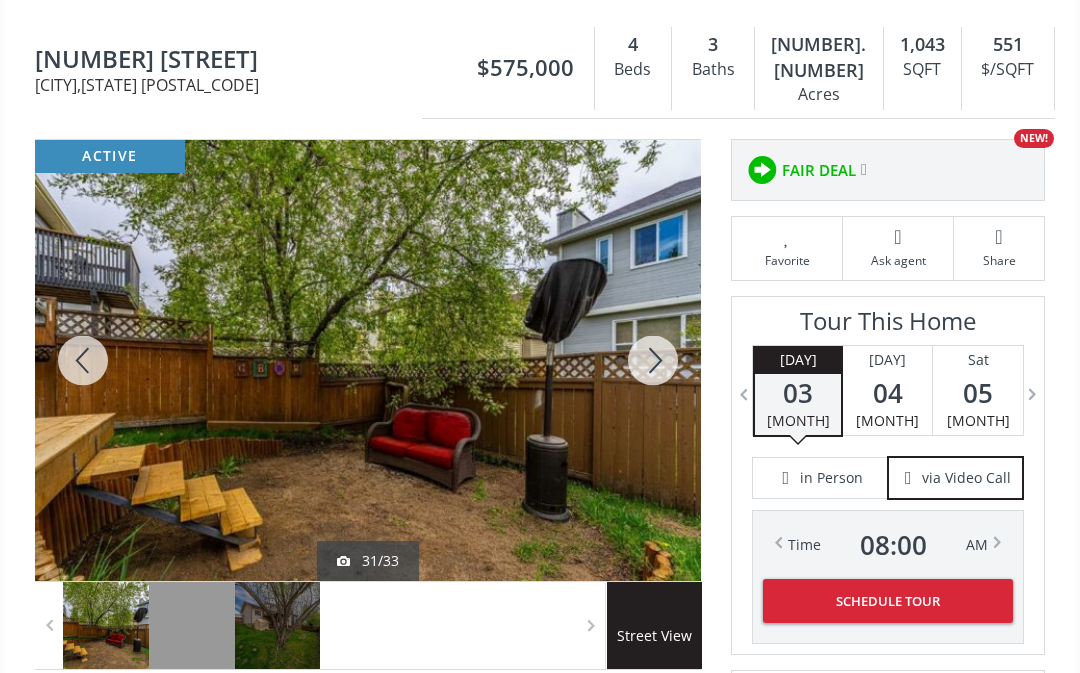 click at bounding box center (653, 360) 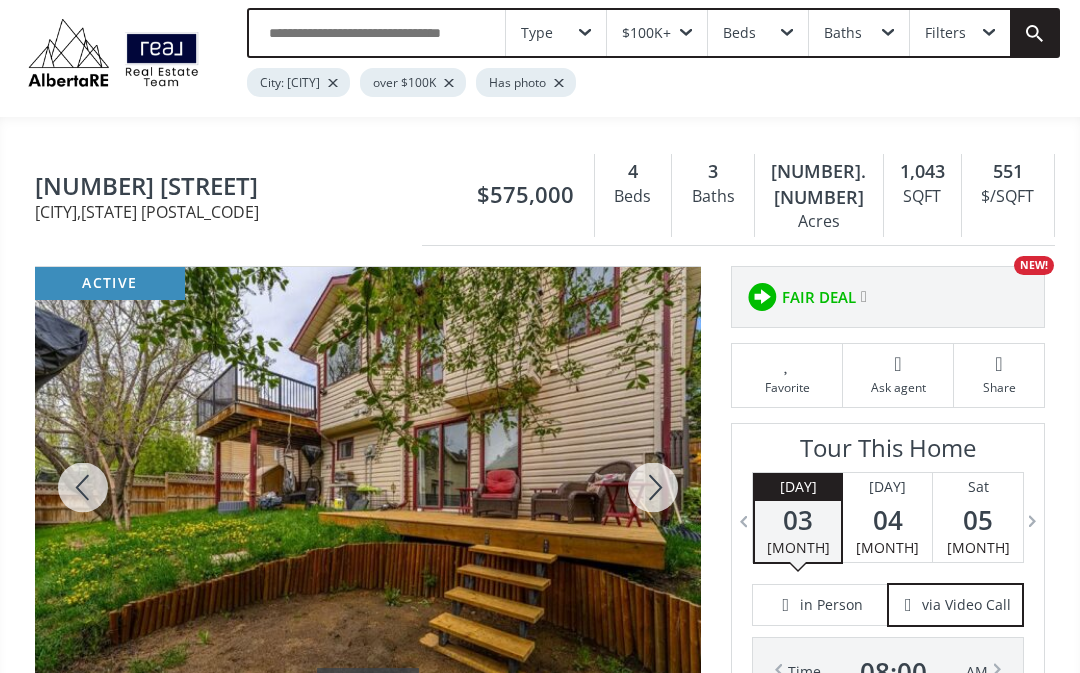 scroll, scrollTop: 51, scrollLeft: 0, axis: vertical 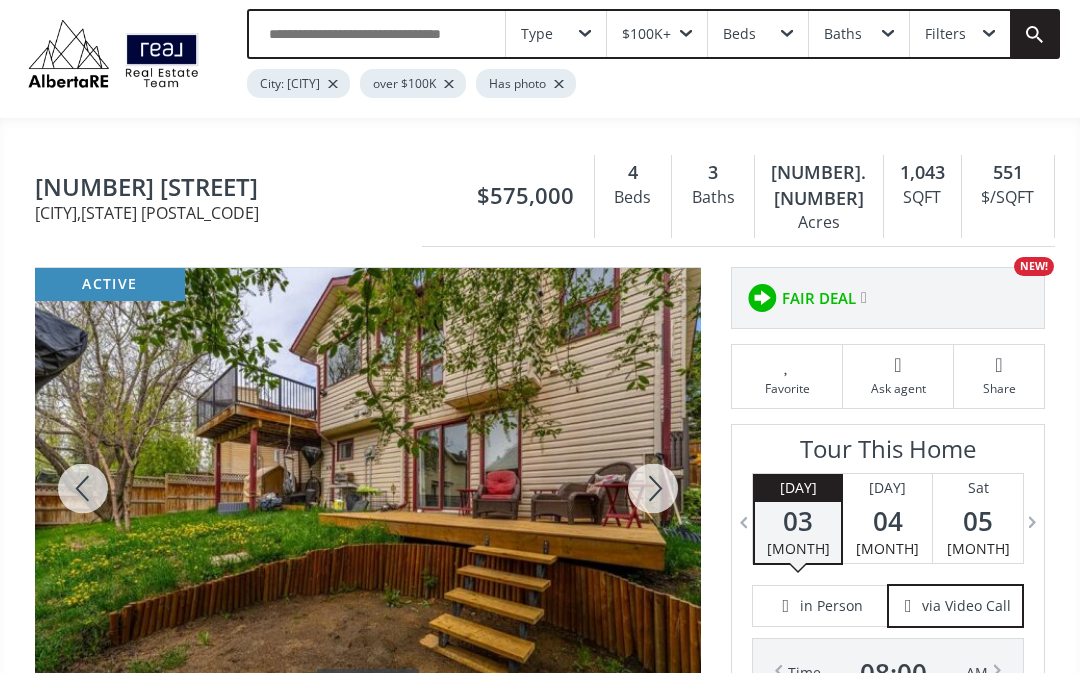 click at bounding box center (653, 488) 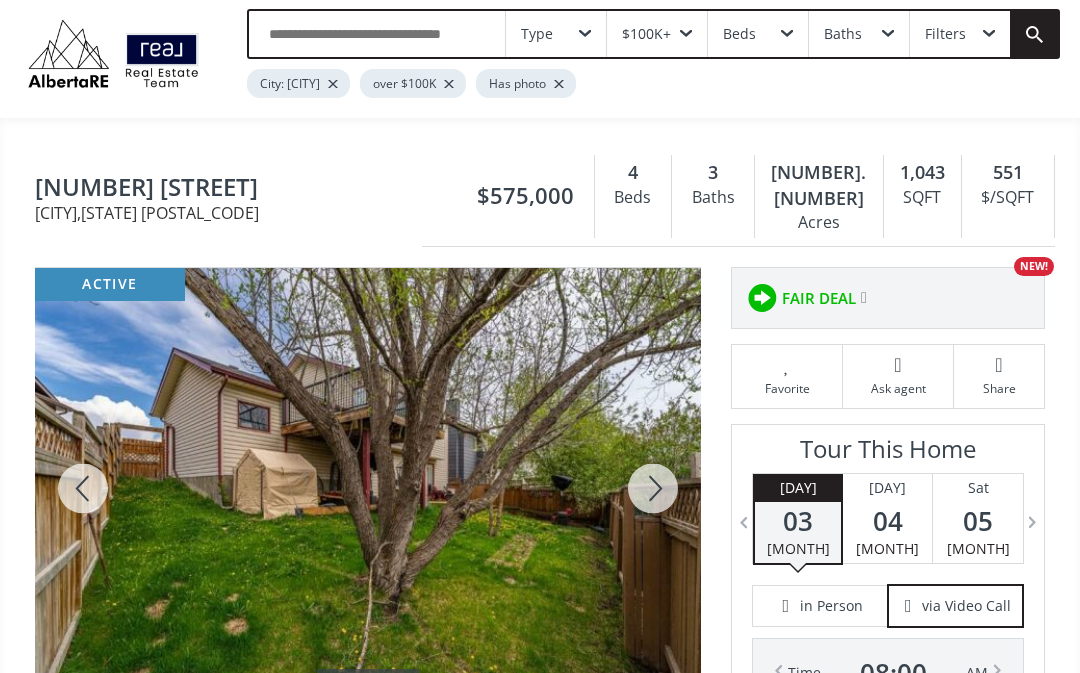 click at bounding box center (83, 488) 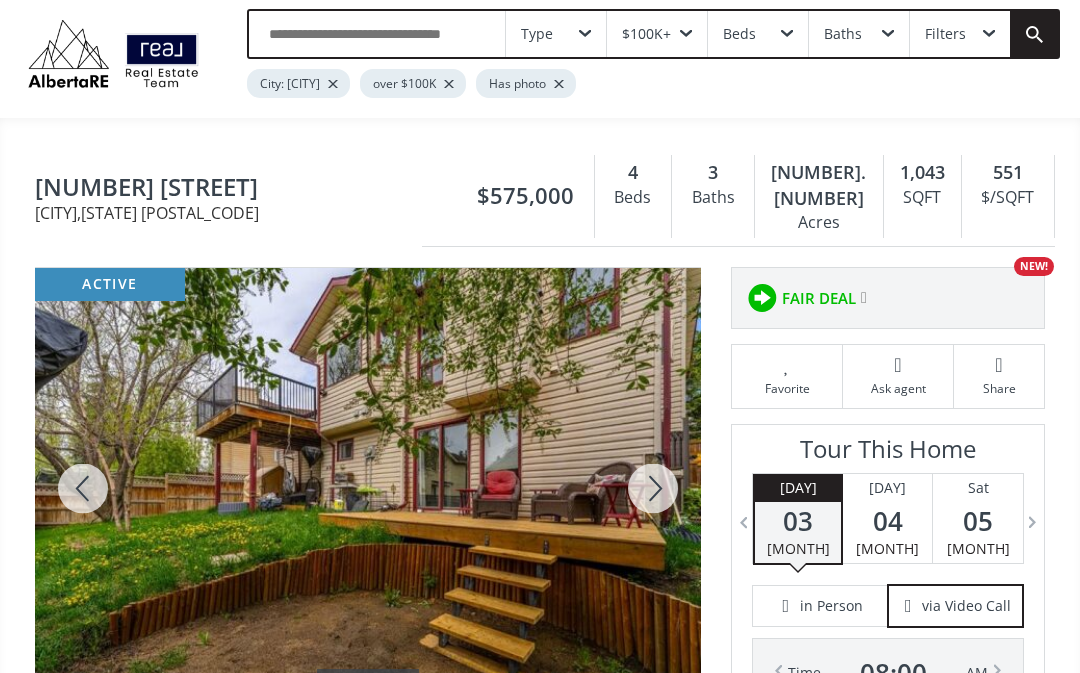 click at bounding box center [83, 488] 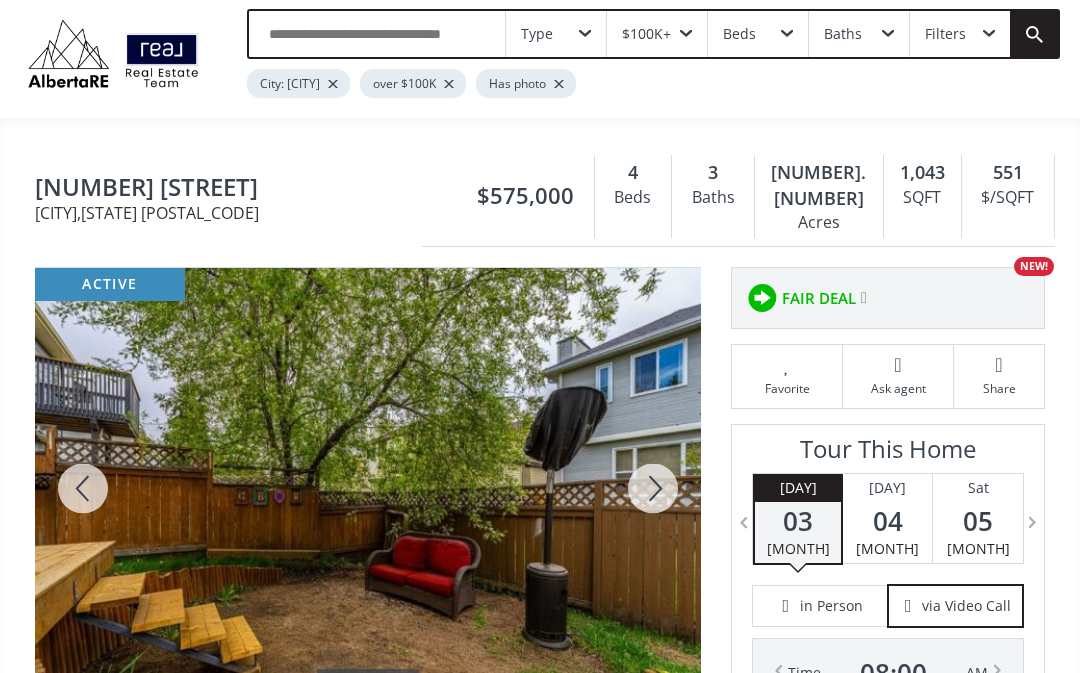 click at bounding box center [83, 488] 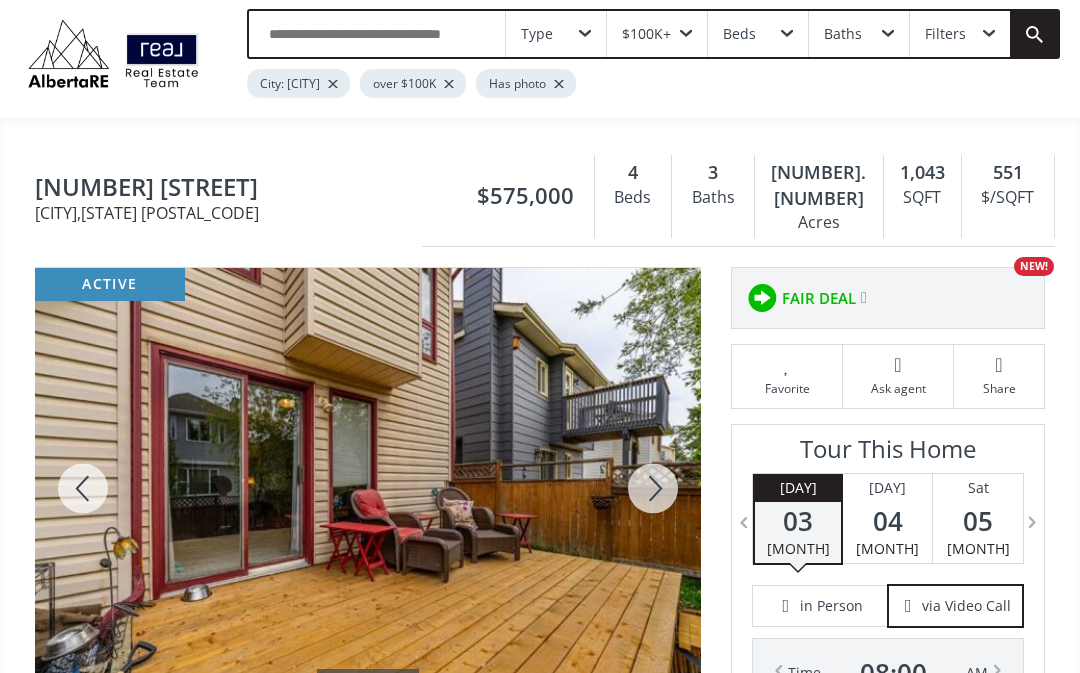 click at bounding box center [83, 488] 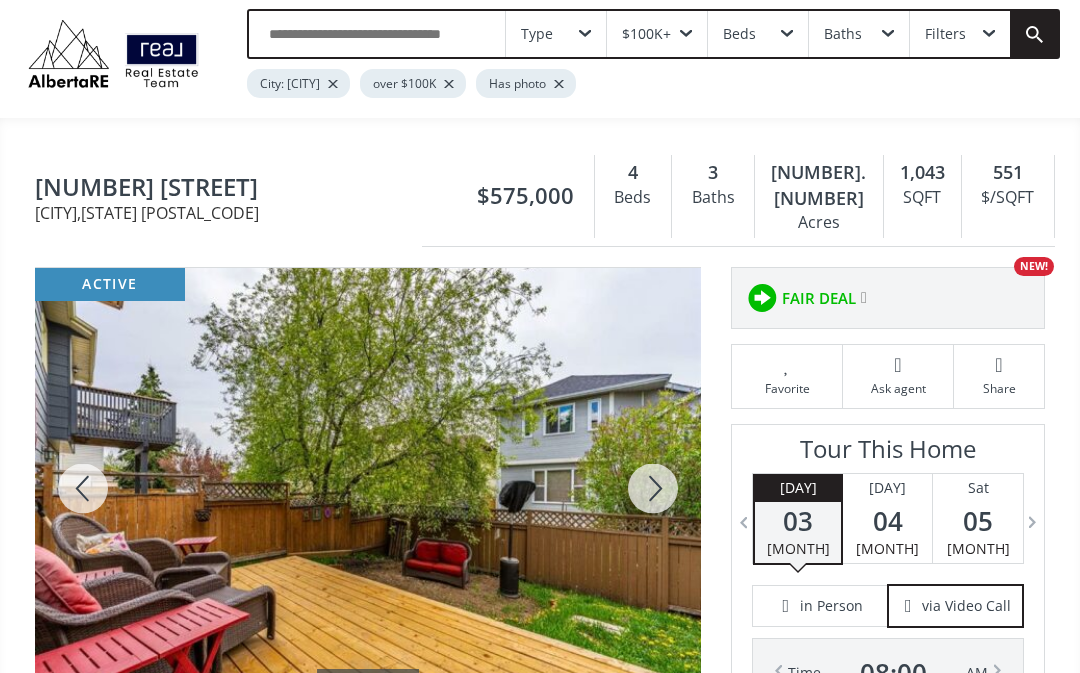 click at bounding box center [83, 488] 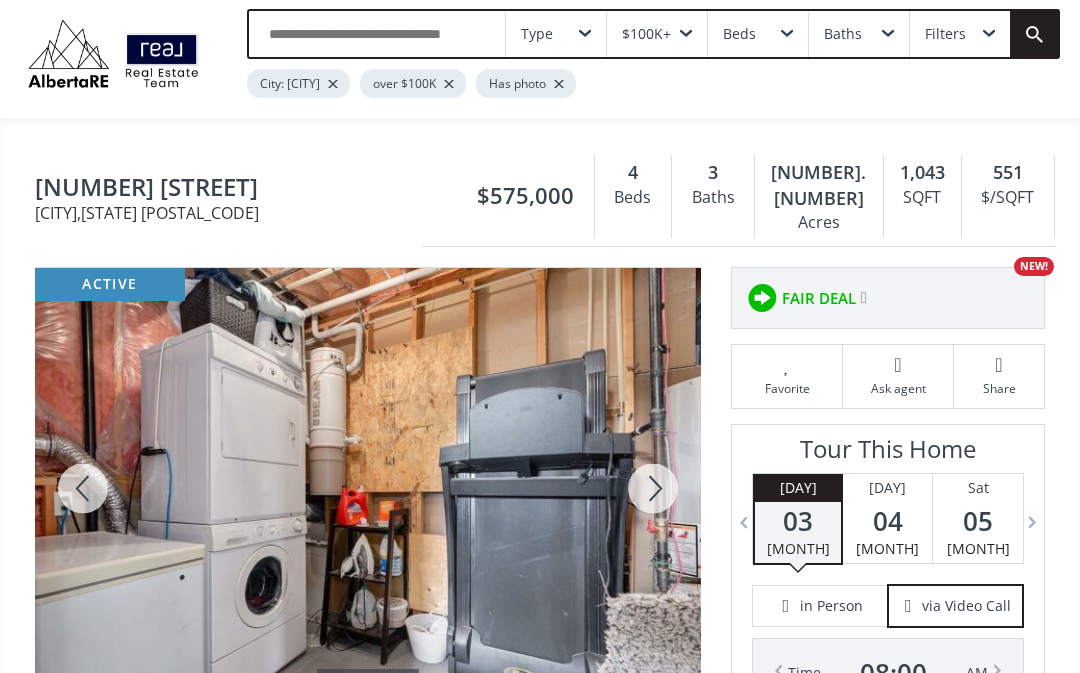 click at bounding box center [83, 488] 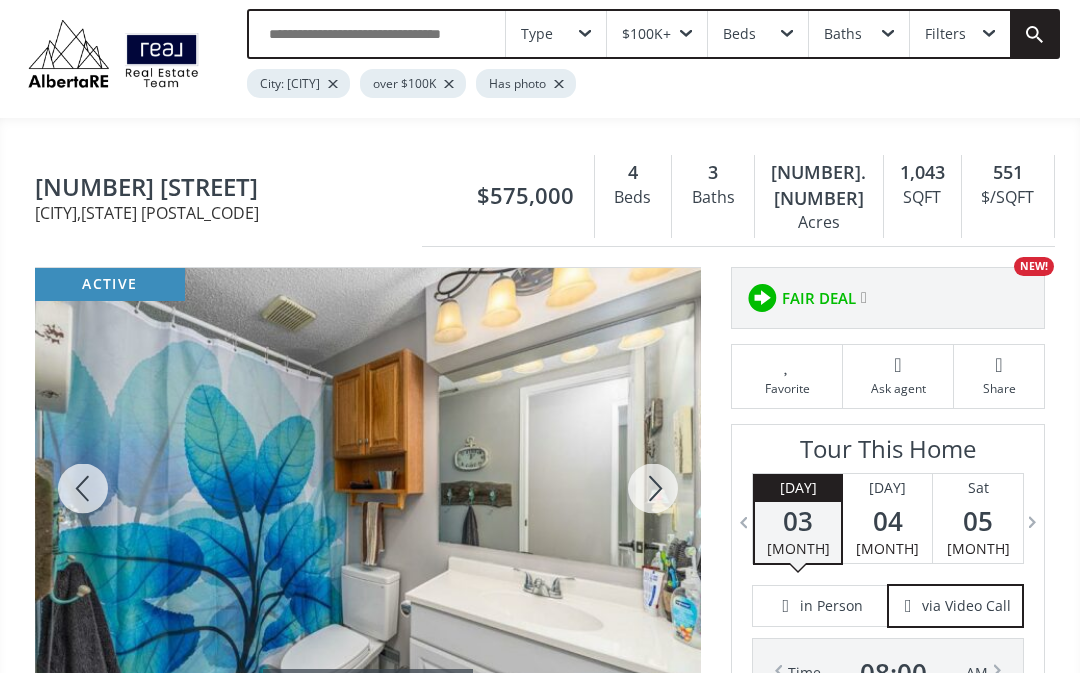 click at bounding box center (83, 488) 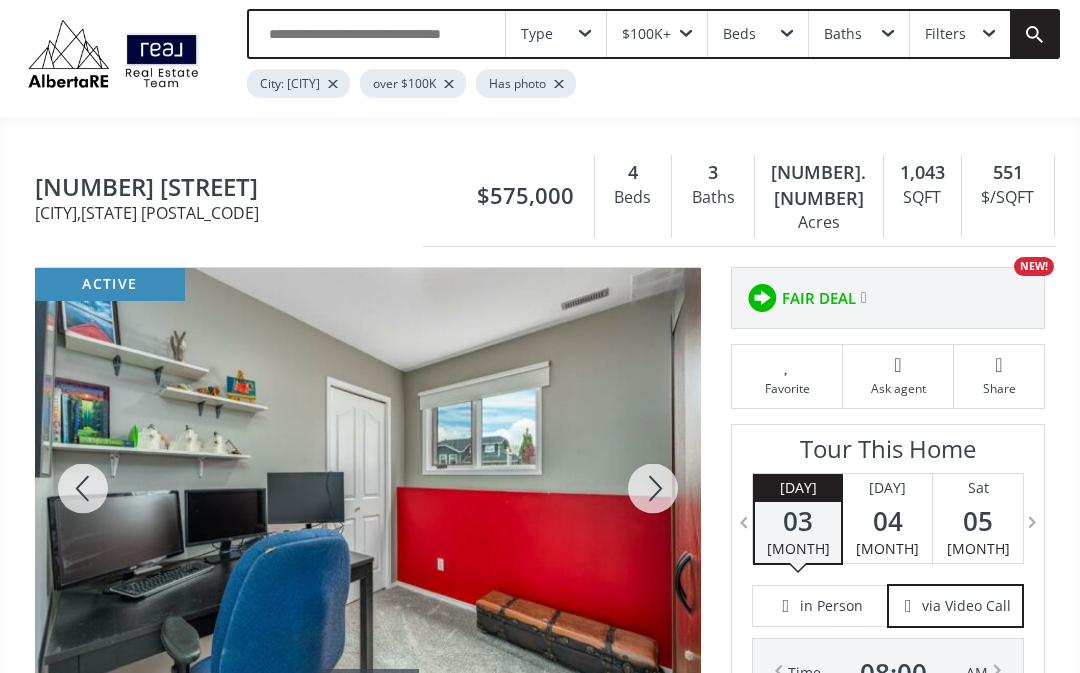 click at bounding box center (83, 488) 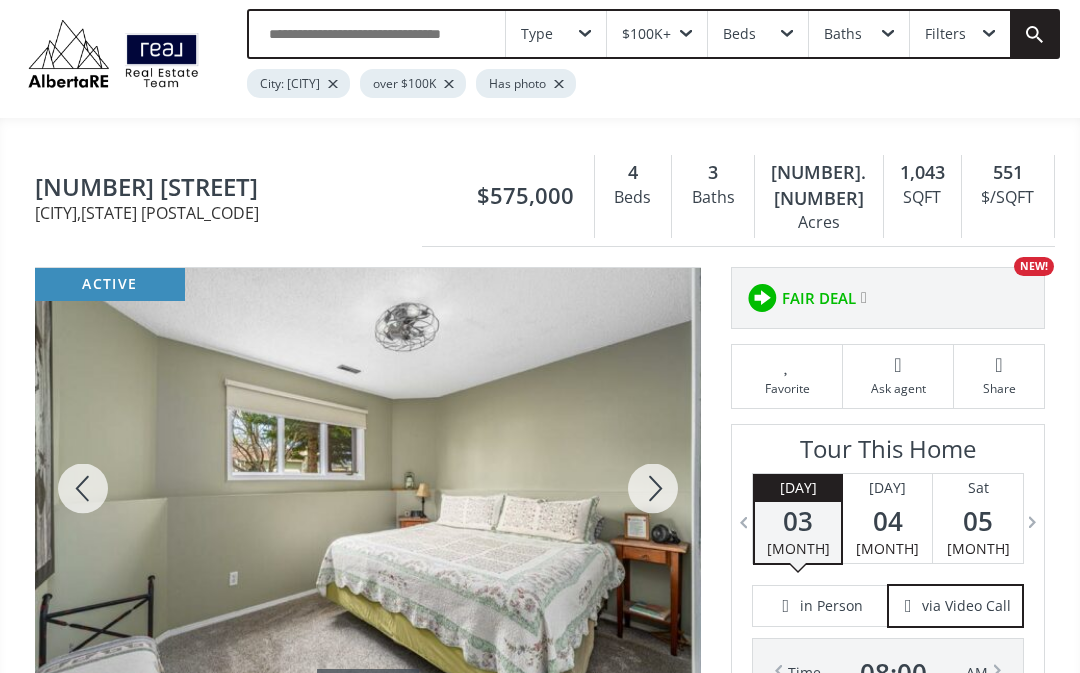 click at bounding box center (83, 488) 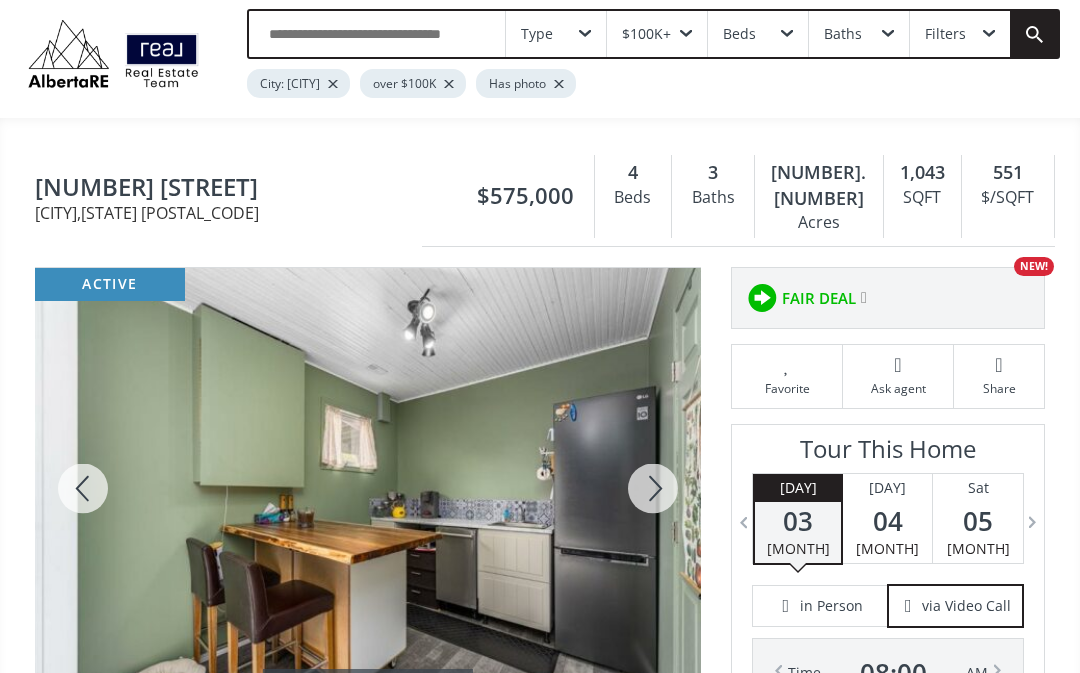 click at bounding box center (83, 488) 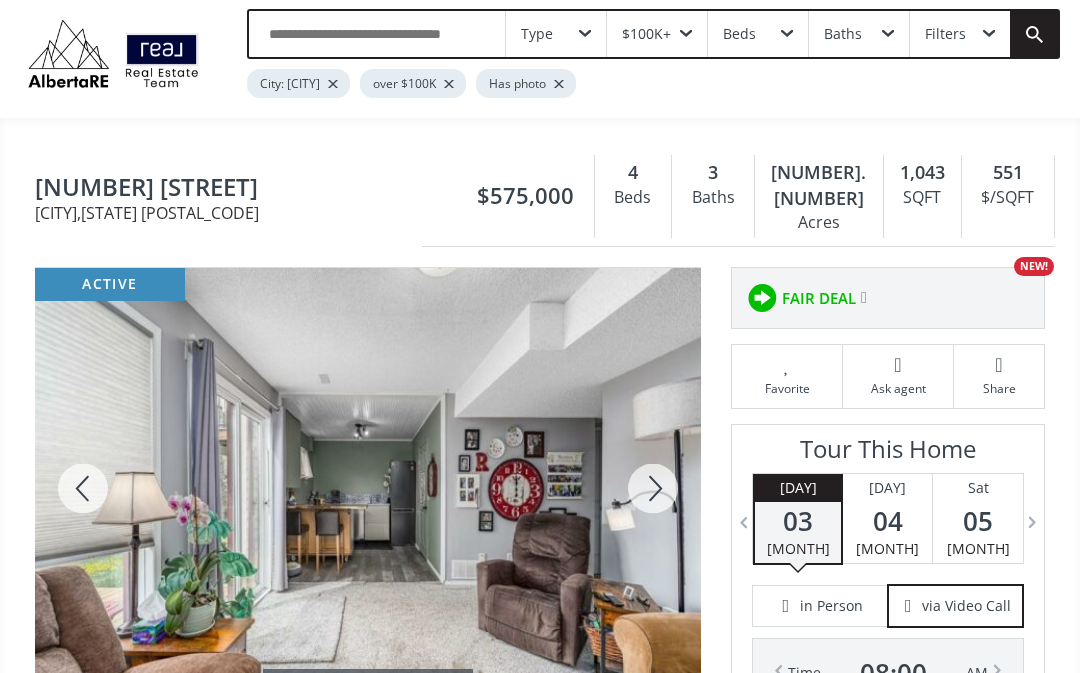 click at bounding box center (83, 488) 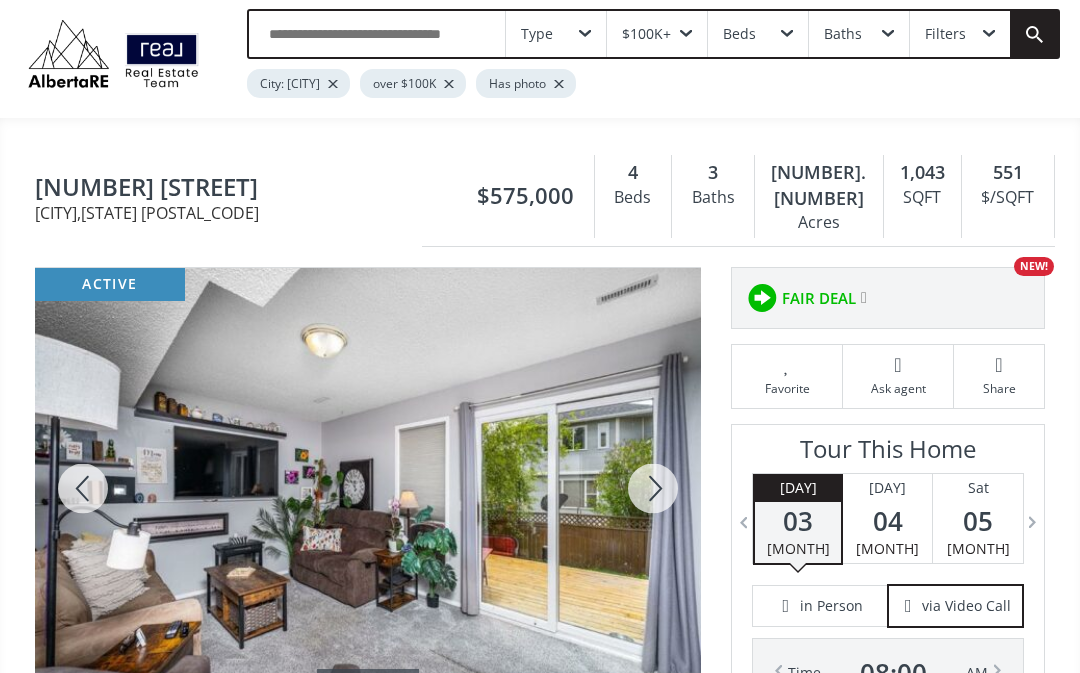 click at bounding box center [83, 488] 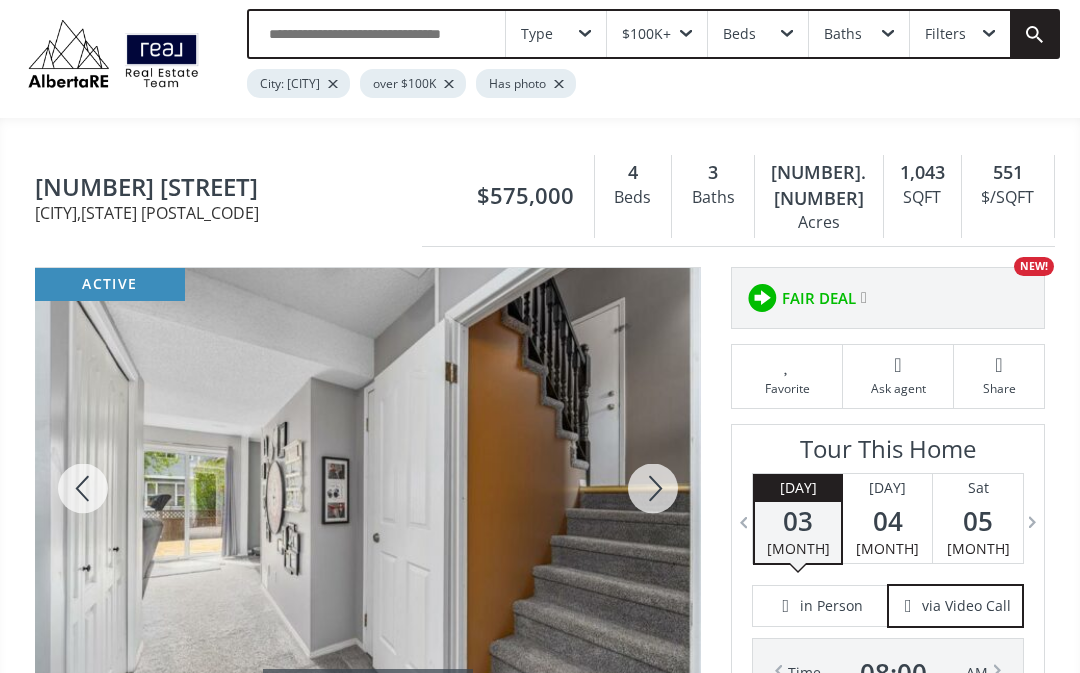 click at bounding box center (83, 488) 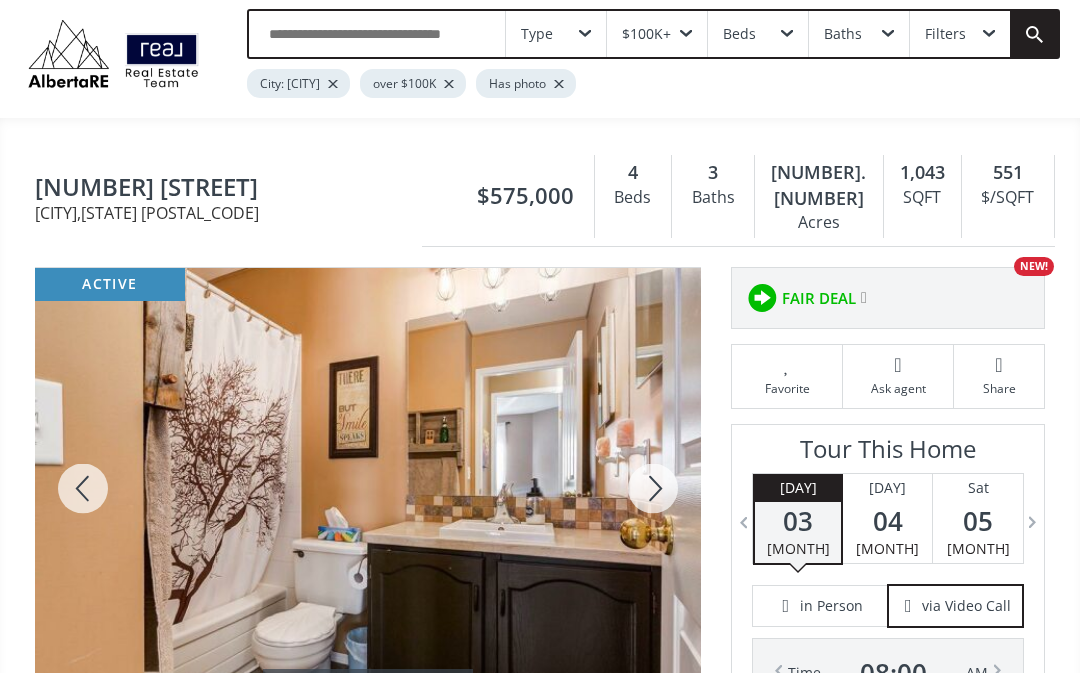 click at bounding box center [83, 488] 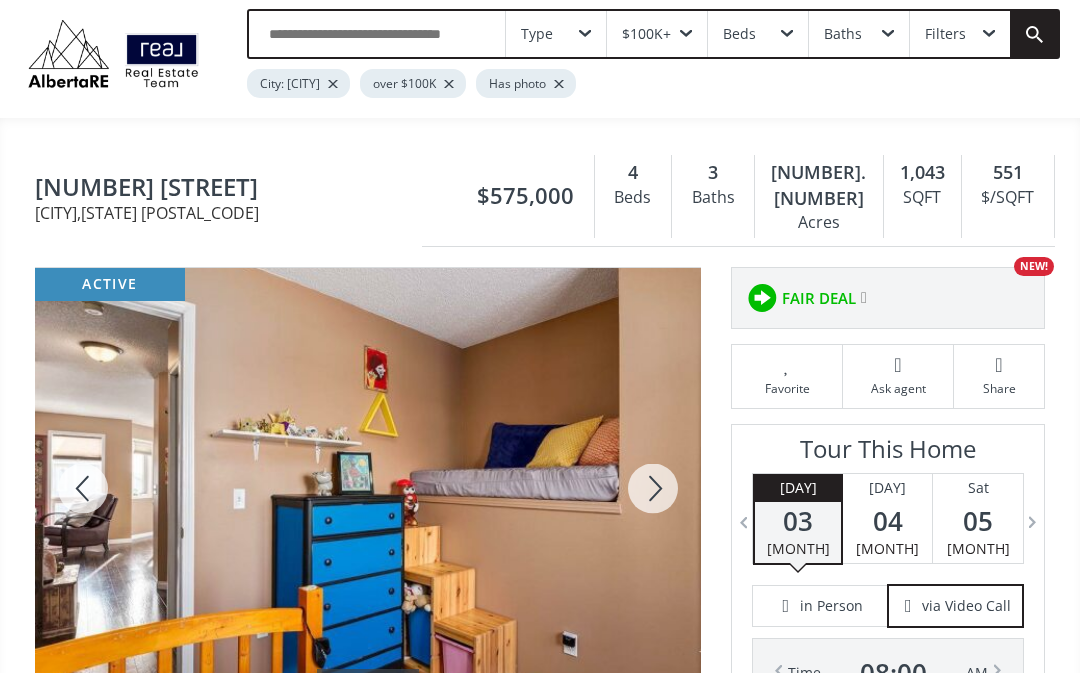 click at bounding box center [83, 488] 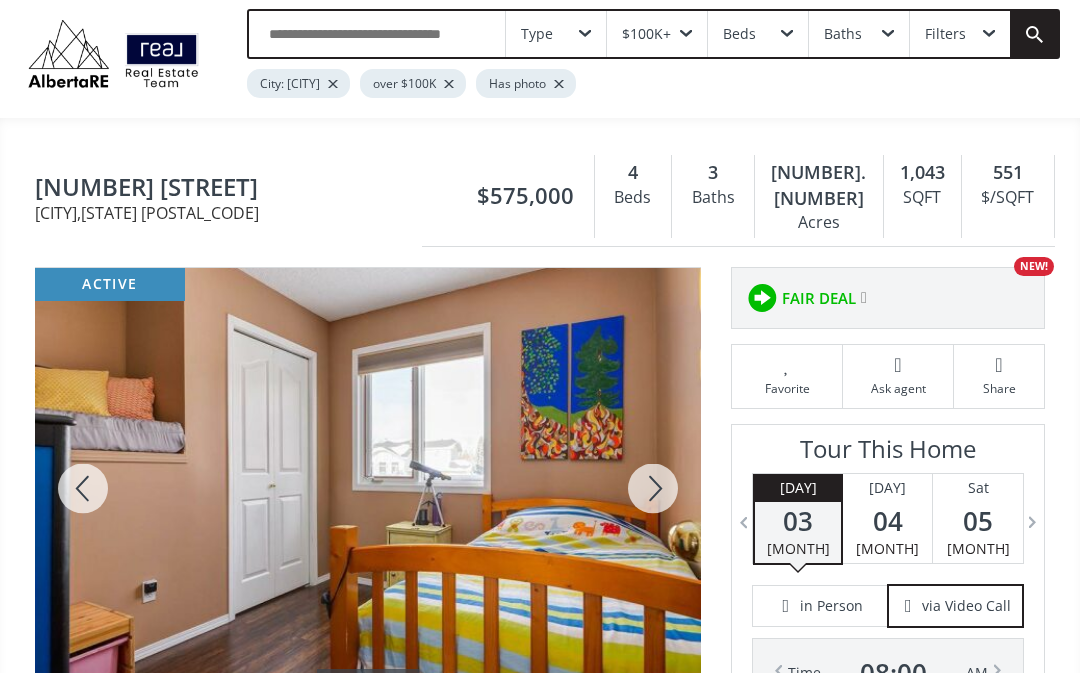 click at bounding box center [83, 488] 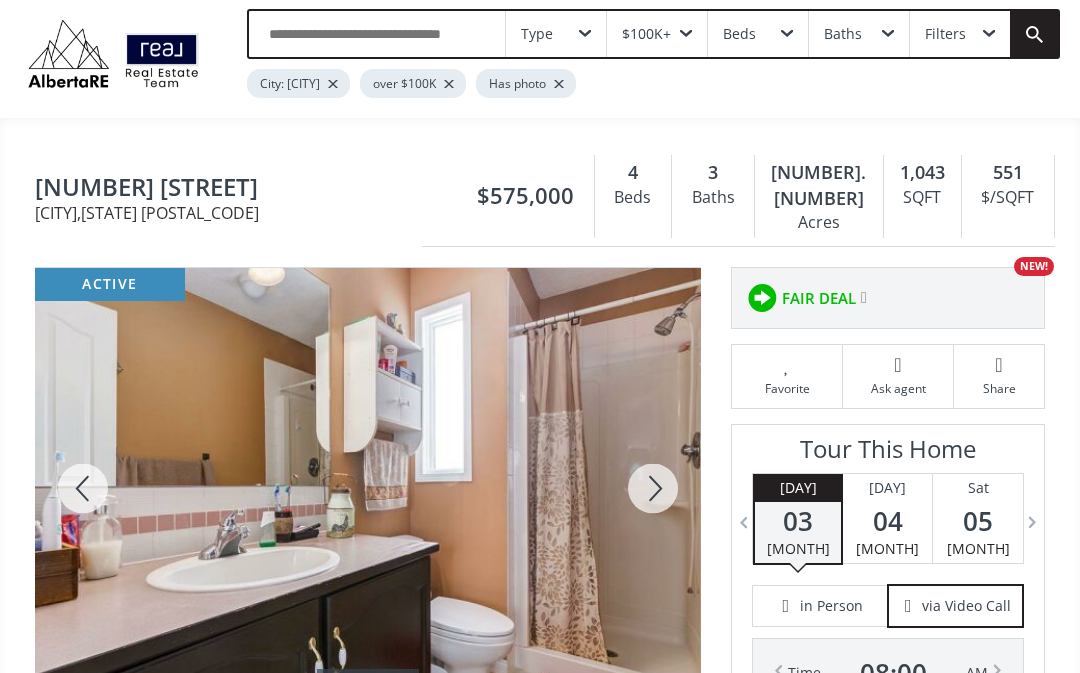 click at bounding box center [83, 488] 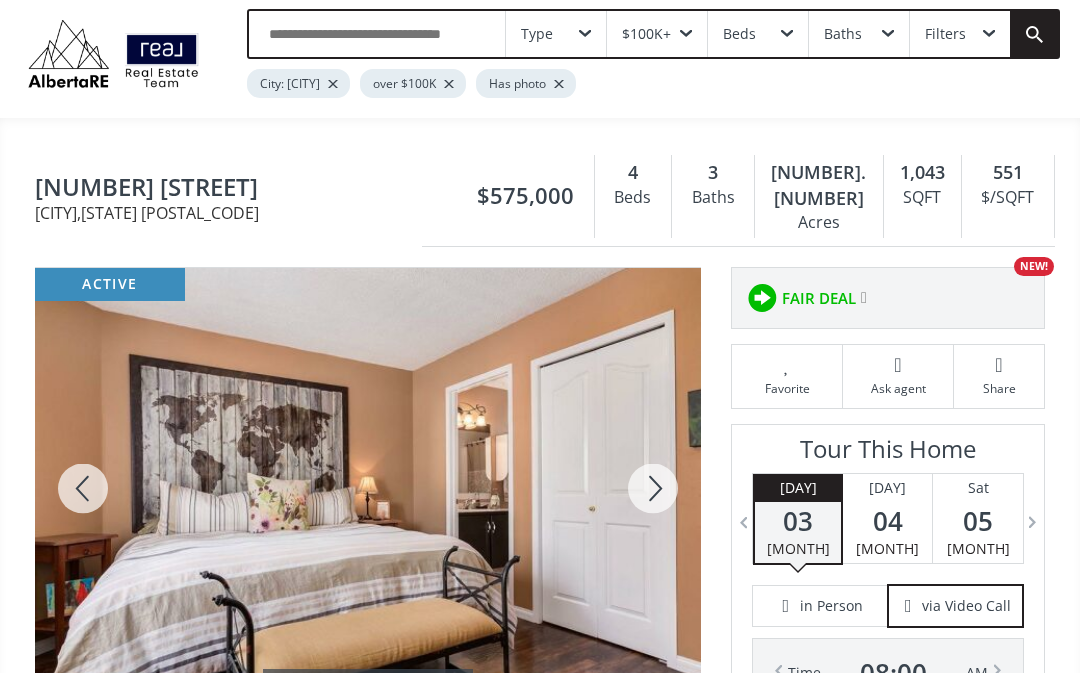 click at bounding box center [83, 488] 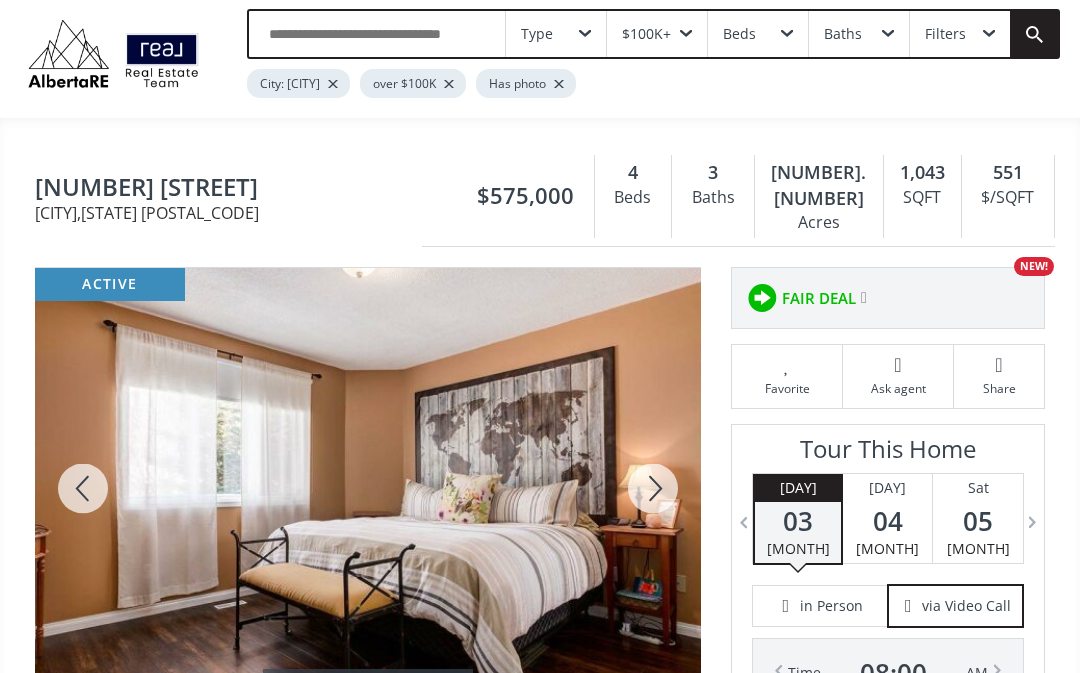 click at bounding box center (83, 488) 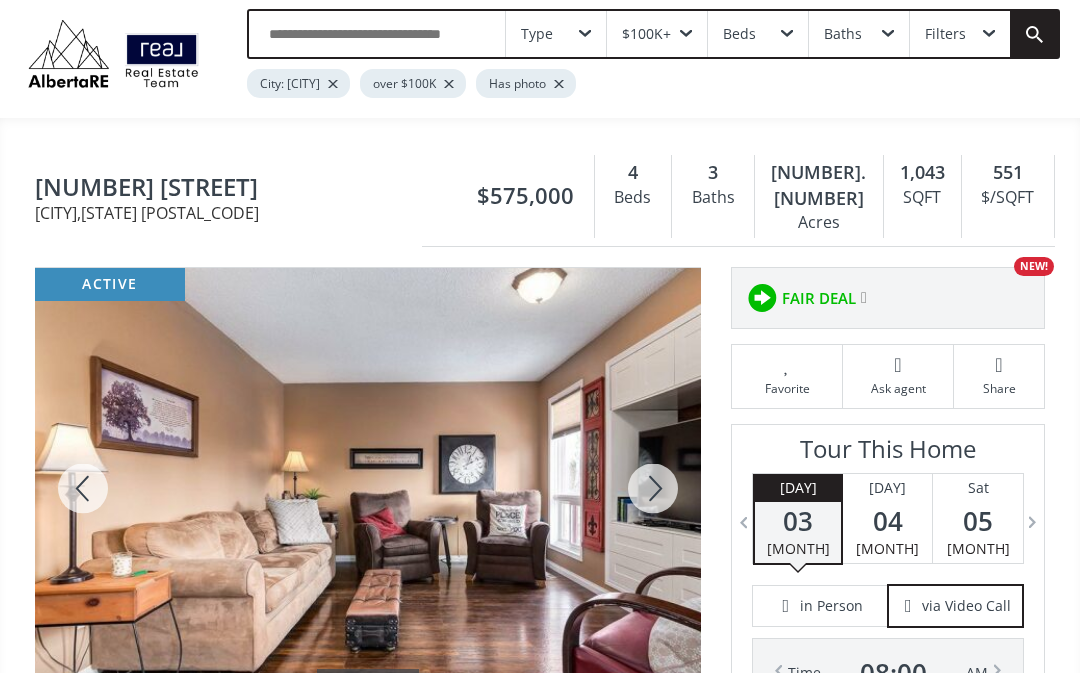 click at bounding box center (83, 488) 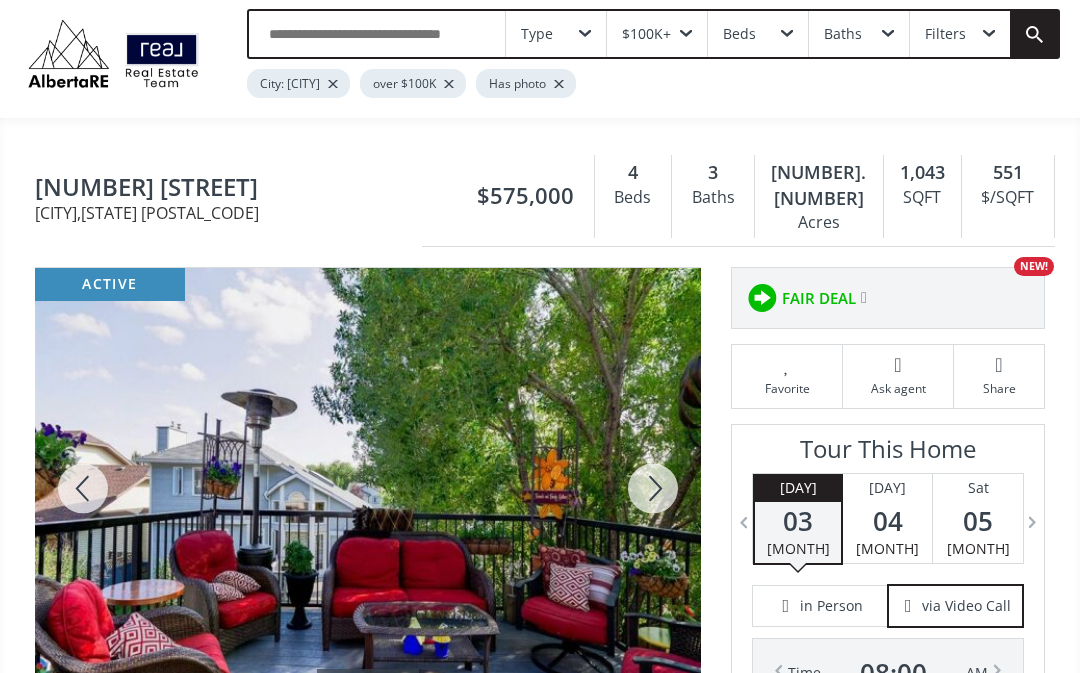 click at bounding box center (83, 488) 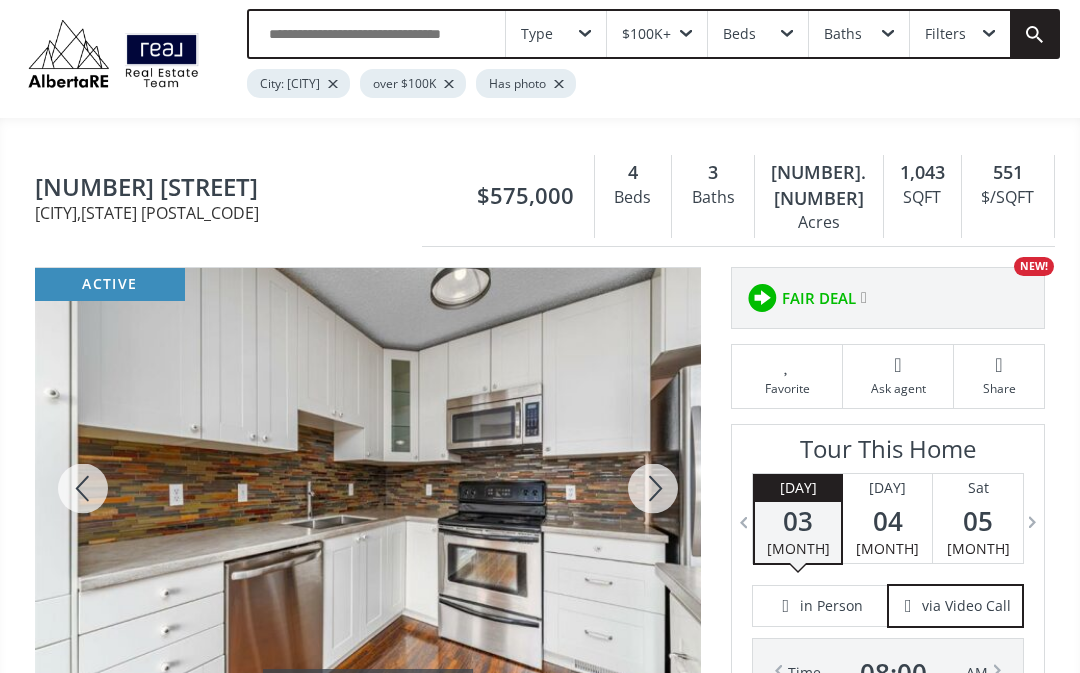 click at bounding box center (83, 488) 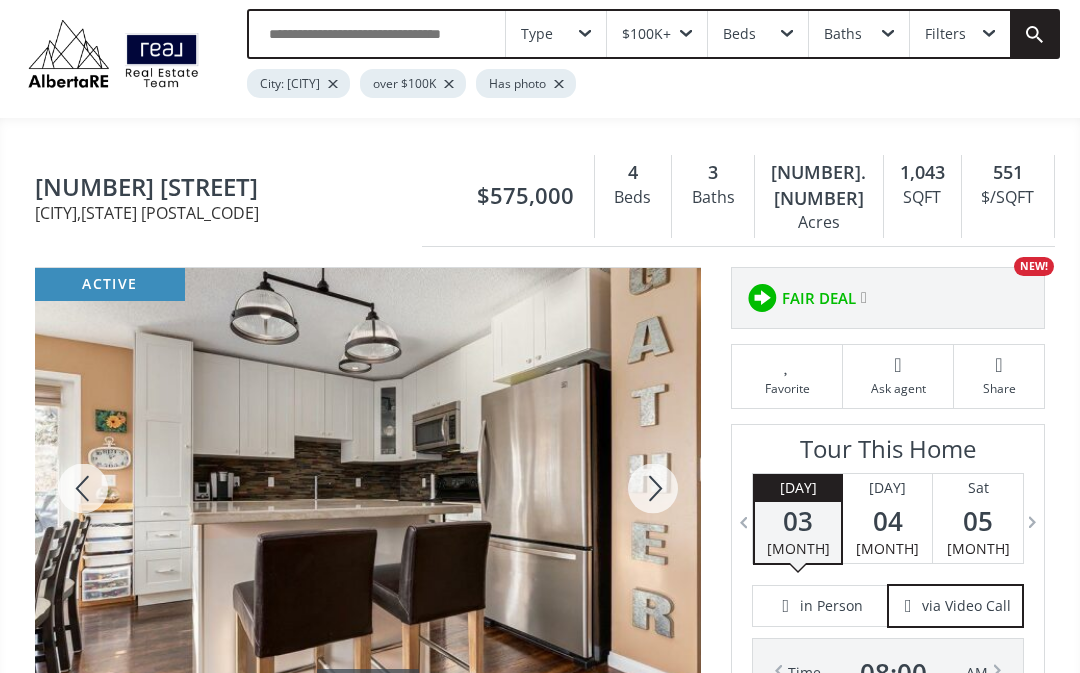 click at bounding box center (83, 488) 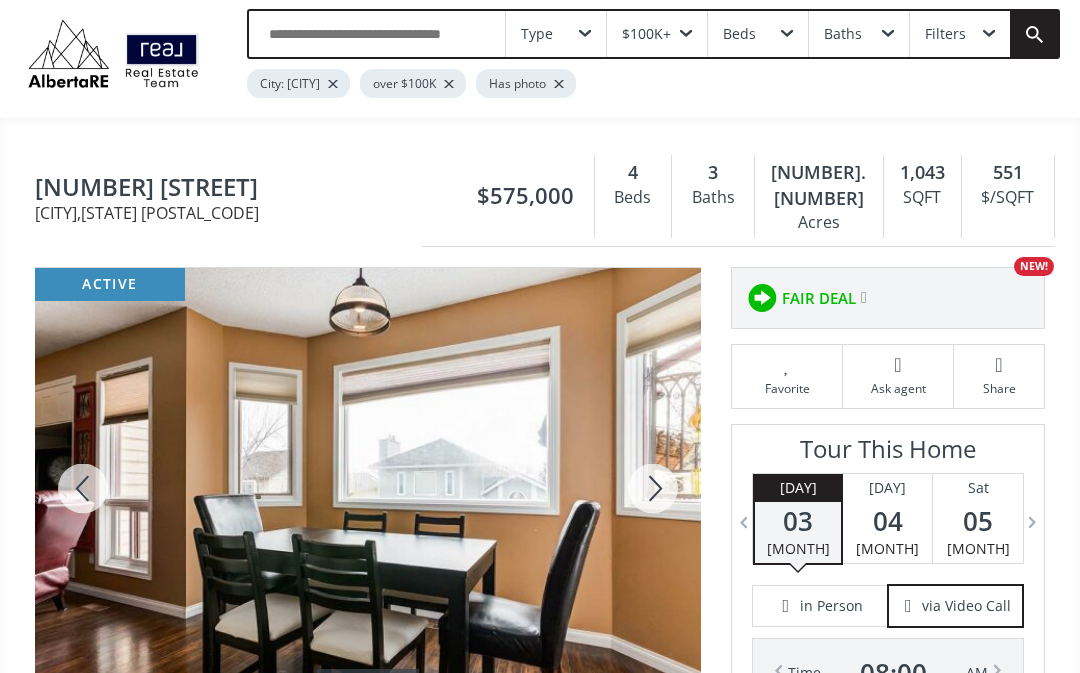 click at bounding box center (83, 488) 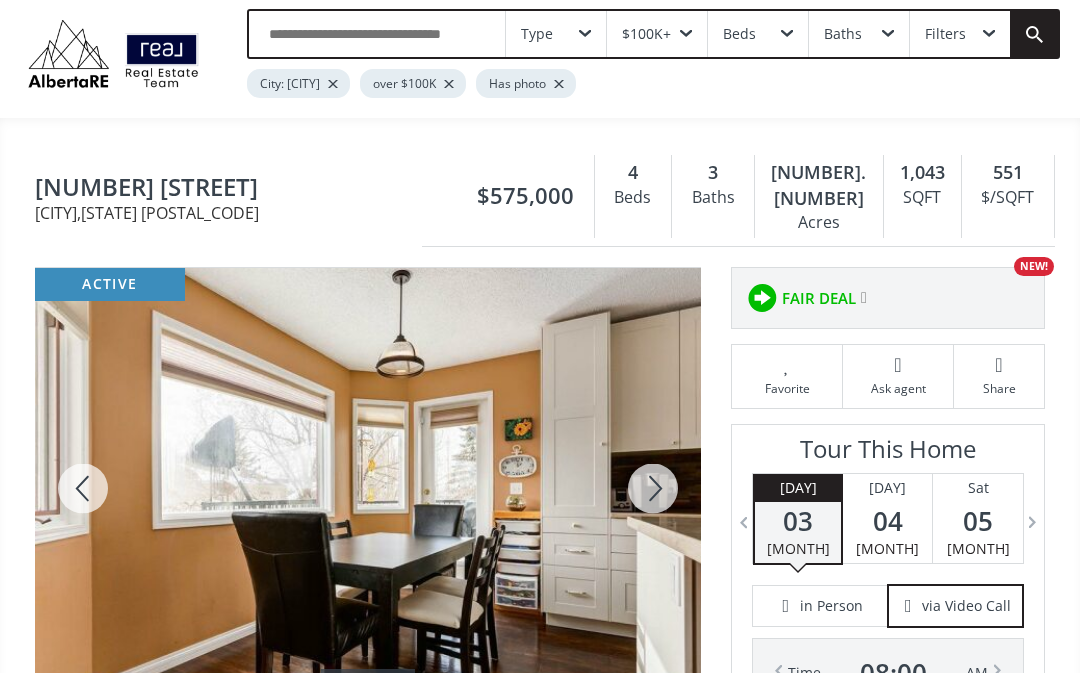 click at bounding box center (83, 488) 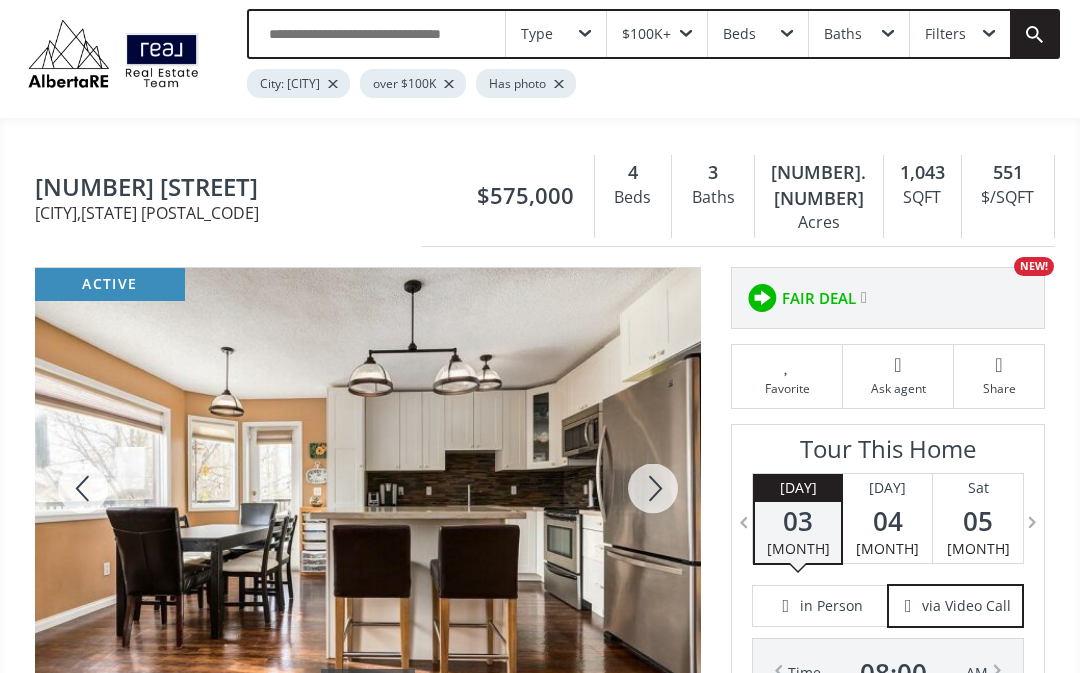 click at bounding box center (83, 488) 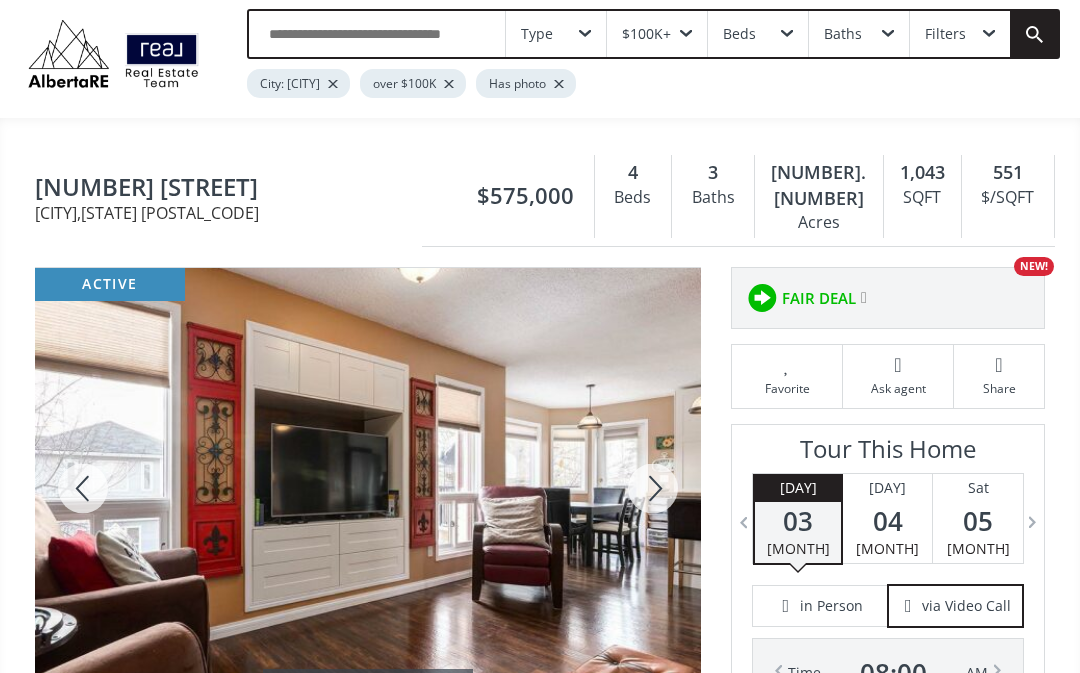 click at bounding box center (83, 488) 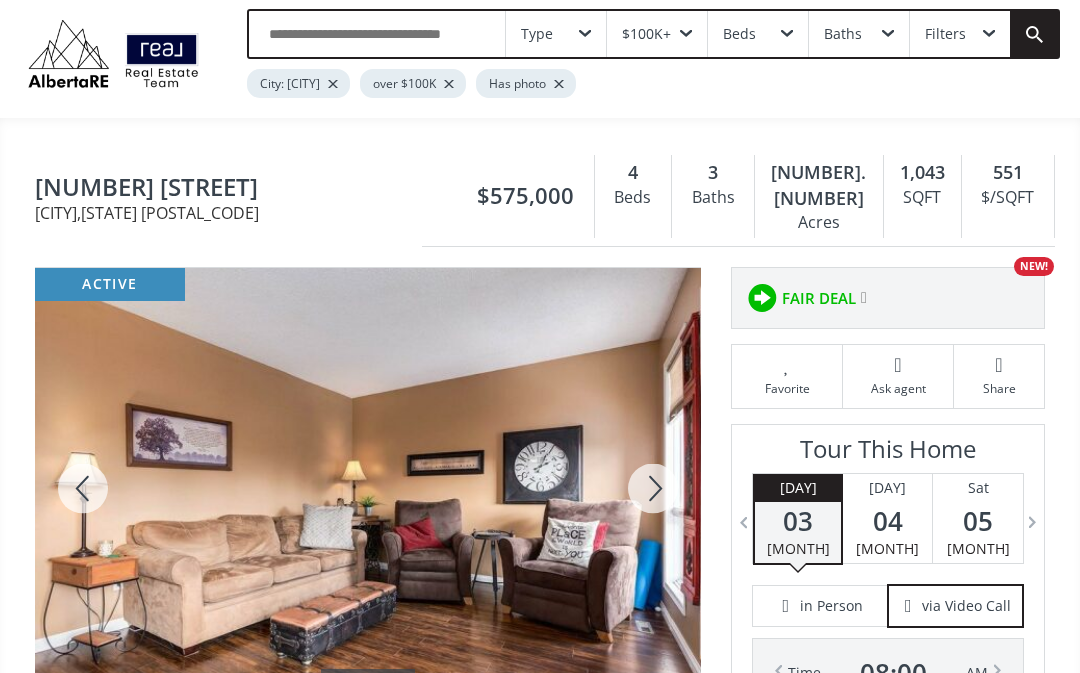 click at bounding box center (83, 488) 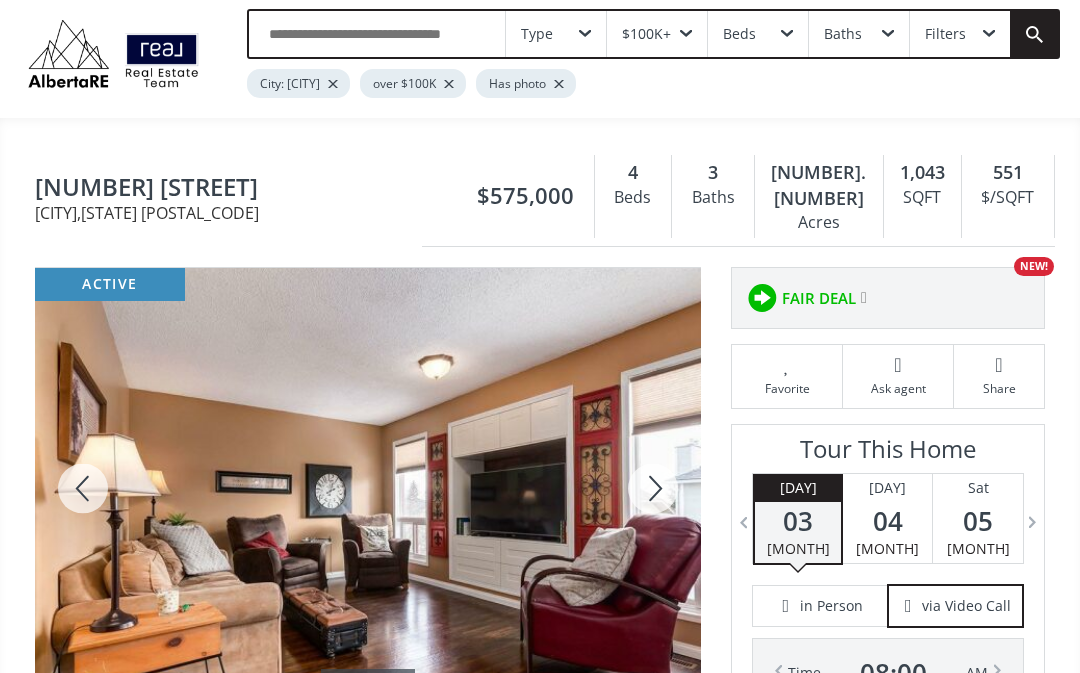 click at bounding box center [83, 488] 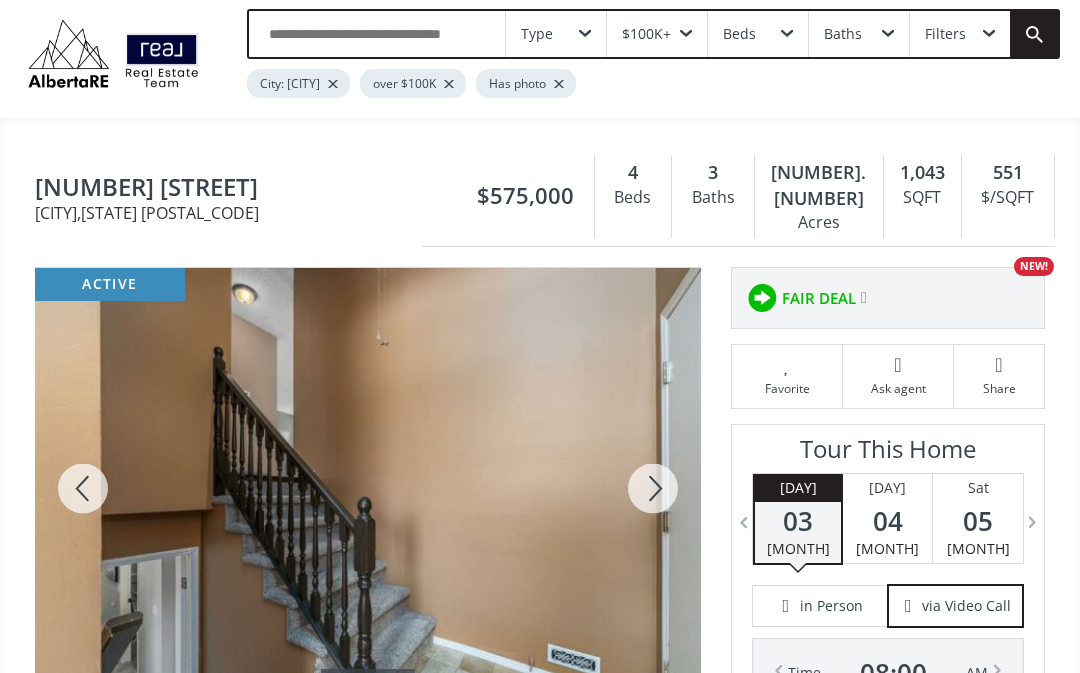 click at bounding box center (83, 488) 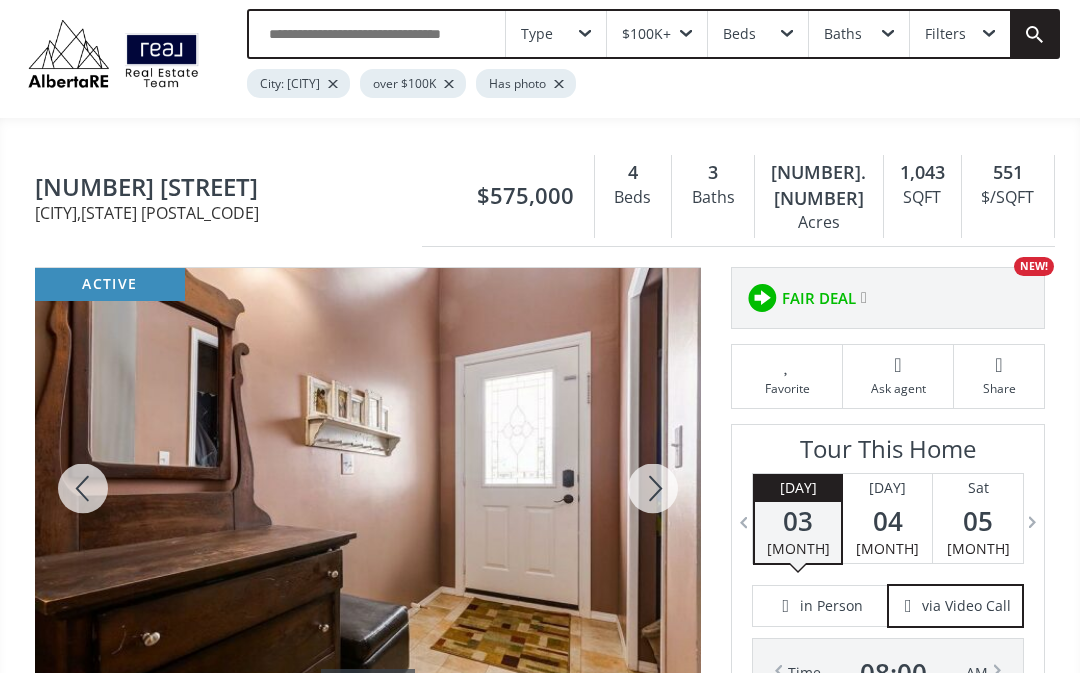 click at bounding box center [83, 488] 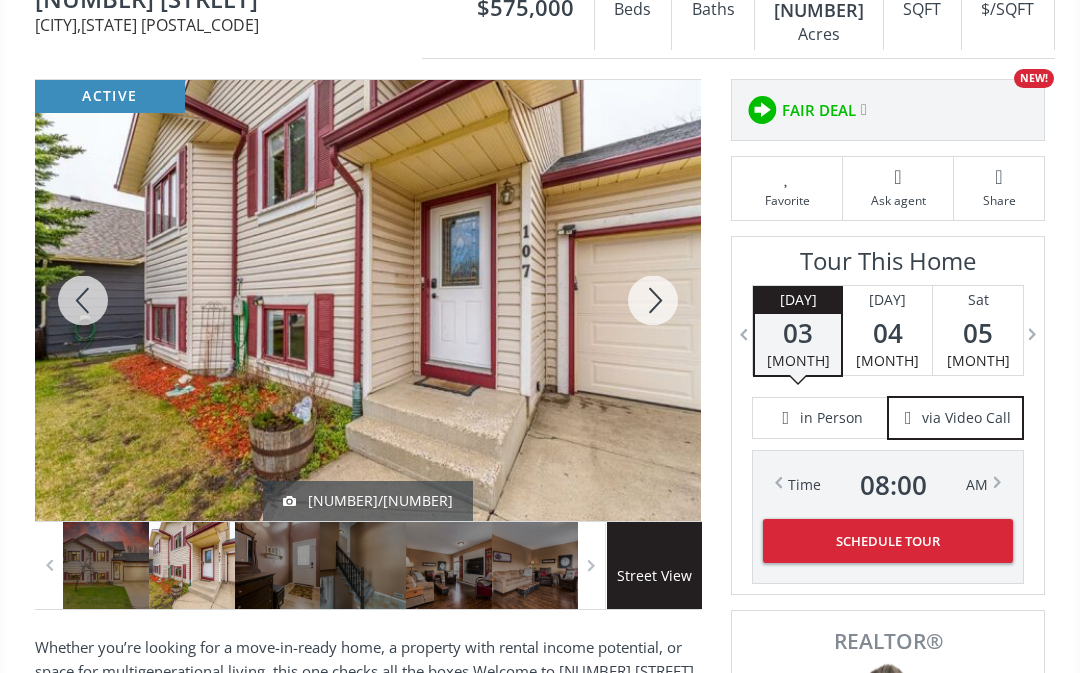 scroll, scrollTop: 238, scrollLeft: 0, axis: vertical 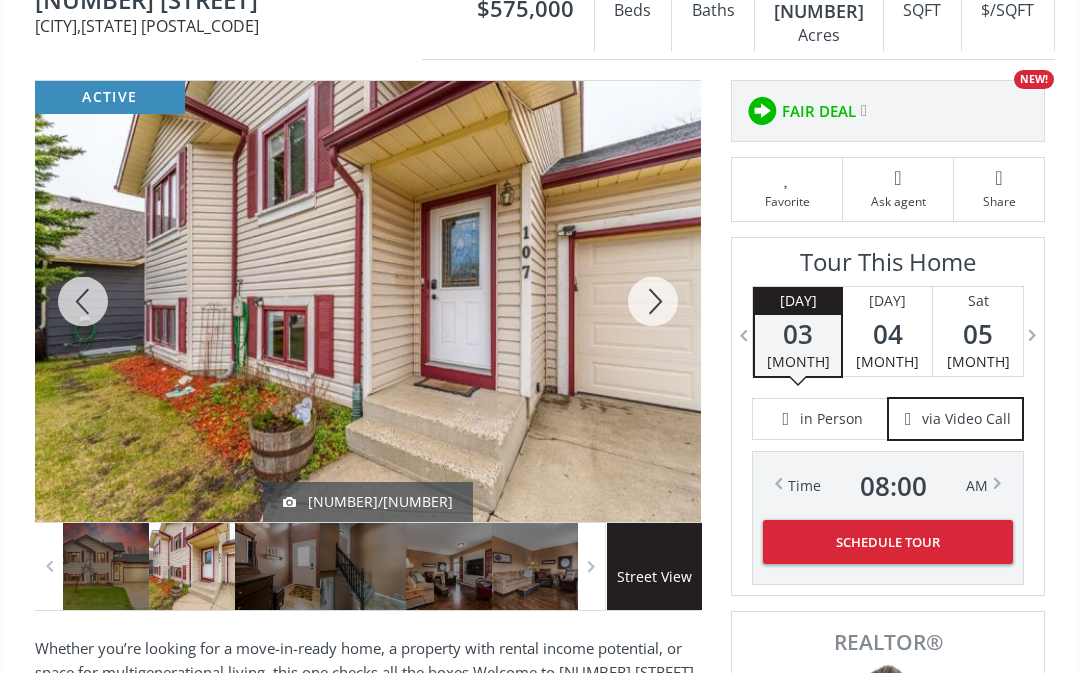 click at bounding box center (653, 301) 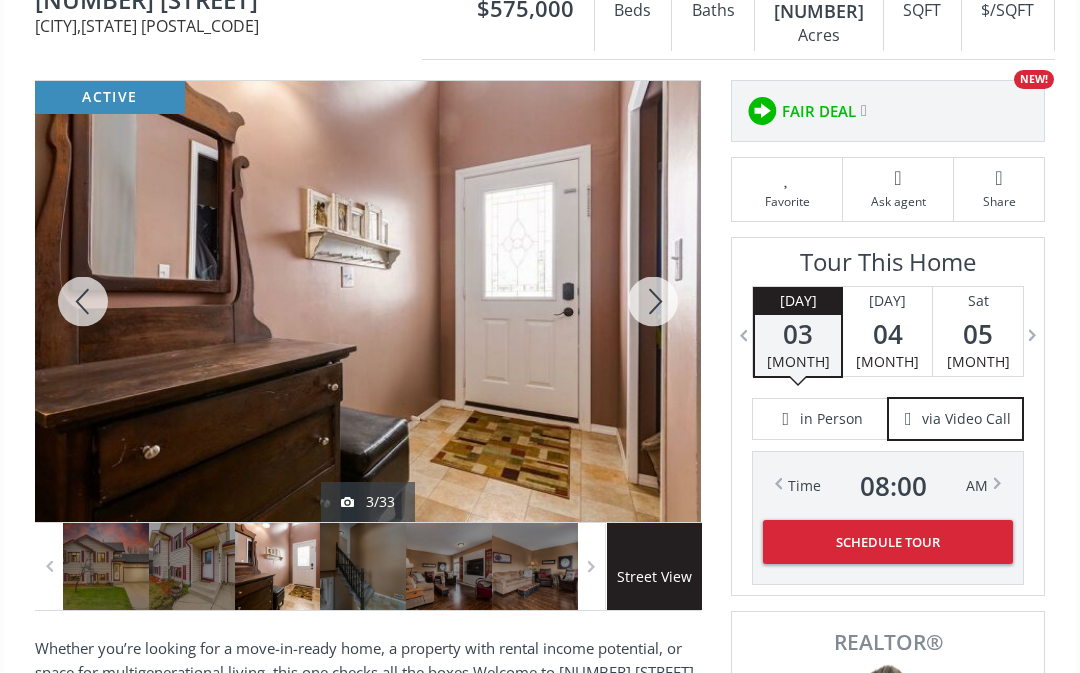 click at bounding box center [83, 301] 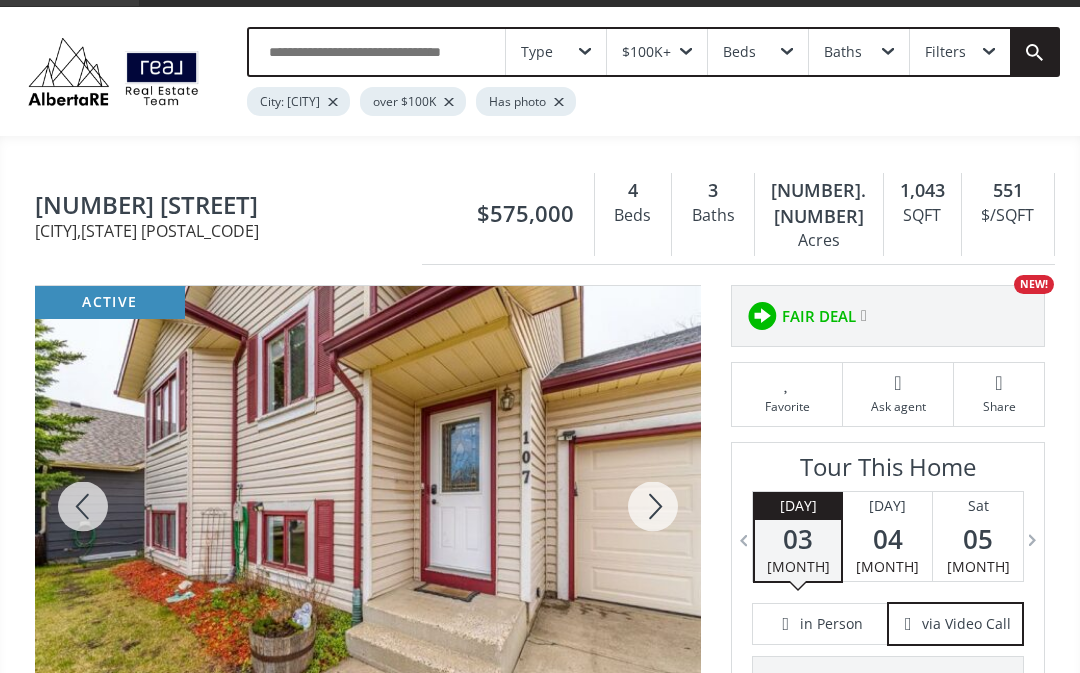 scroll, scrollTop: 31, scrollLeft: 0, axis: vertical 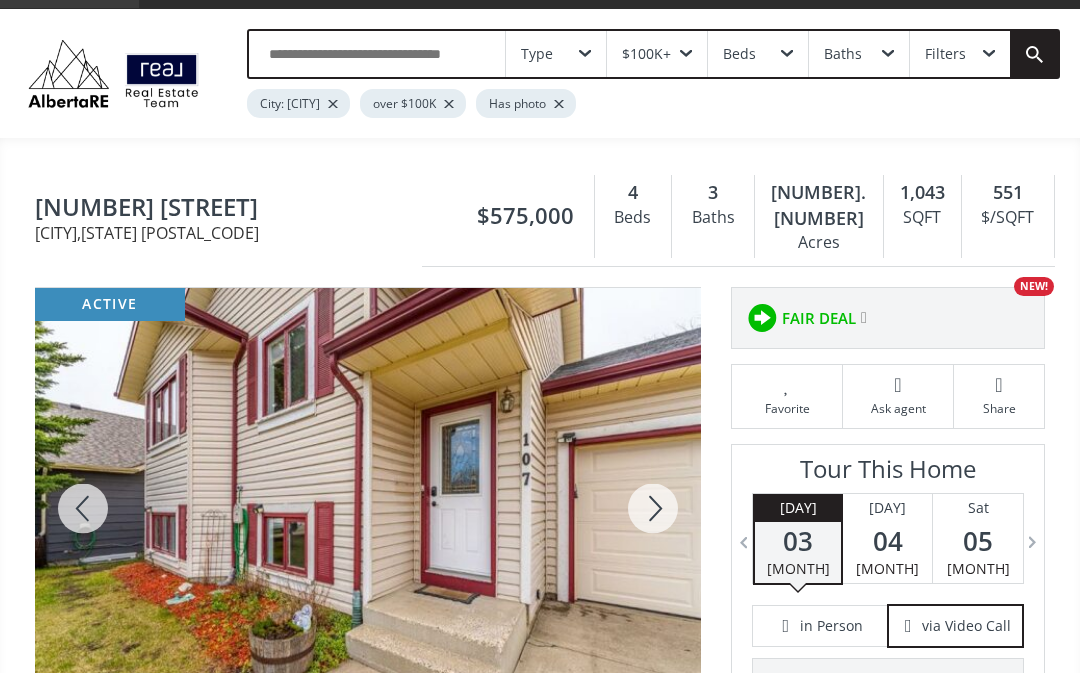 click at bounding box center [999, 385] 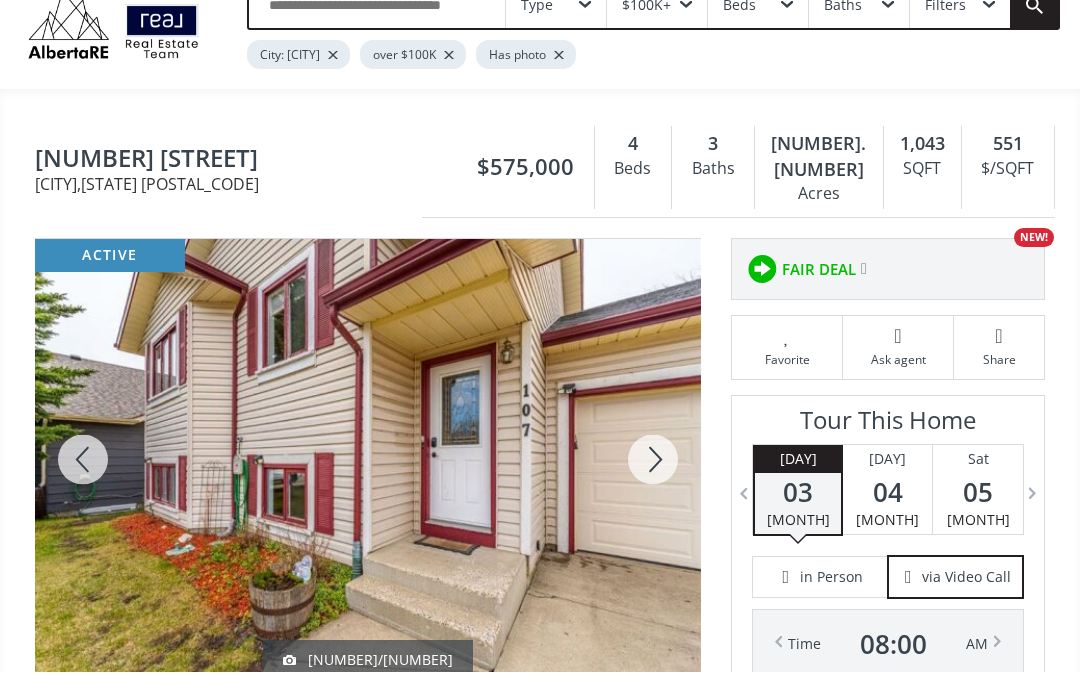 scroll, scrollTop: 80, scrollLeft: 0, axis: vertical 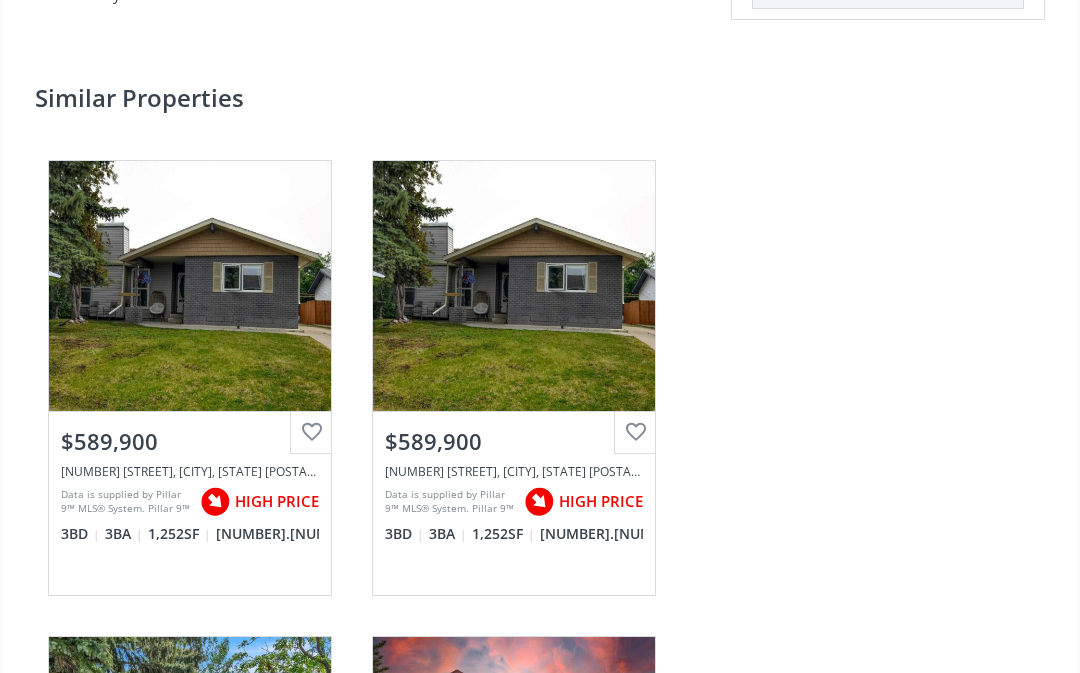 click on "View Photos & Details" at bounding box center [514, 286] 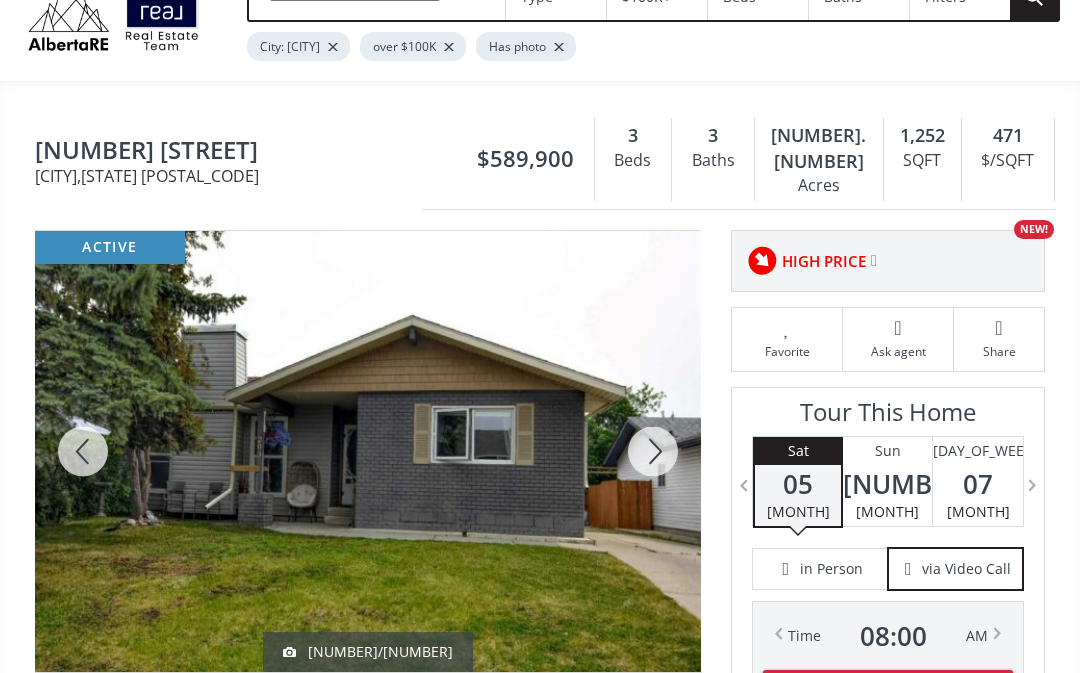 scroll, scrollTop: 88, scrollLeft: 0, axis: vertical 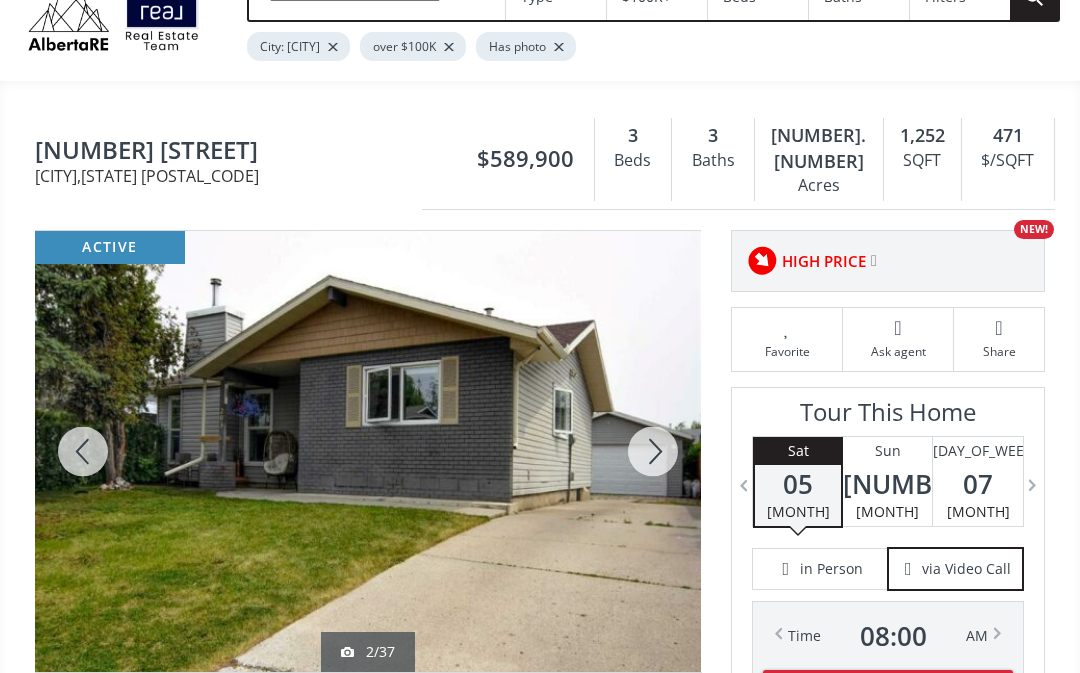 click at bounding box center (653, 451) 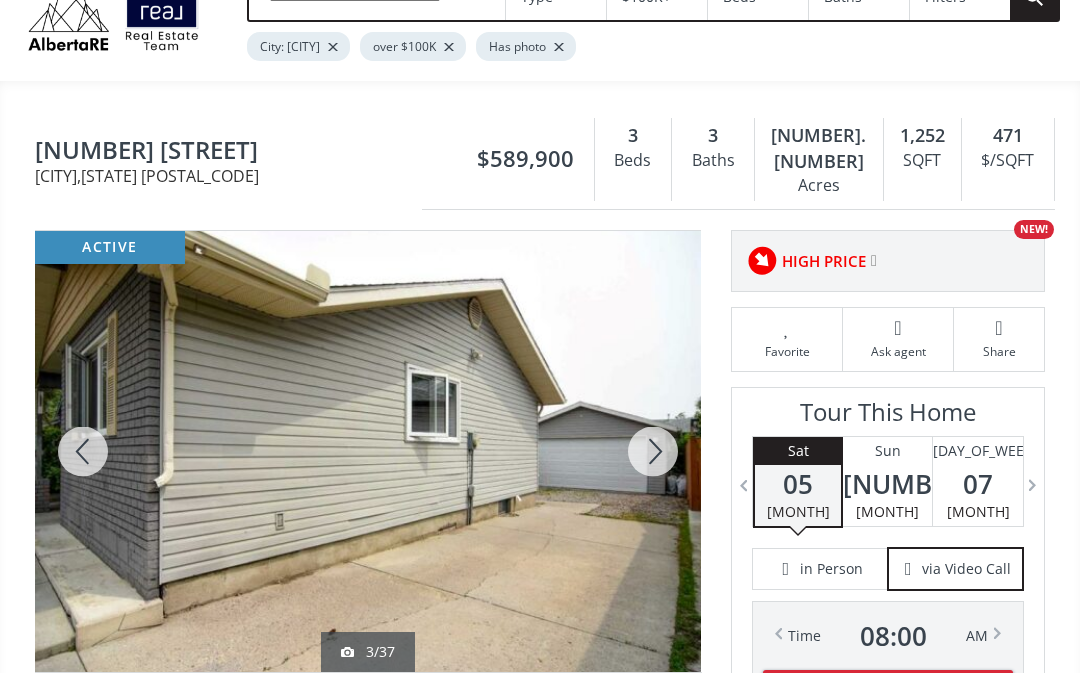 click at bounding box center (653, 451) 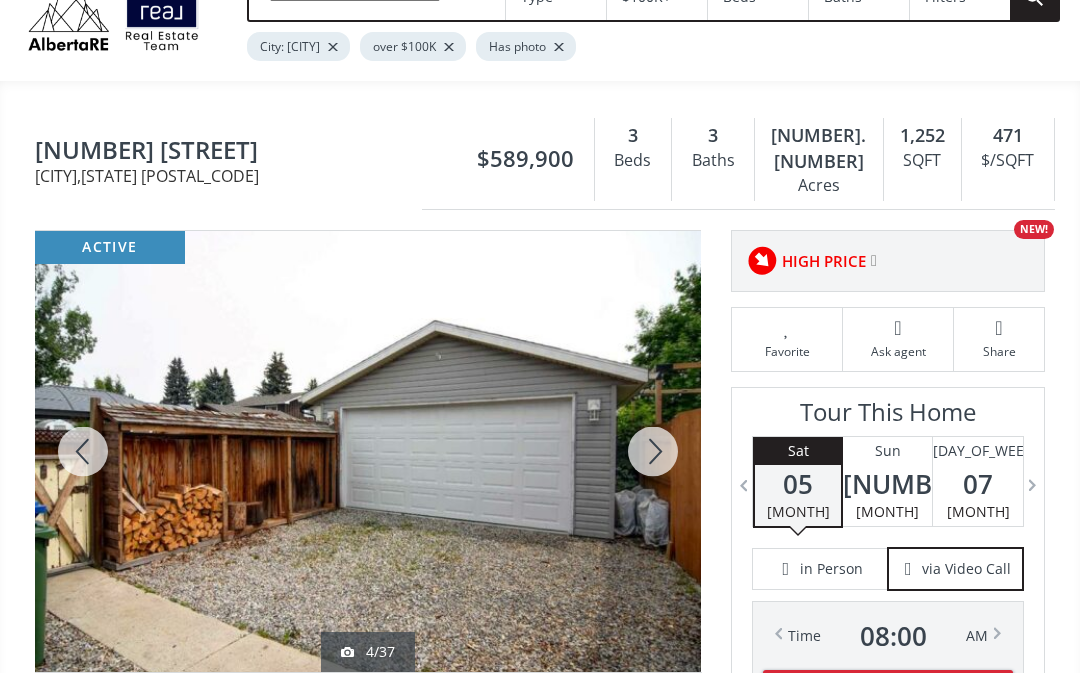 click at bounding box center (653, 451) 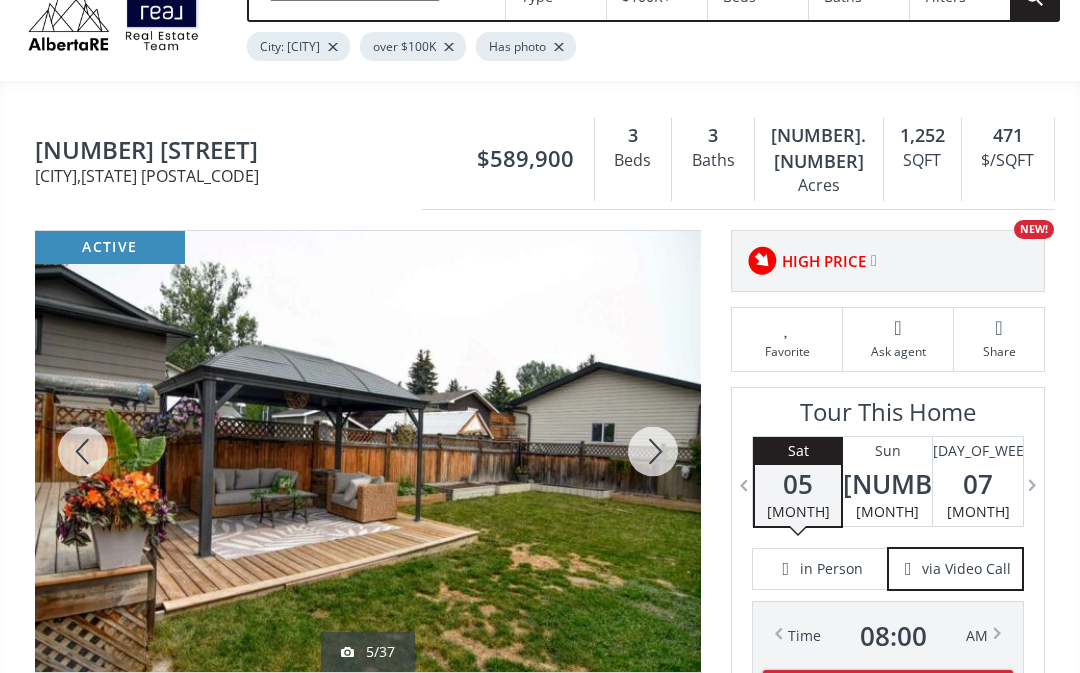 click at bounding box center (653, 451) 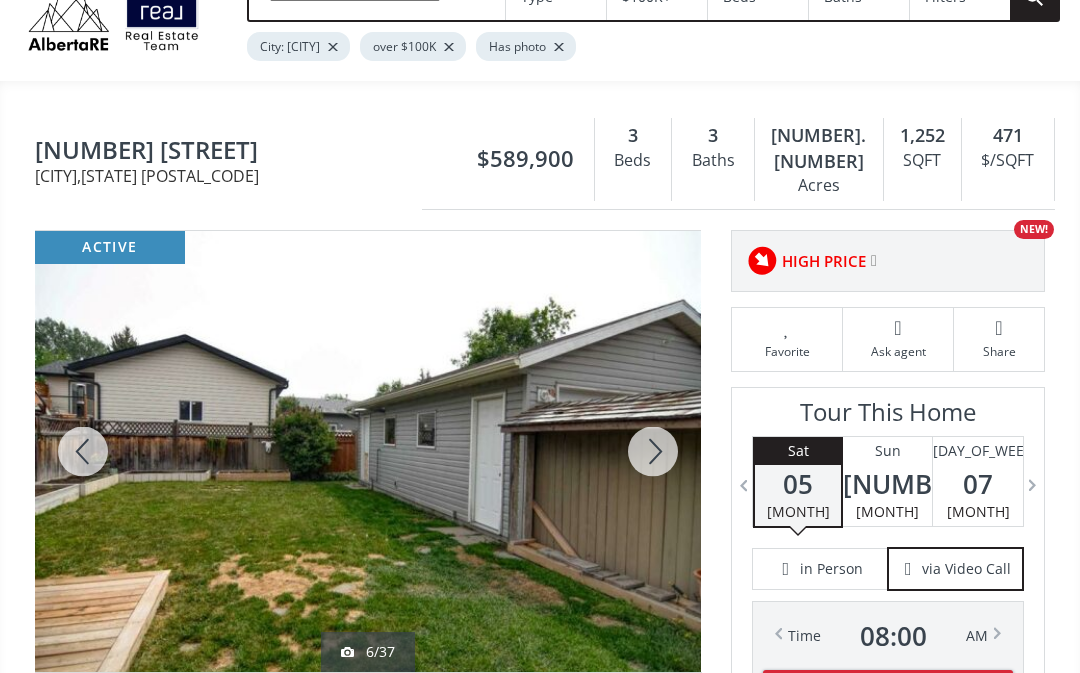 click at bounding box center (653, 451) 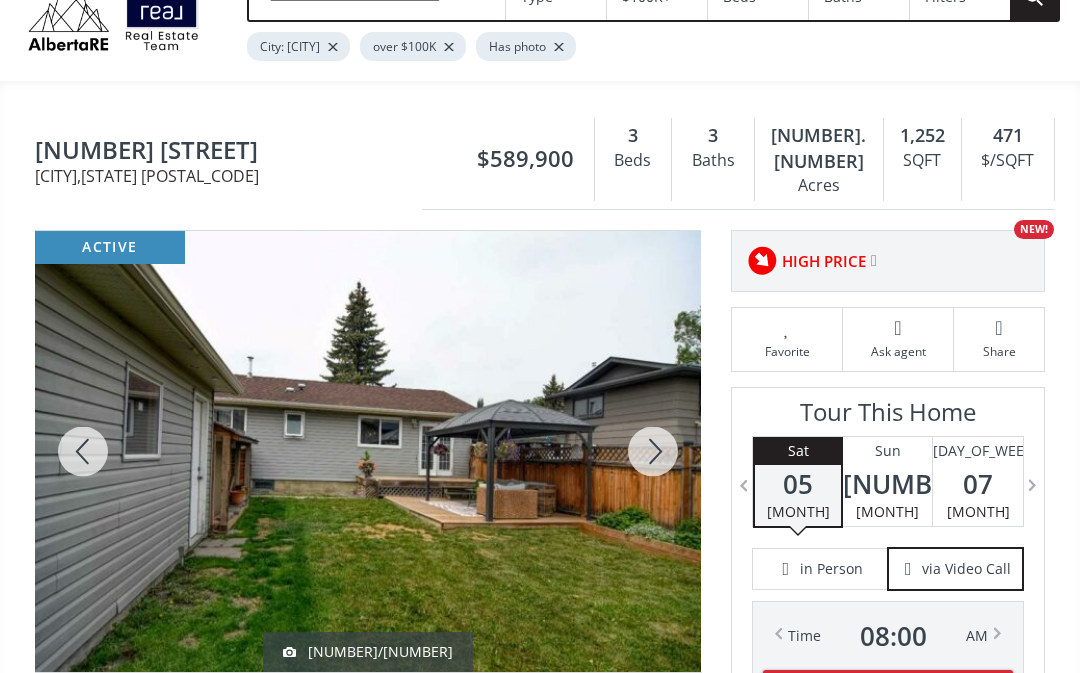 click at bounding box center (653, 451) 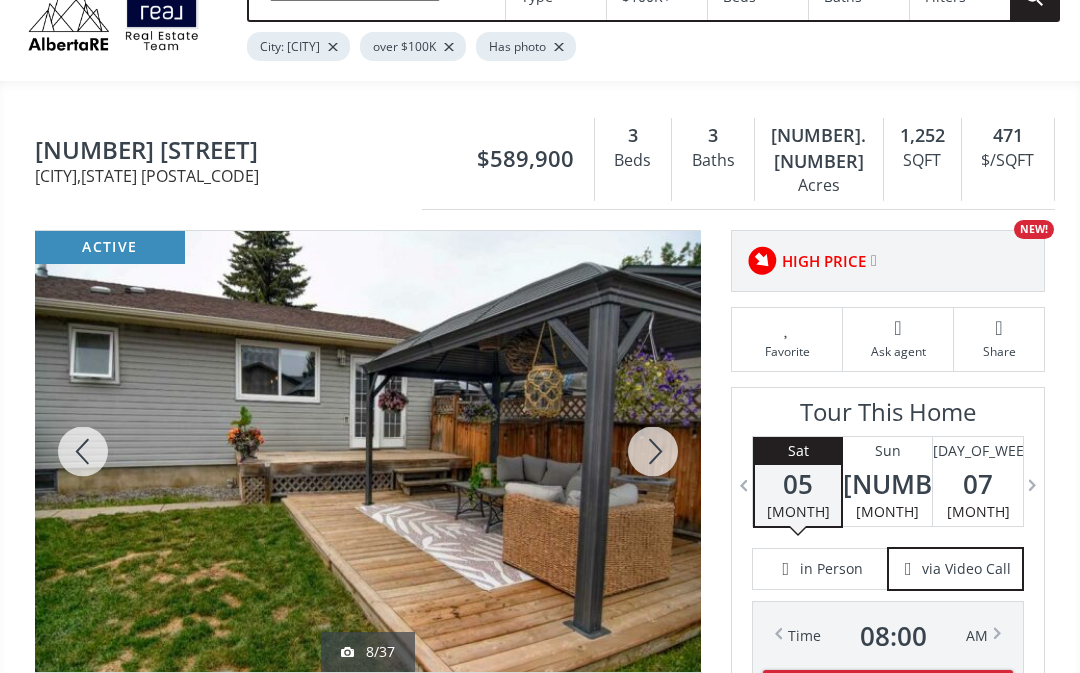click at bounding box center (653, 451) 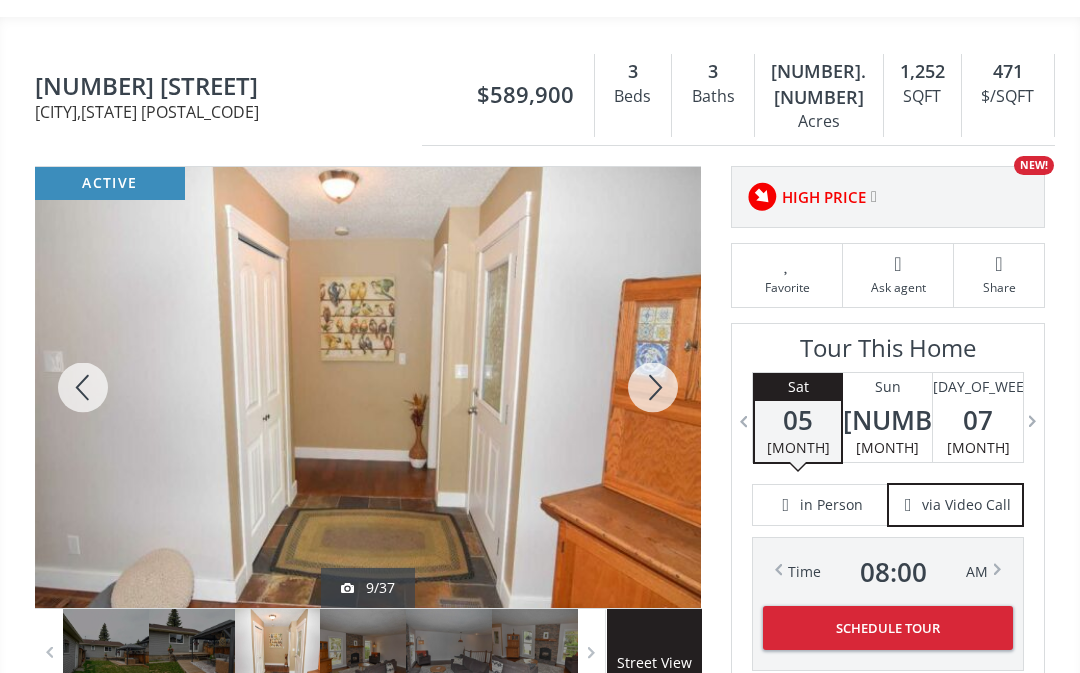 scroll, scrollTop: 152, scrollLeft: 0, axis: vertical 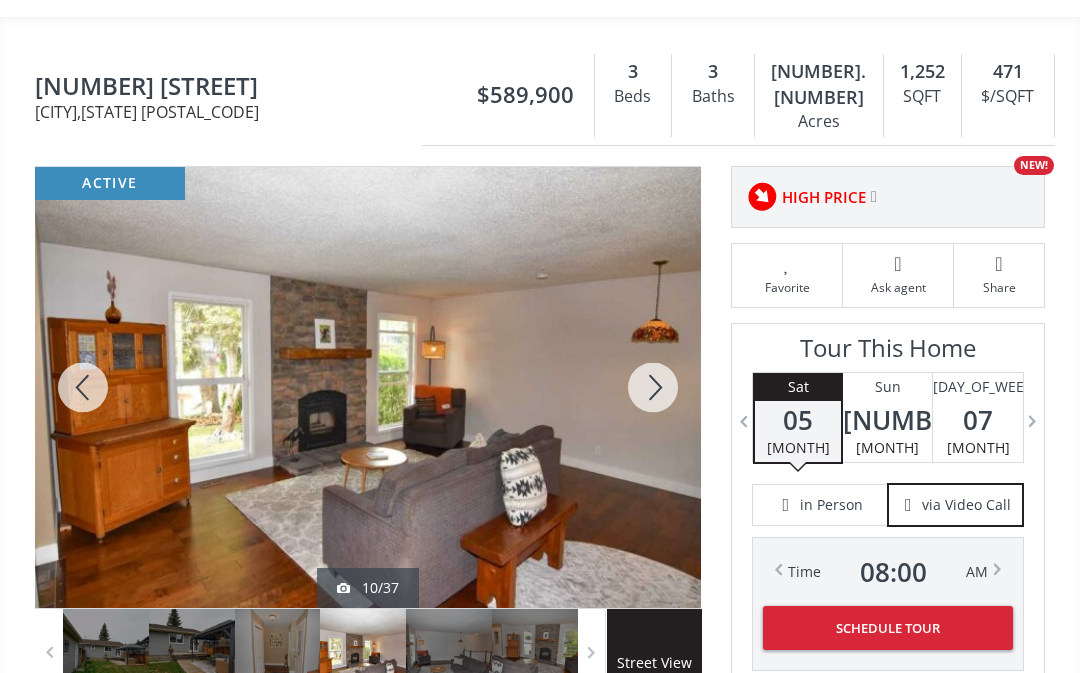 click at bounding box center (653, 387) 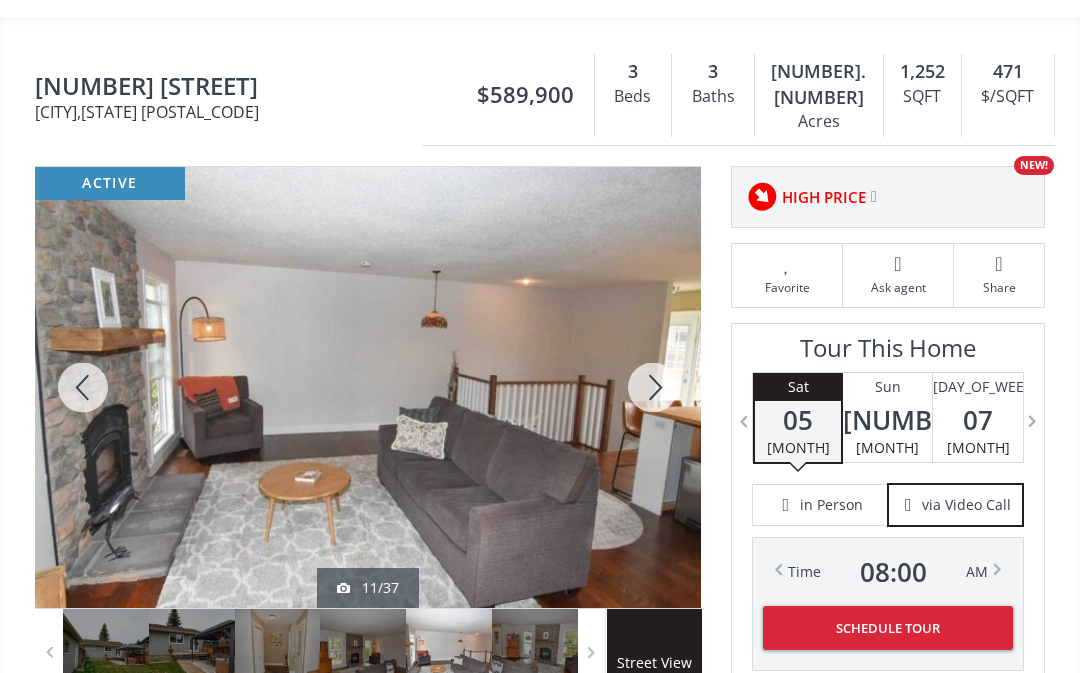 click at bounding box center [653, 387] 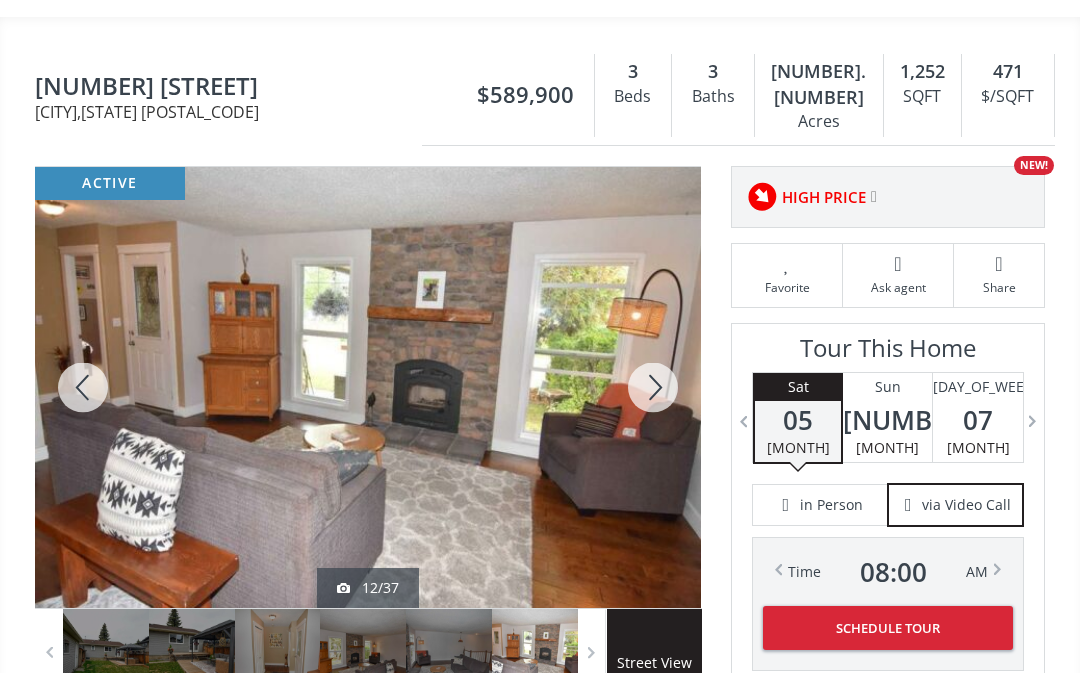 click at bounding box center (653, 387) 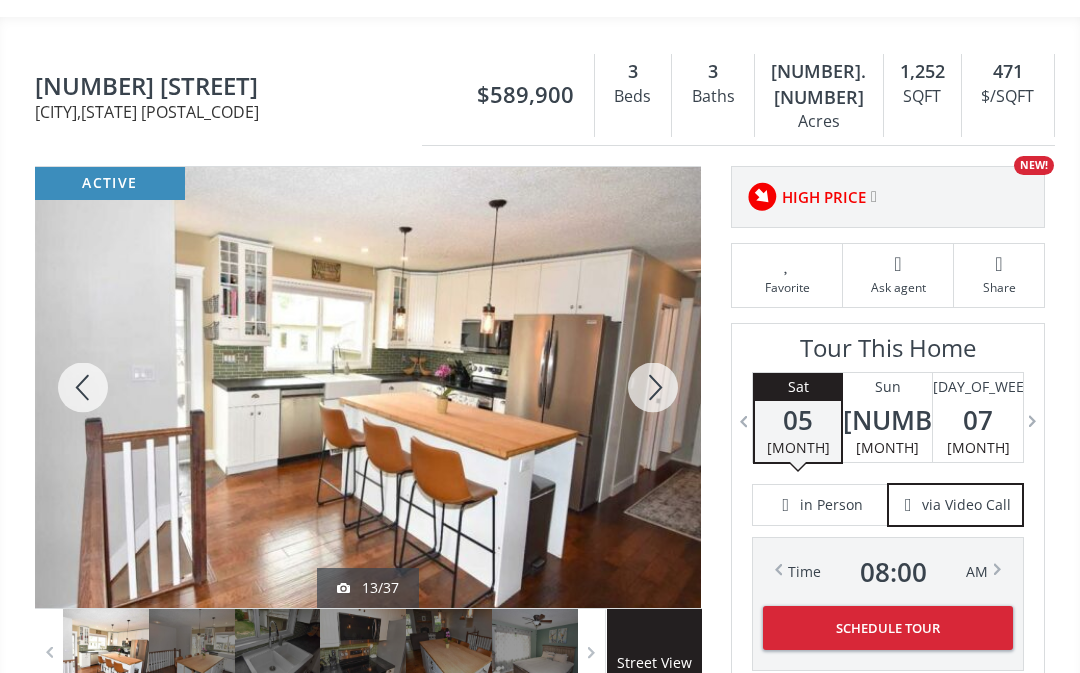 click at bounding box center (653, 387) 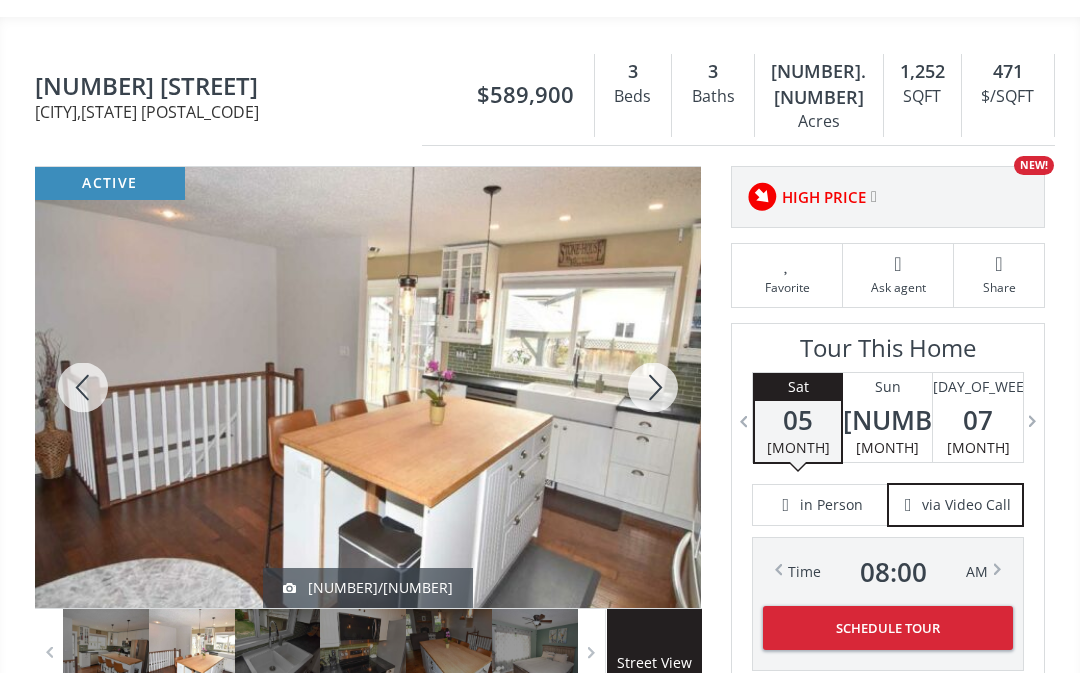 click at bounding box center [653, 387] 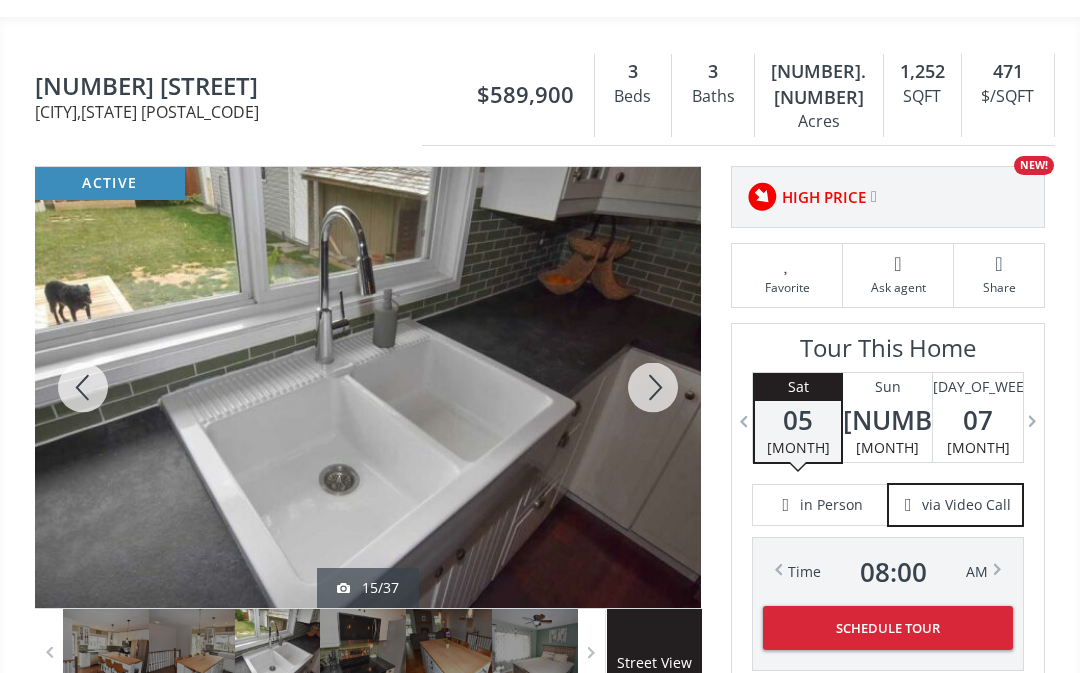 click at bounding box center [653, 387] 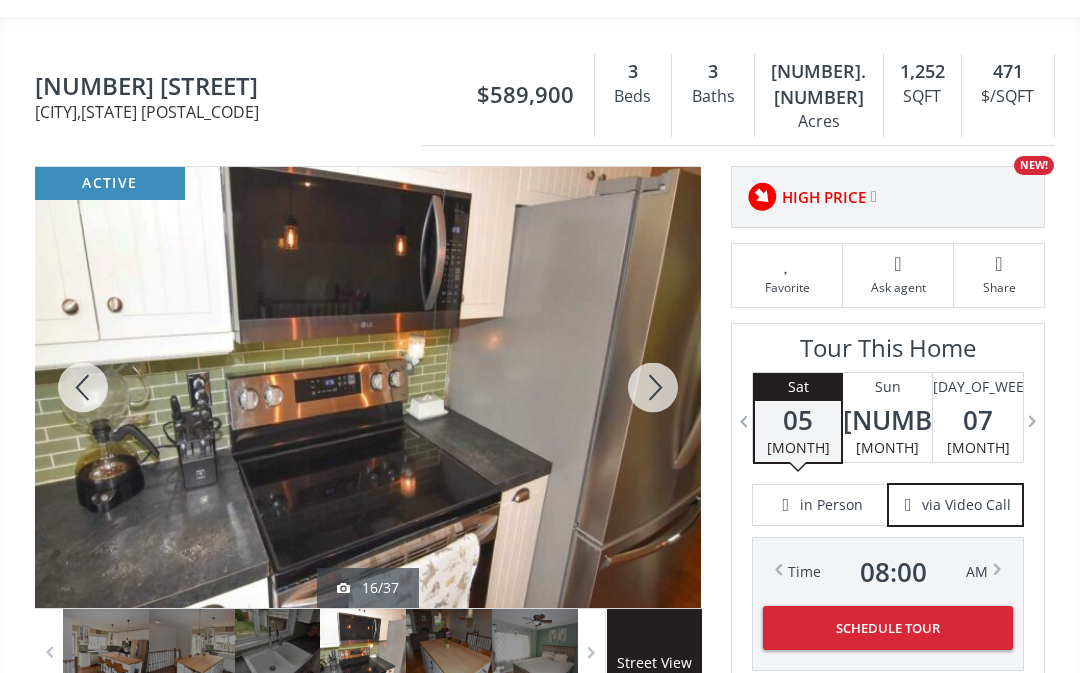 click at bounding box center [653, 387] 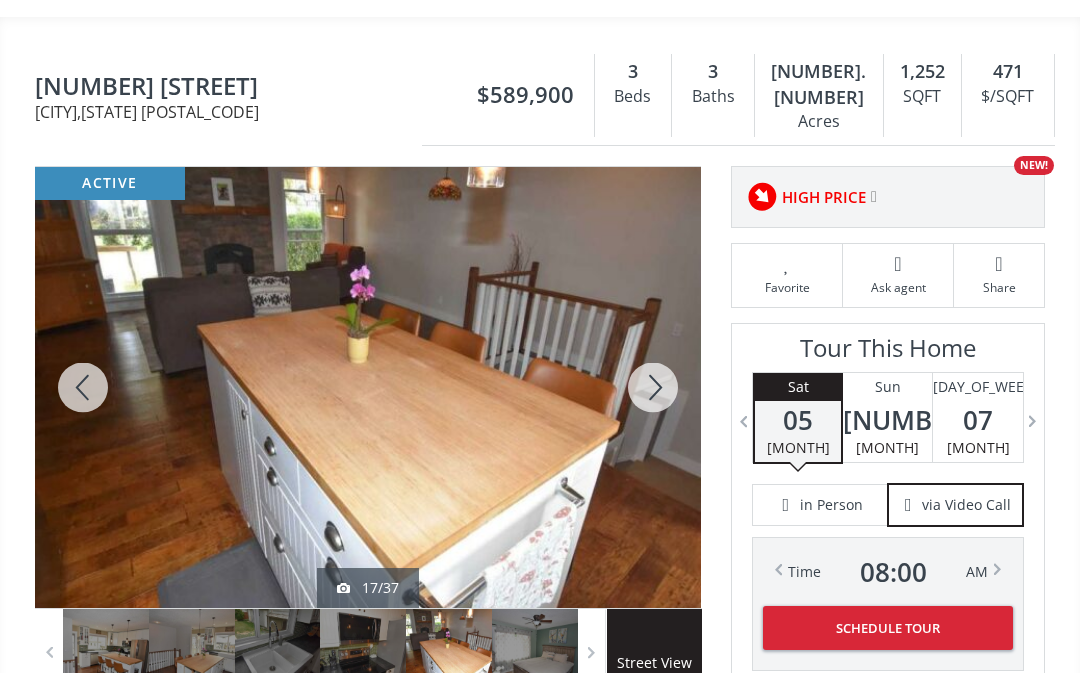 click at bounding box center (653, 387) 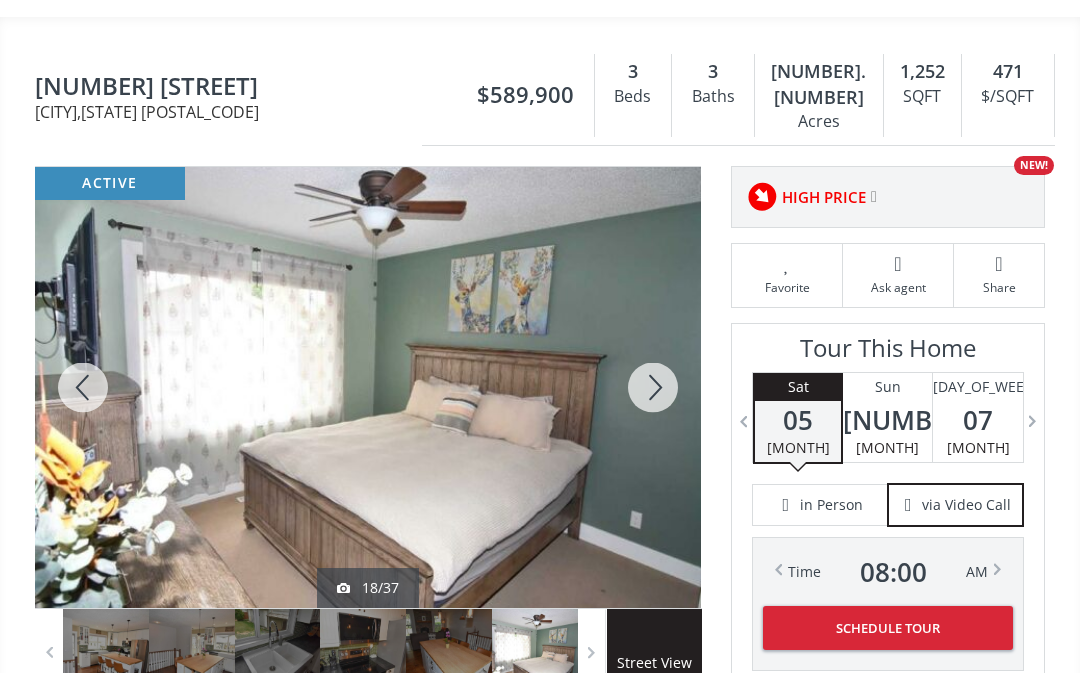 click at bounding box center [653, 387] 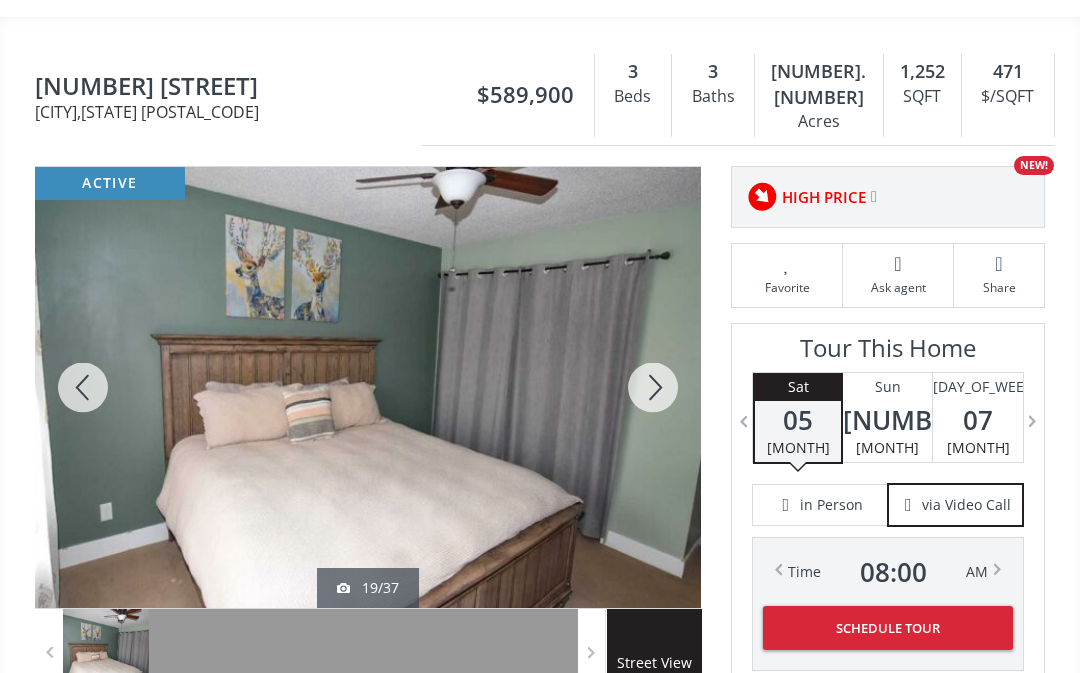 click at bounding box center (653, 387) 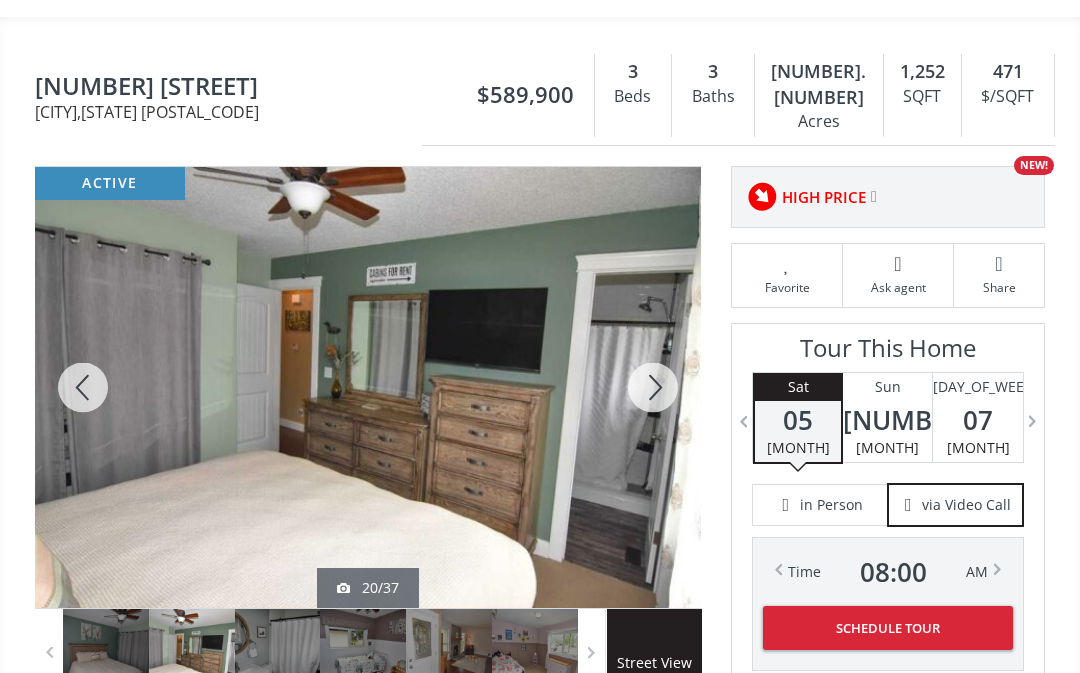 click at bounding box center [653, 387] 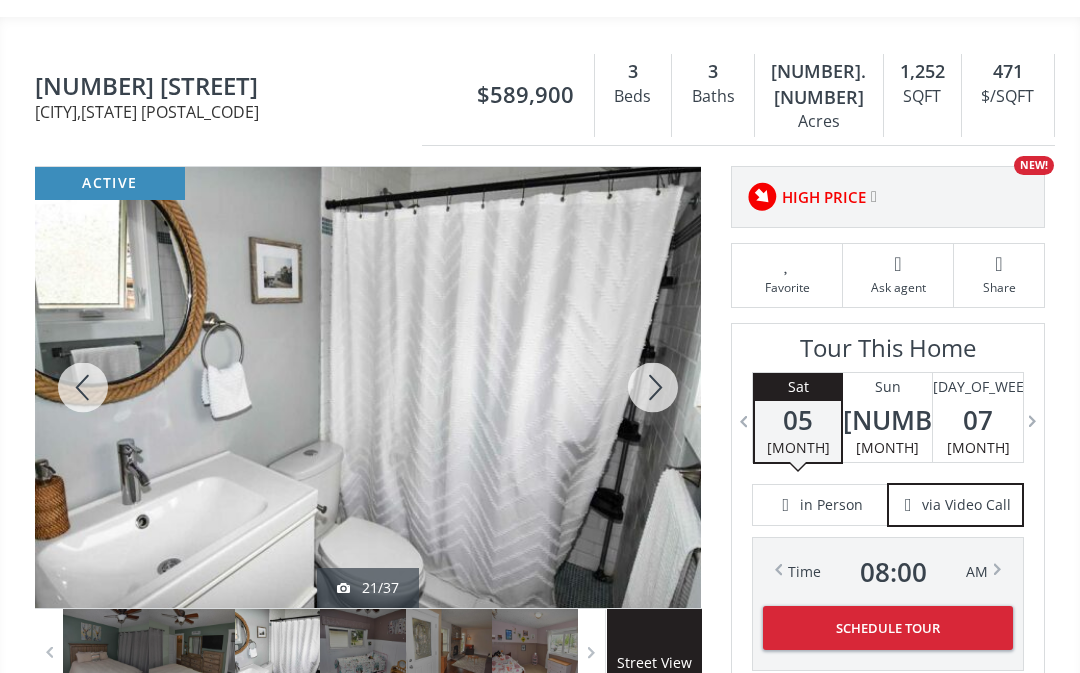 click at bounding box center (653, 387) 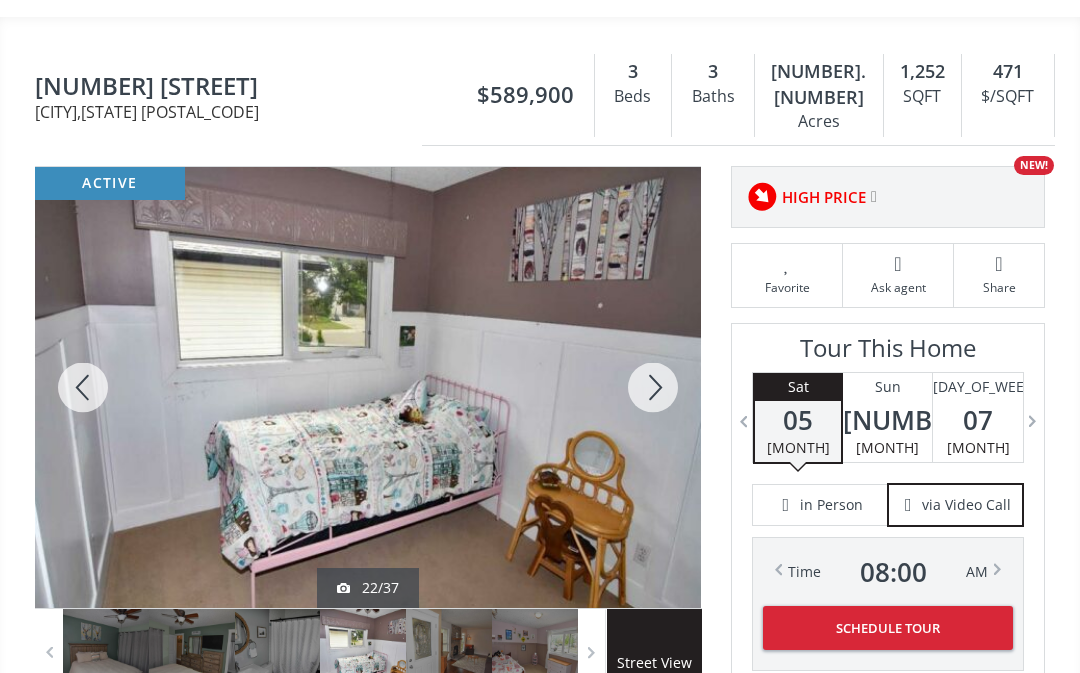click at bounding box center [653, 387] 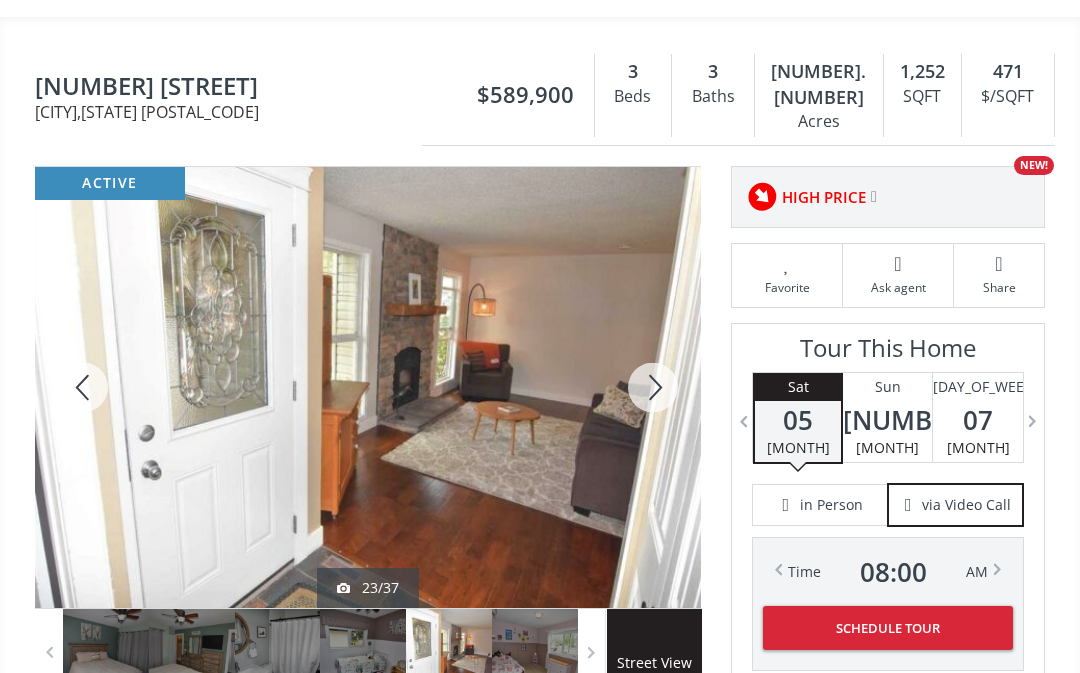 click at bounding box center [653, 387] 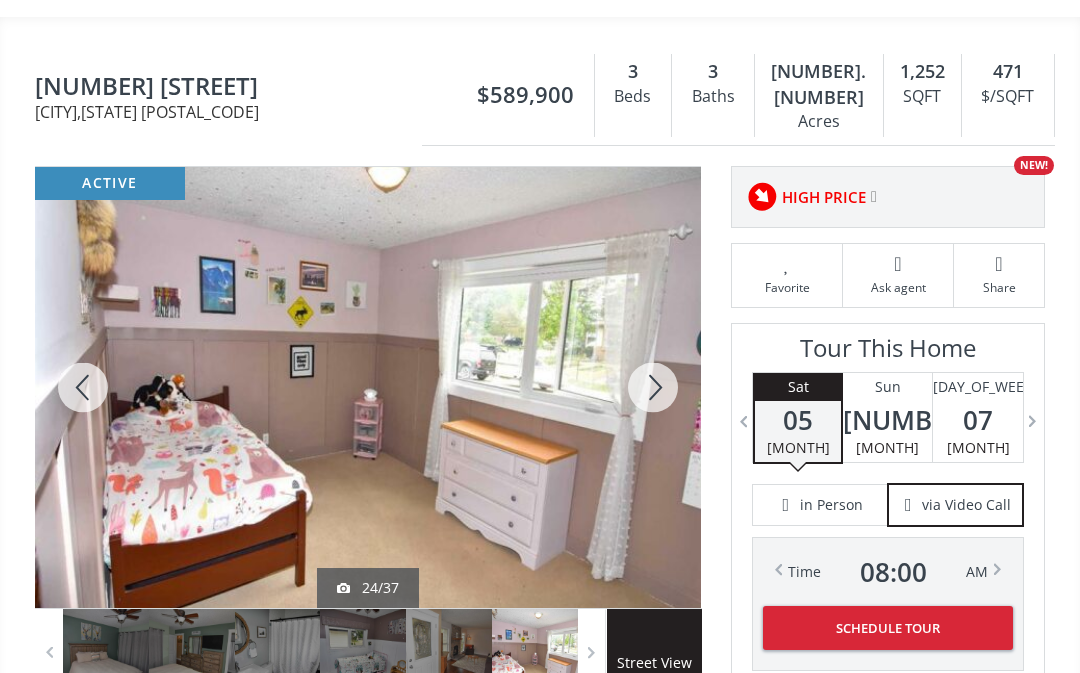 click at bounding box center (653, 387) 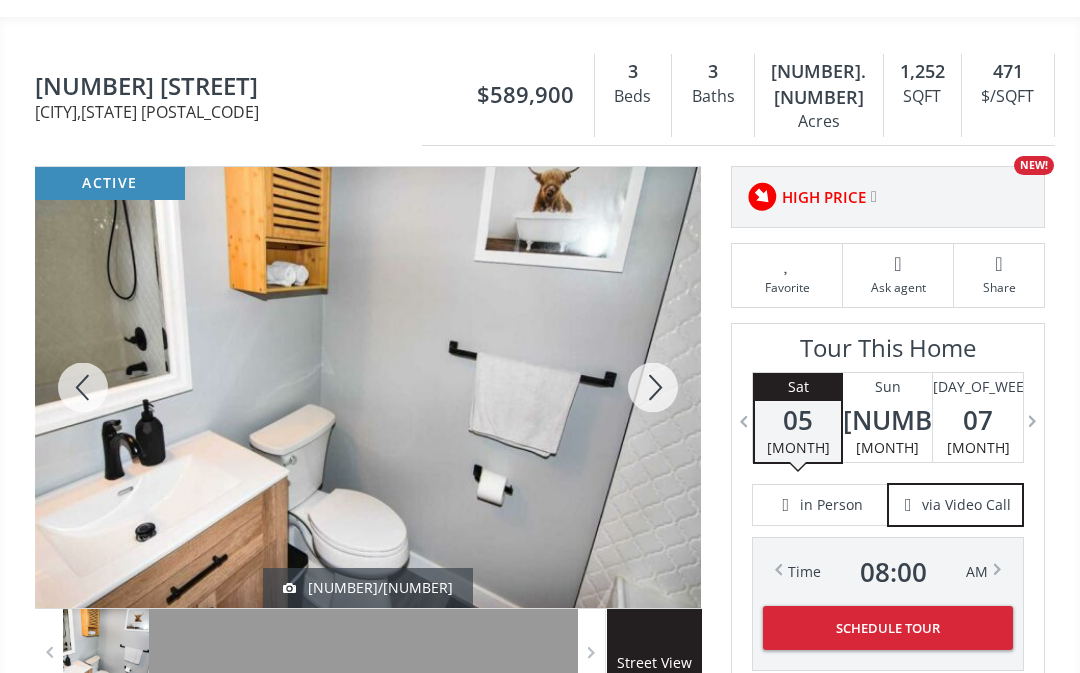 click at bounding box center [653, 387] 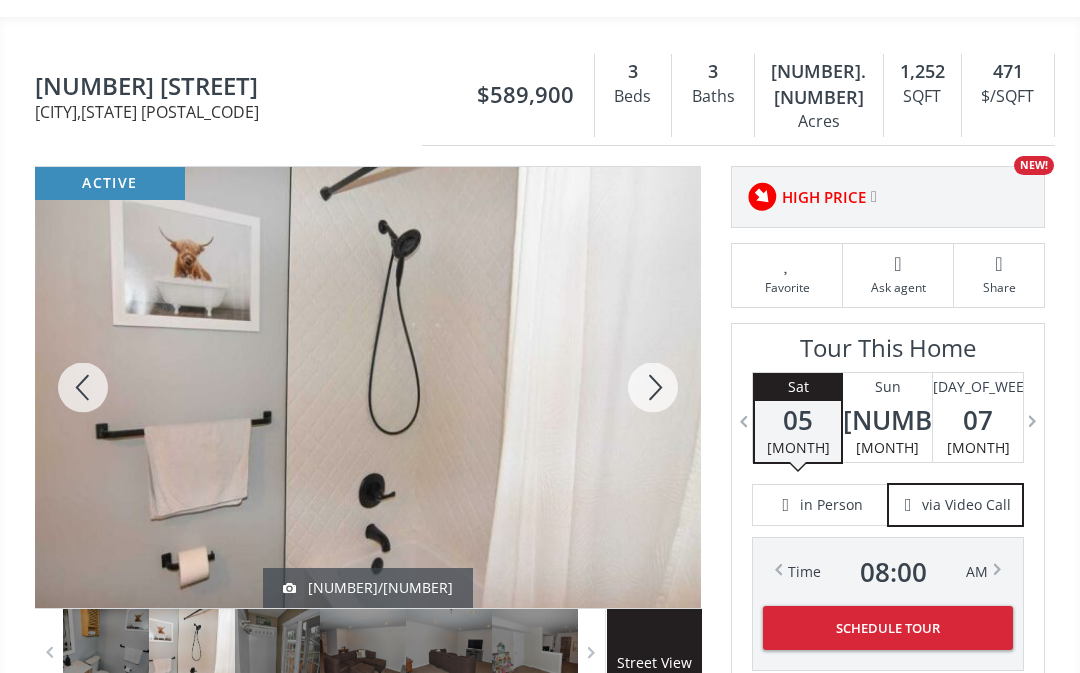 click at bounding box center [653, 387] 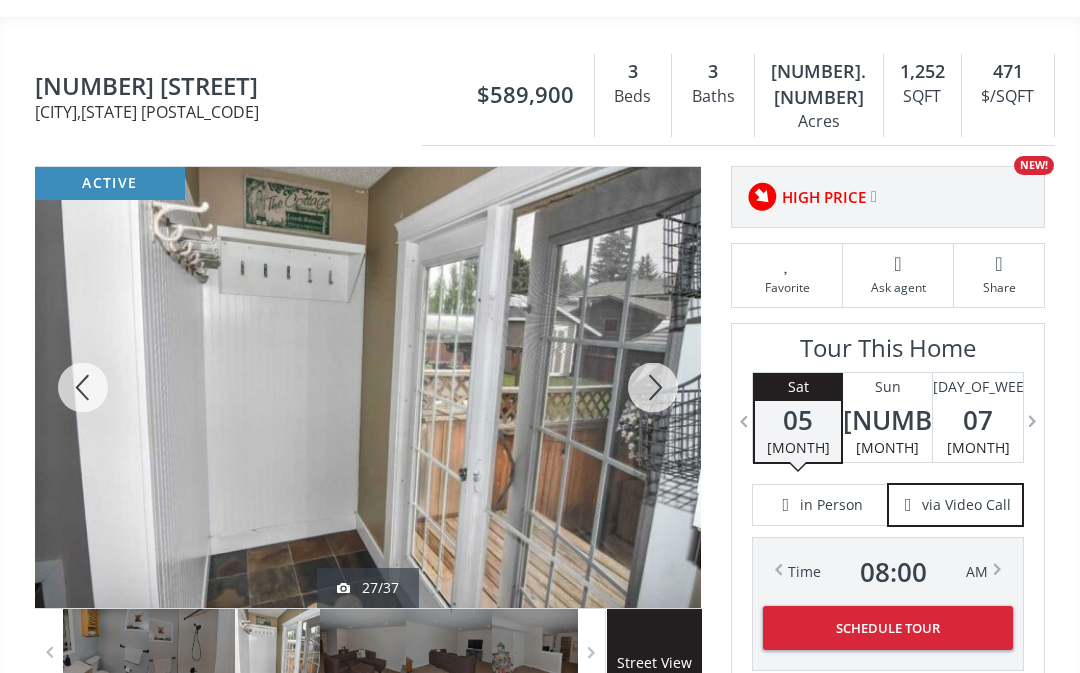 click at bounding box center (653, 387) 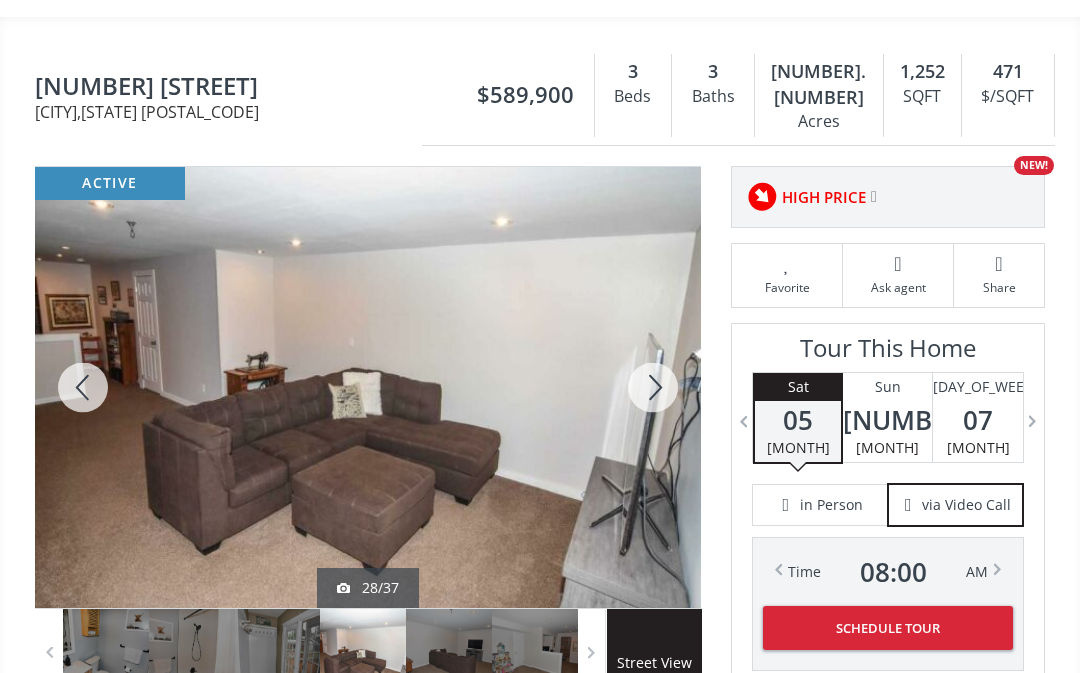 click at bounding box center (653, 387) 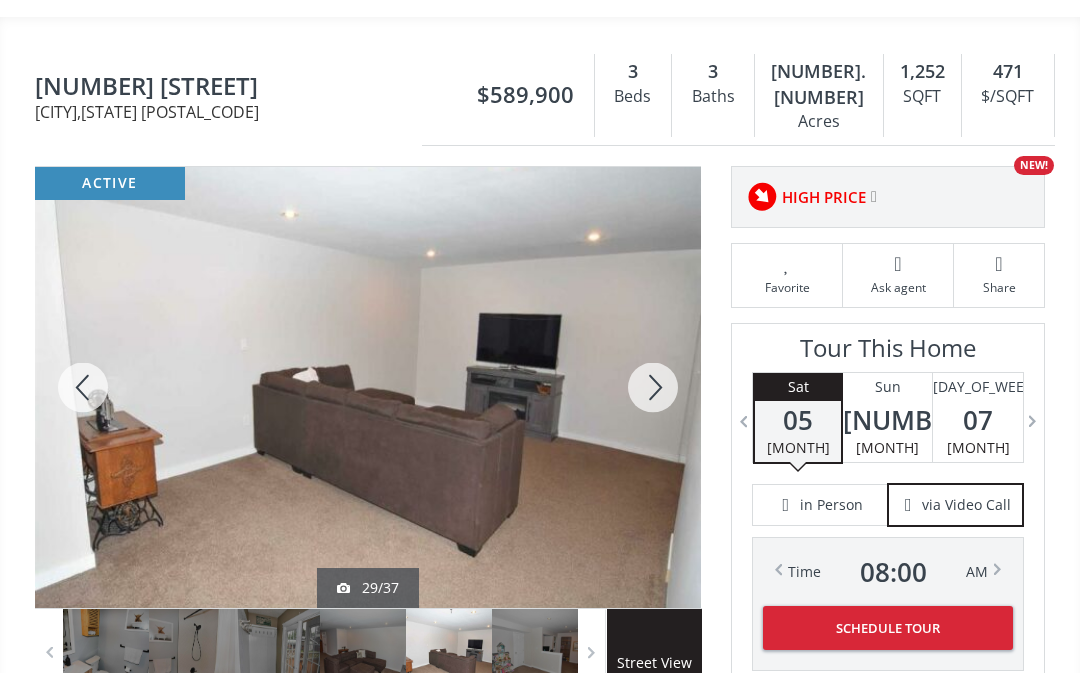 click at bounding box center [653, 387] 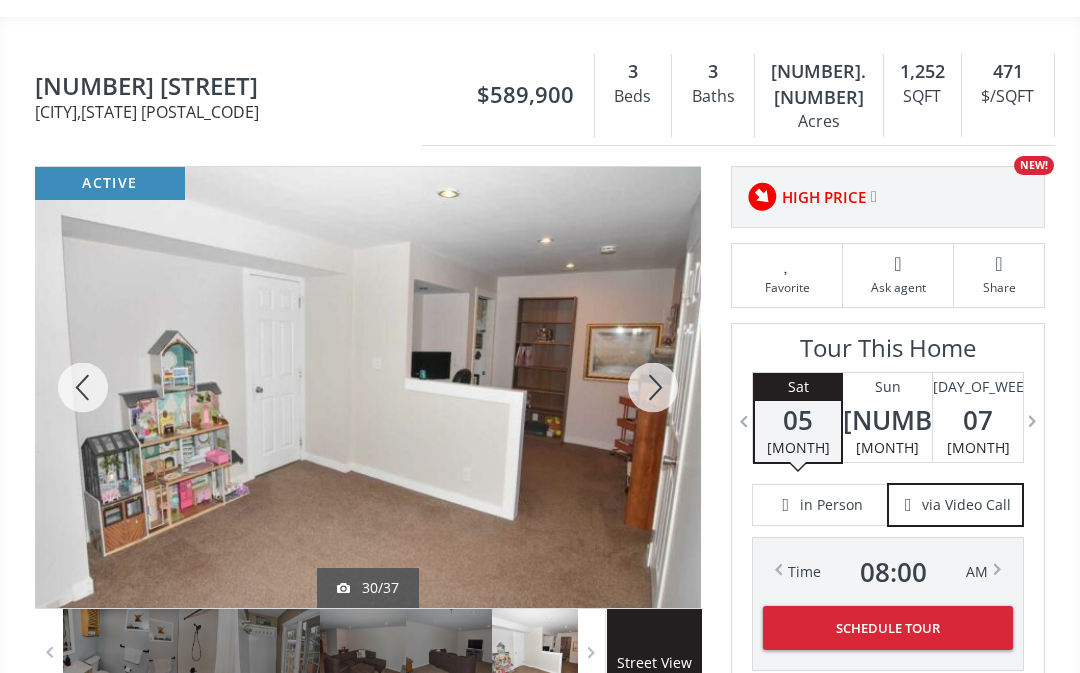 click at bounding box center [653, 387] 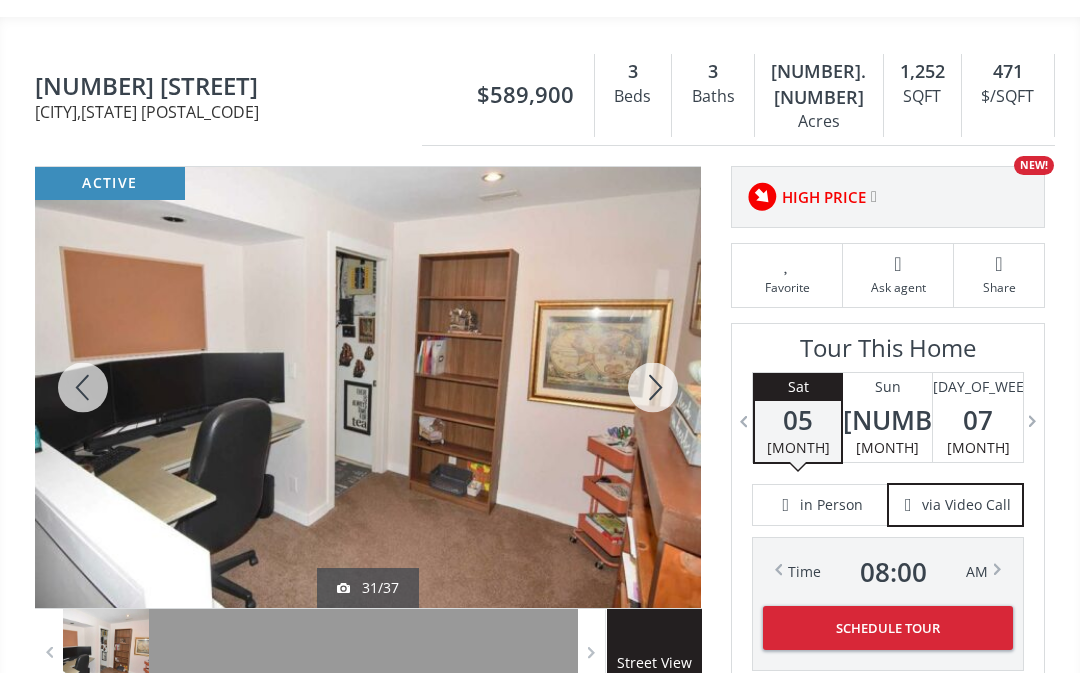 click at bounding box center (653, 387) 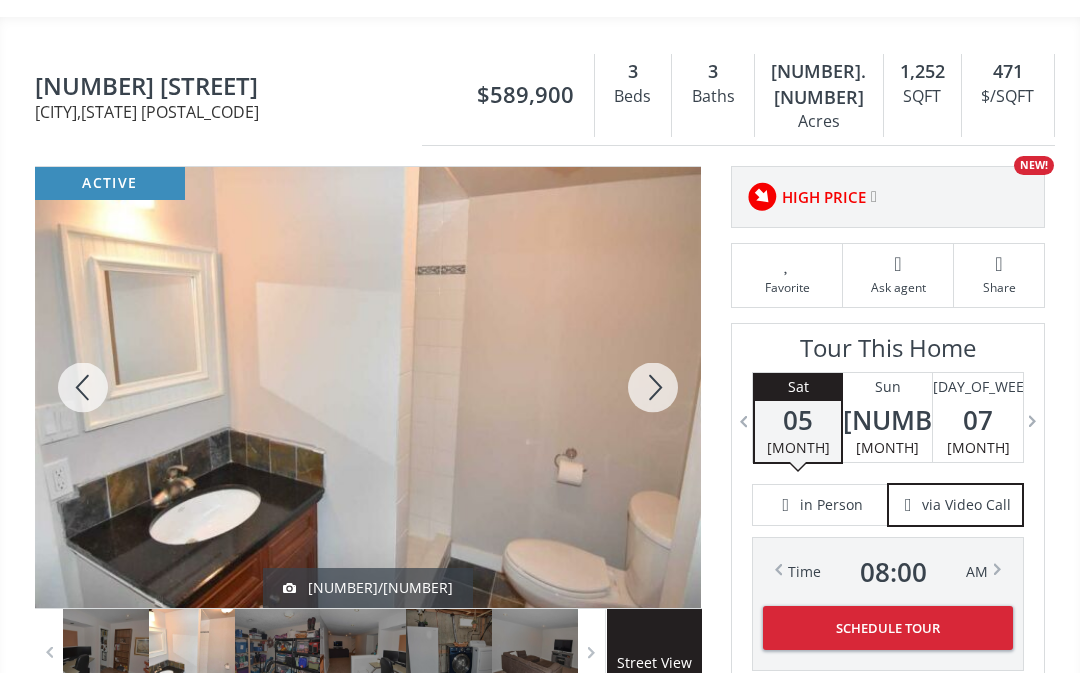 click at bounding box center [653, 387] 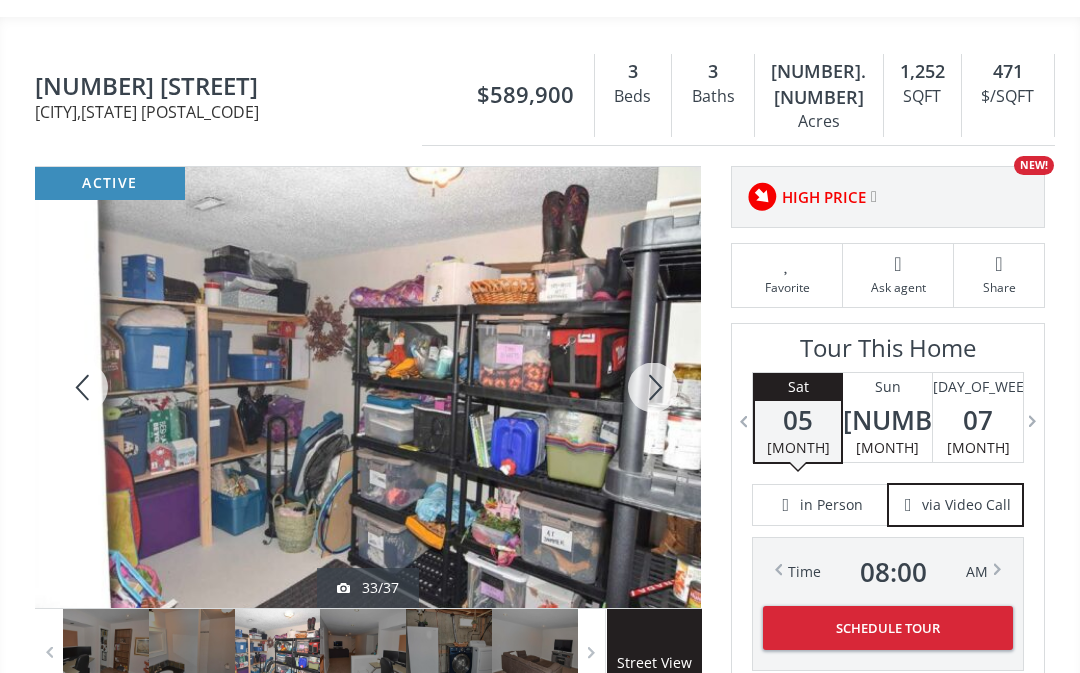 click at bounding box center (653, 387) 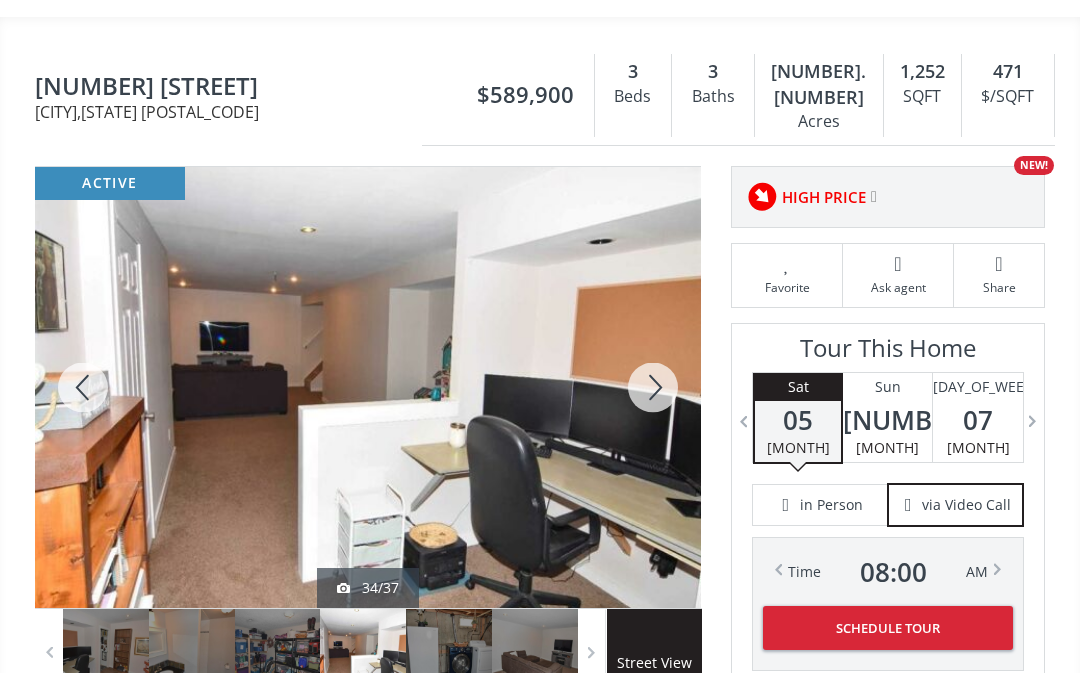 click at bounding box center [653, 387] 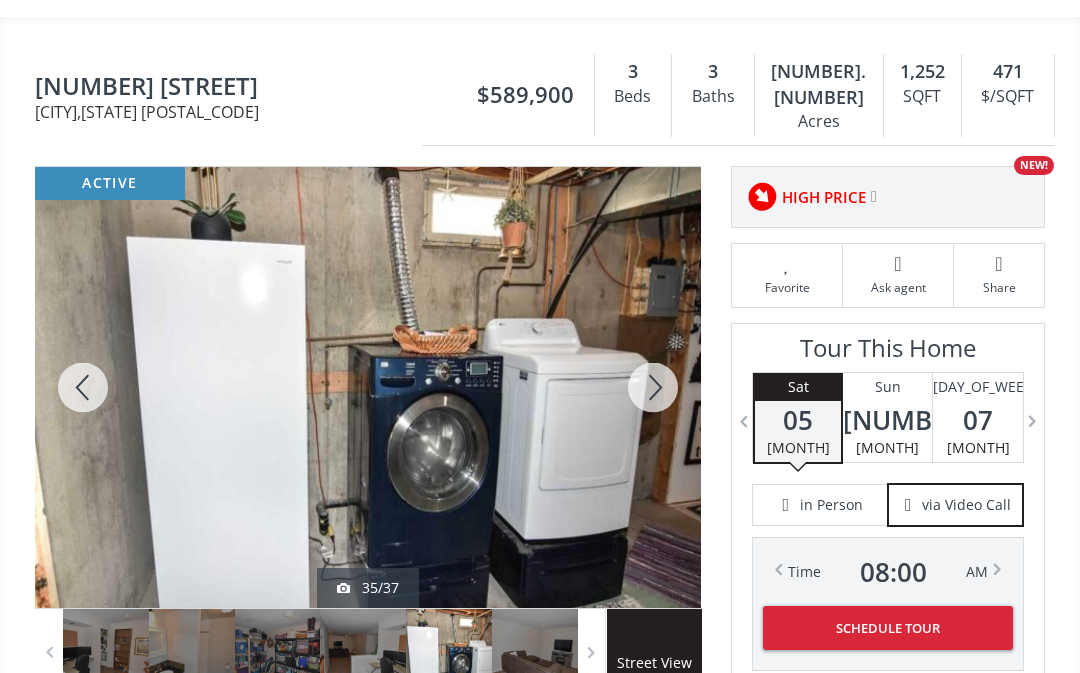 click at bounding box center [653, 387] 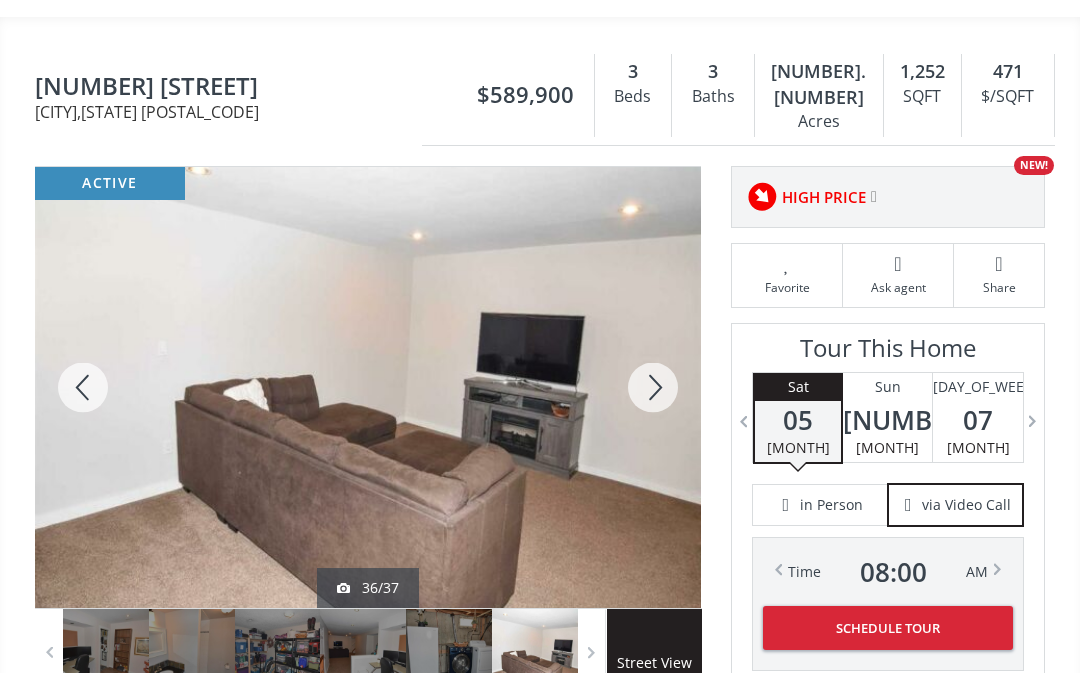 click at bounding box center [653, 387] 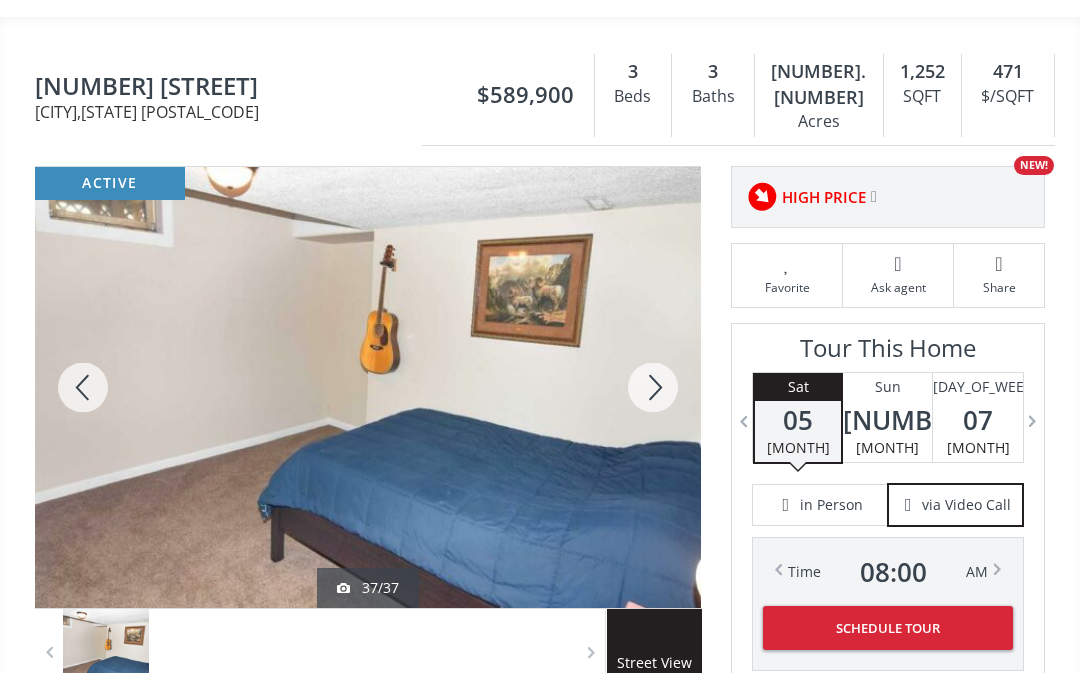 click at bounding box center (653, 387) 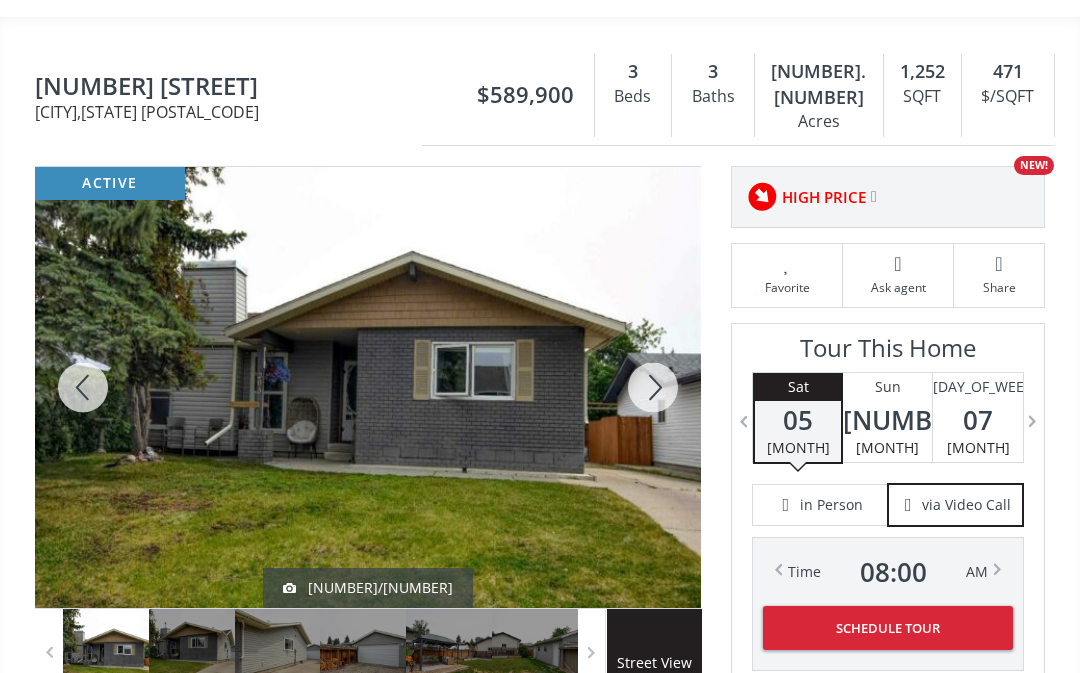 click at bounding box center (363, 652) 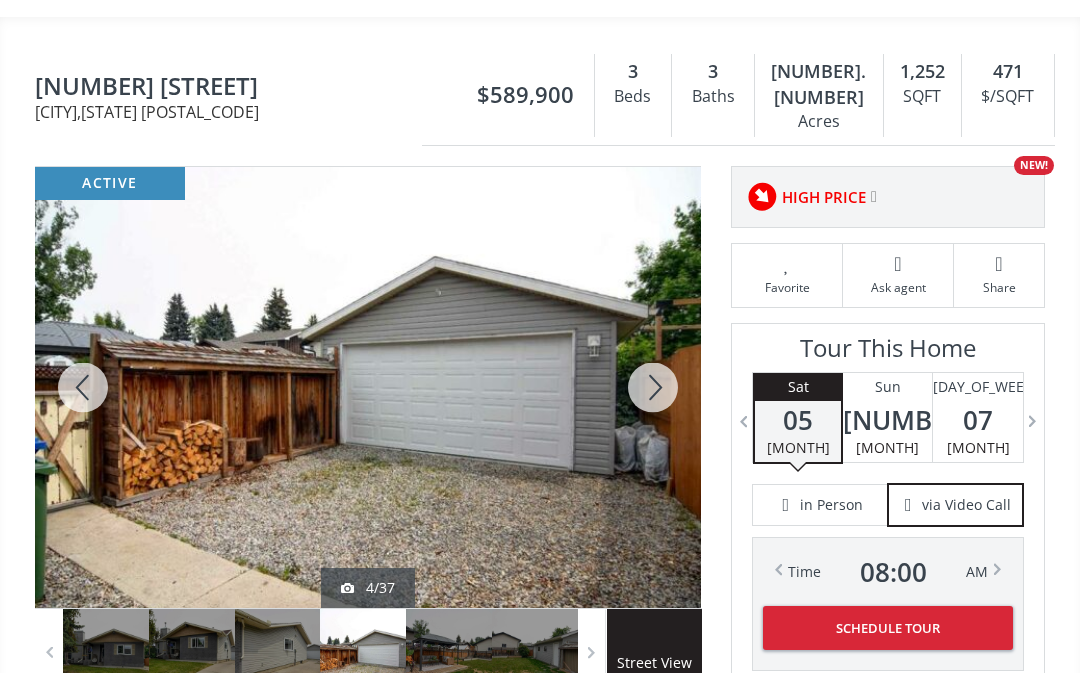 click at bounding box center (535, 652) 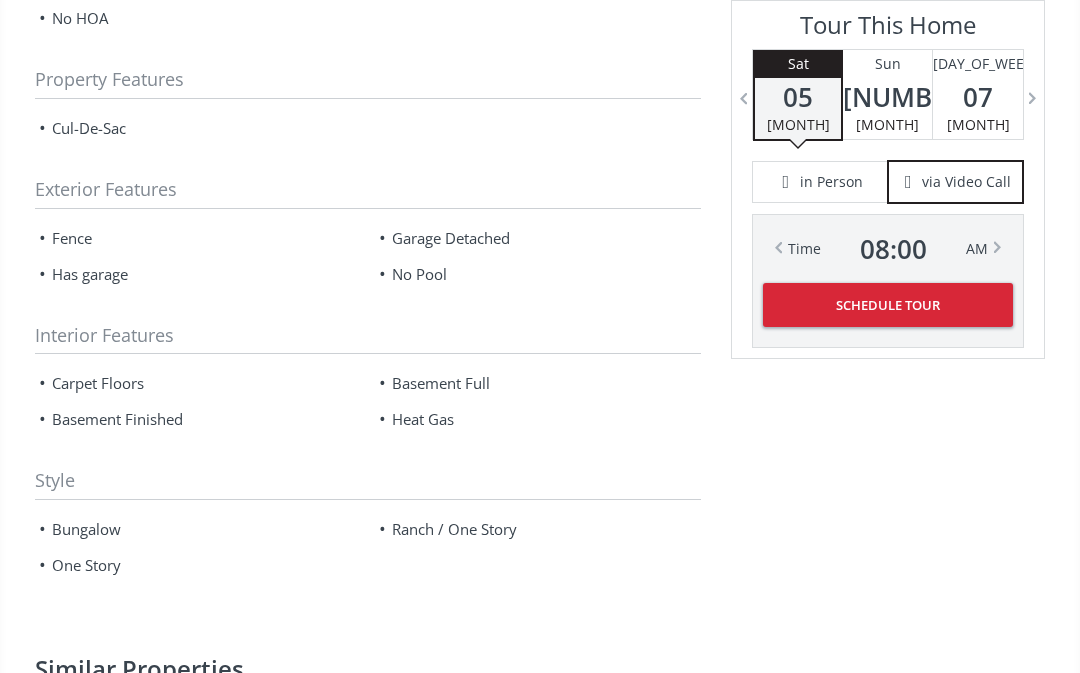 scroll, scrollTop: 2272, scrollLeft: 0, axis: vertical 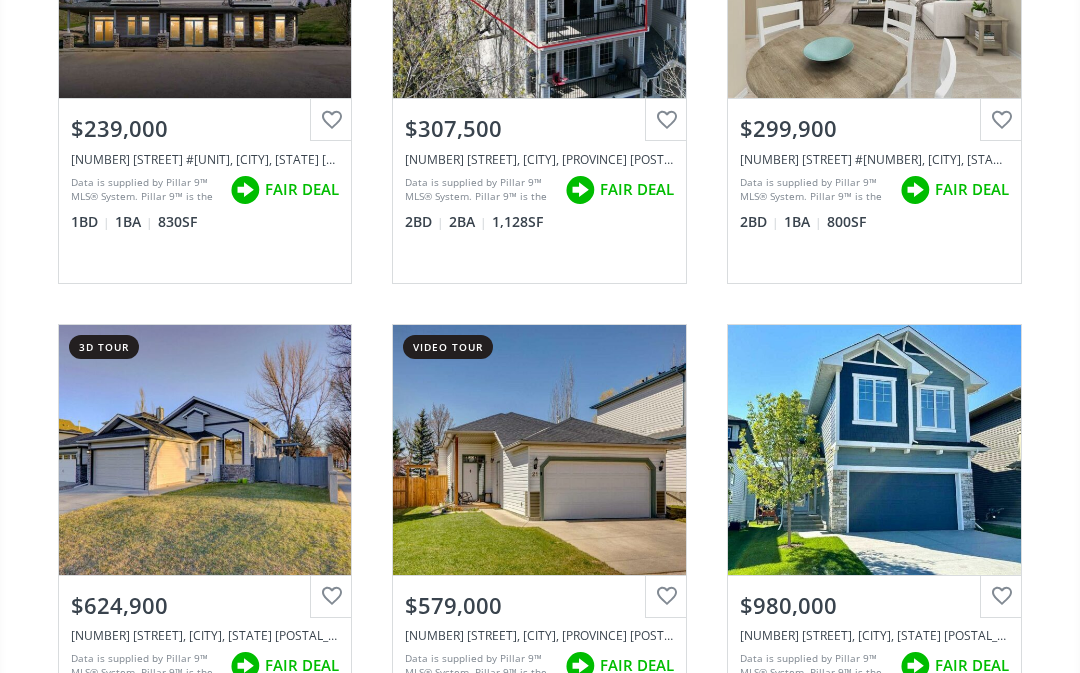 click on "View Photos & Details" at bounding box center [539, 450] 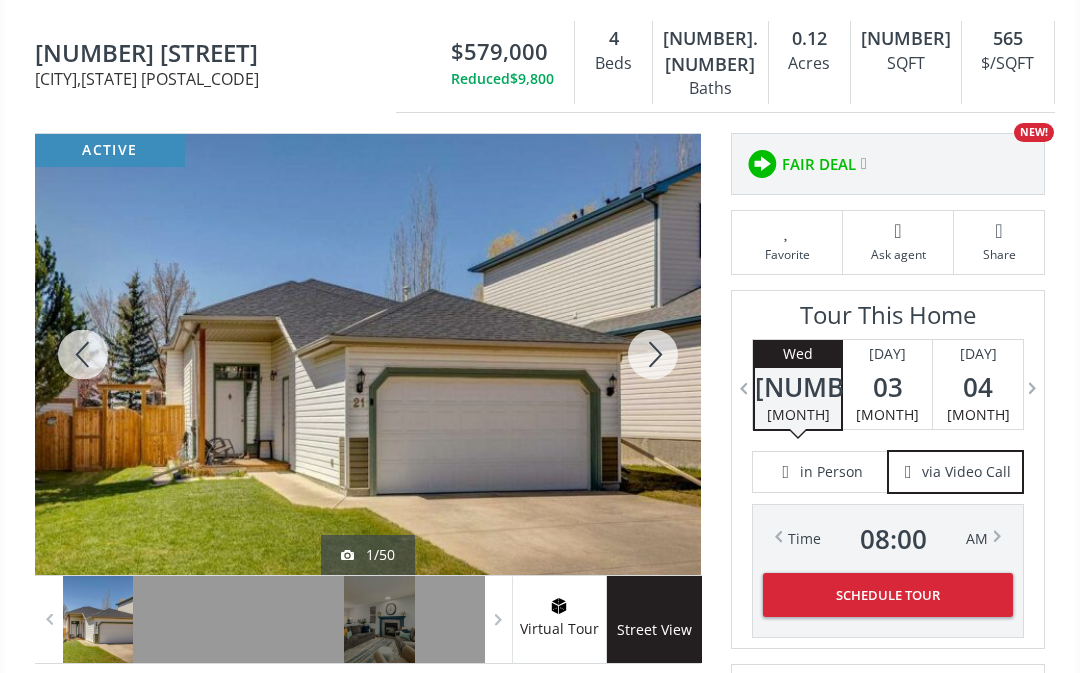 scroll, scrollTop: 186, scrollLeft: 0, axis: vertical 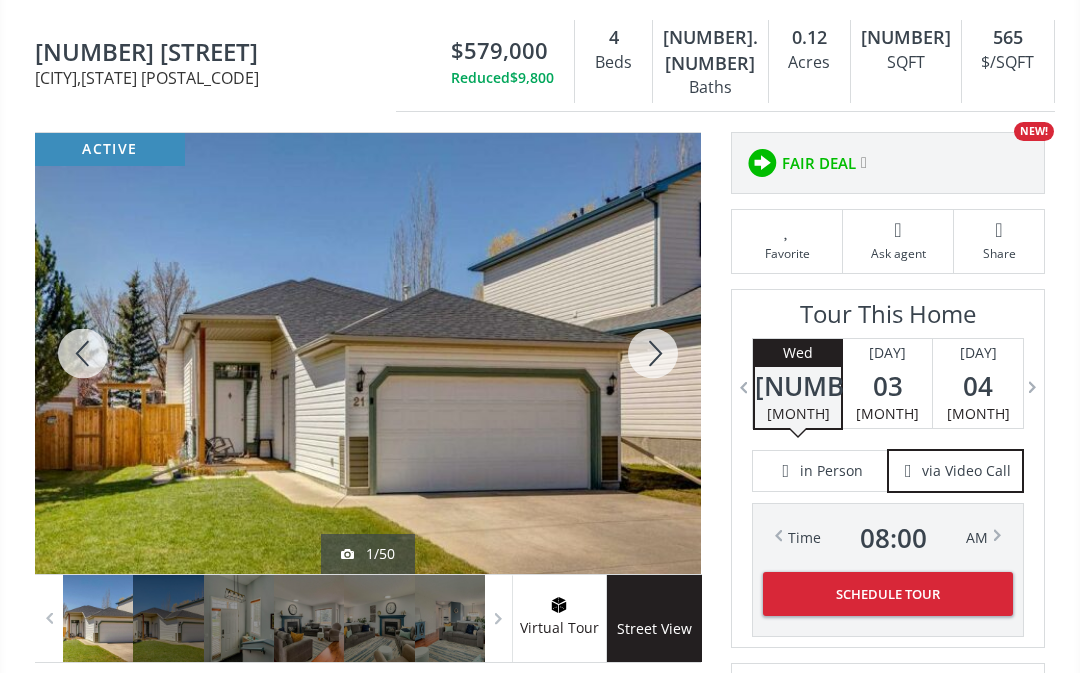 click at bounding box center (379, 618) 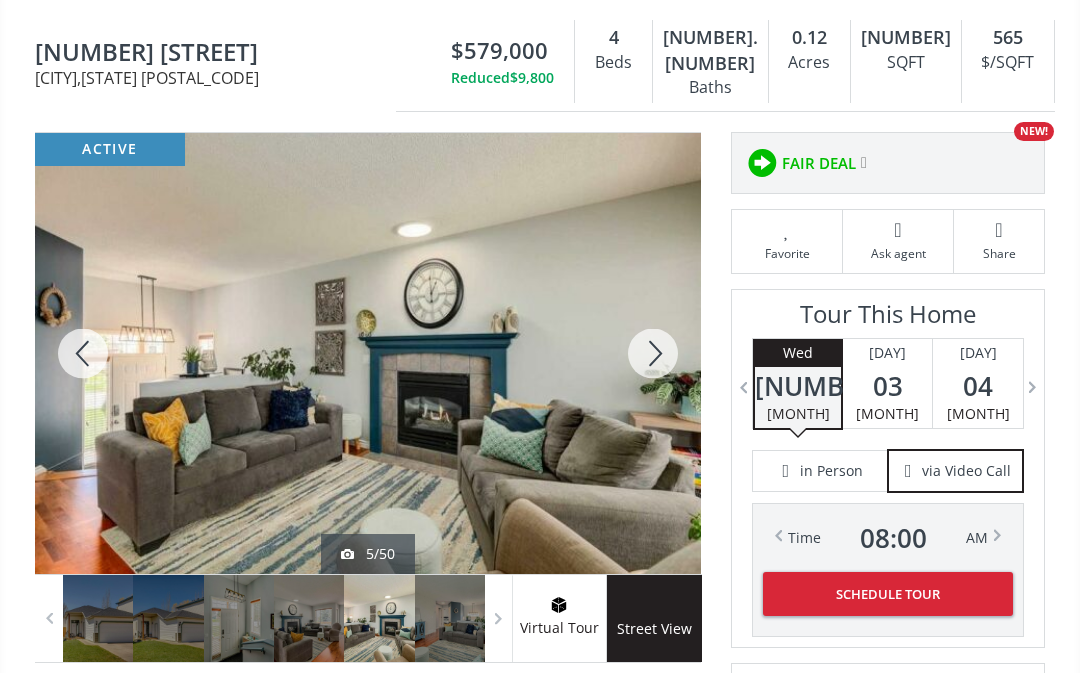 click at bounding box center [653, 353] 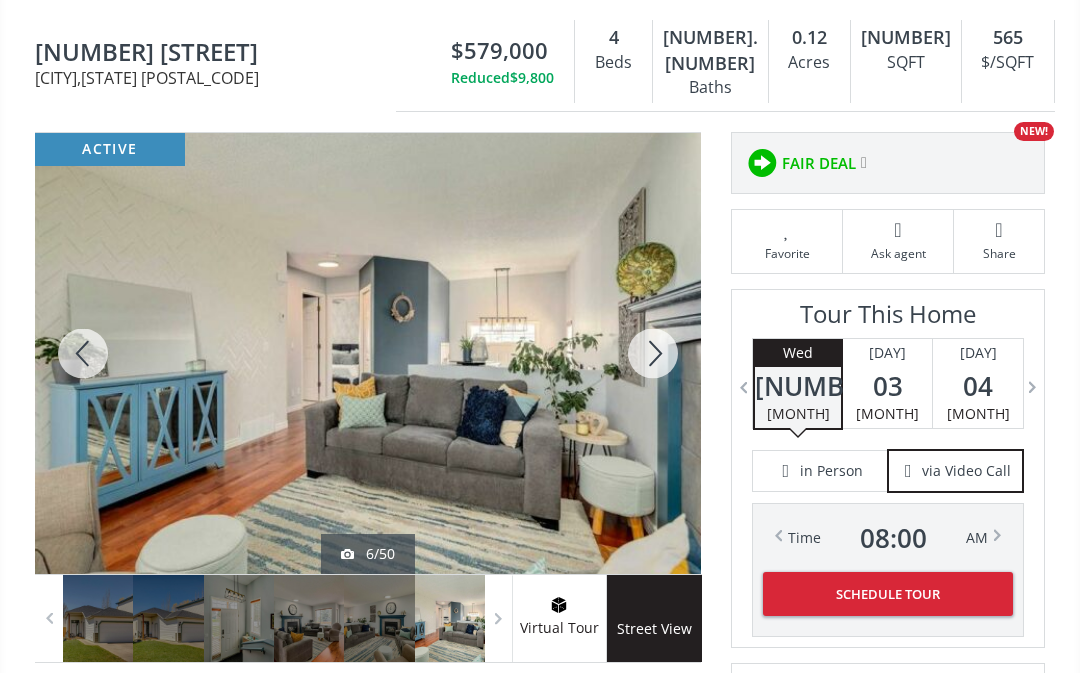 click at bounding box center (83, 353) 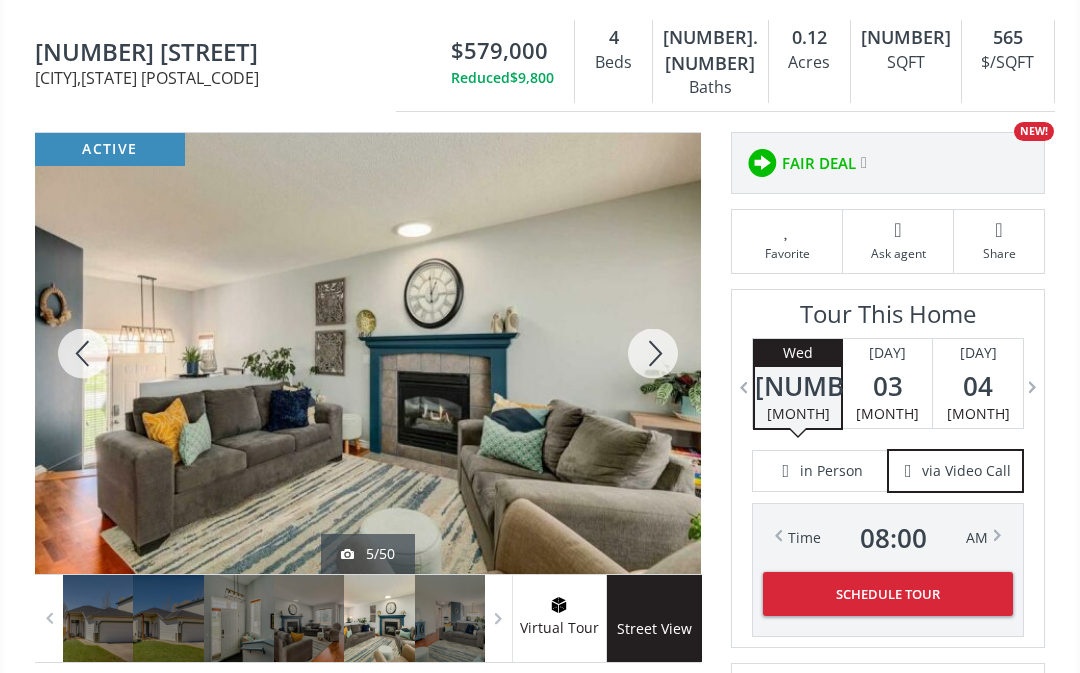 click at bounding box center (83, 353) 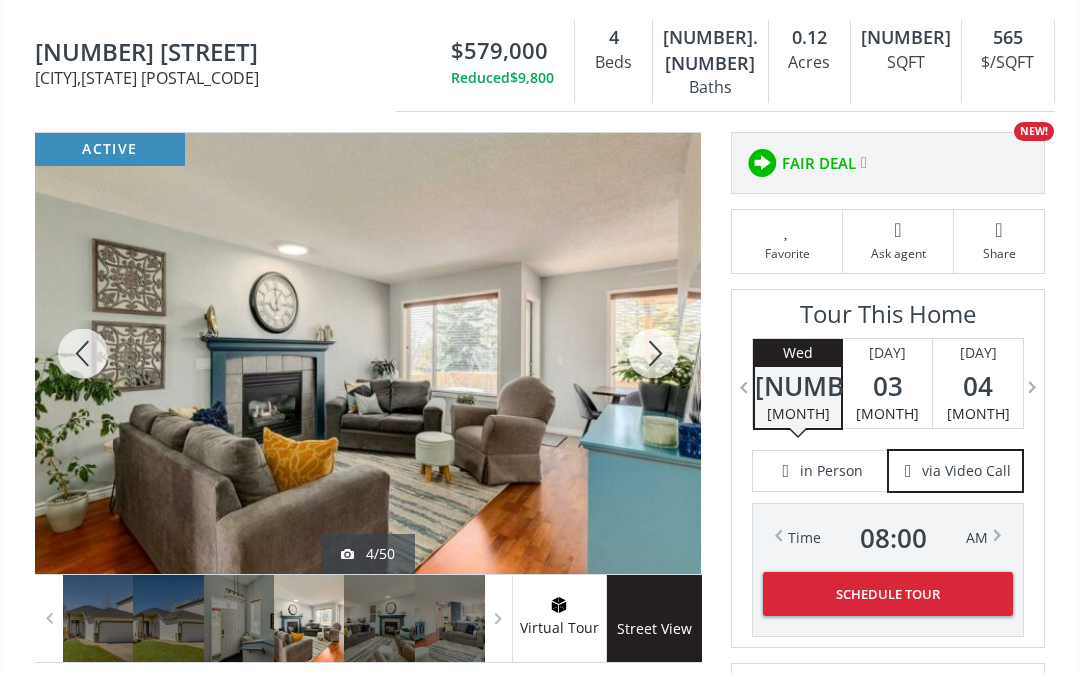 click at bounding box center [83, 353] 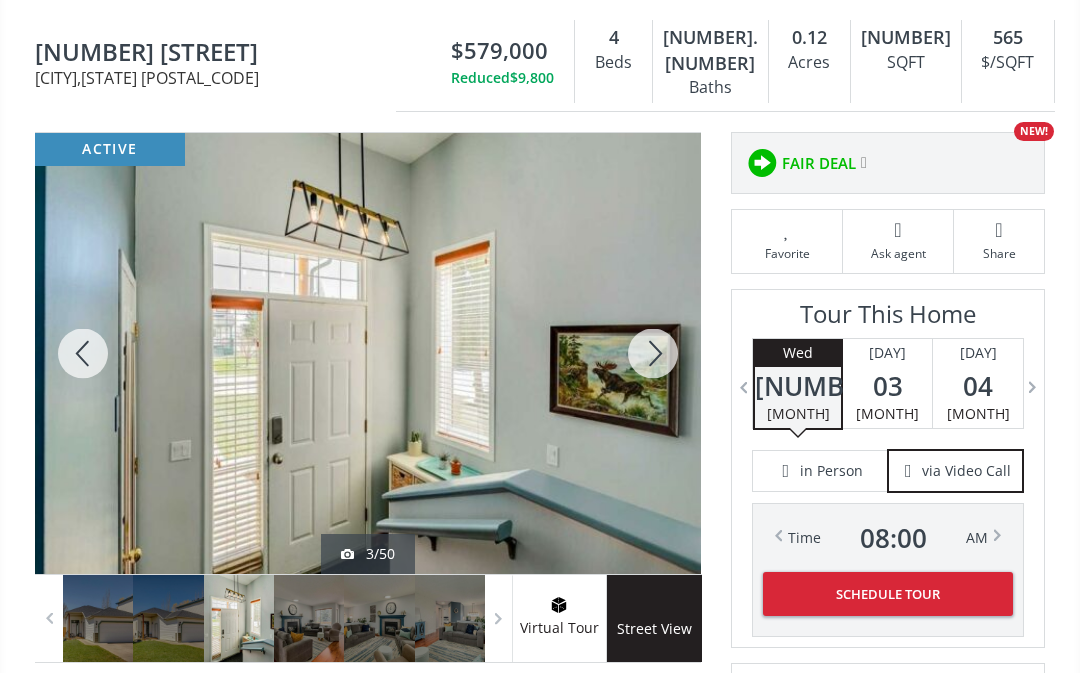 click at bounding box center [83, 353] 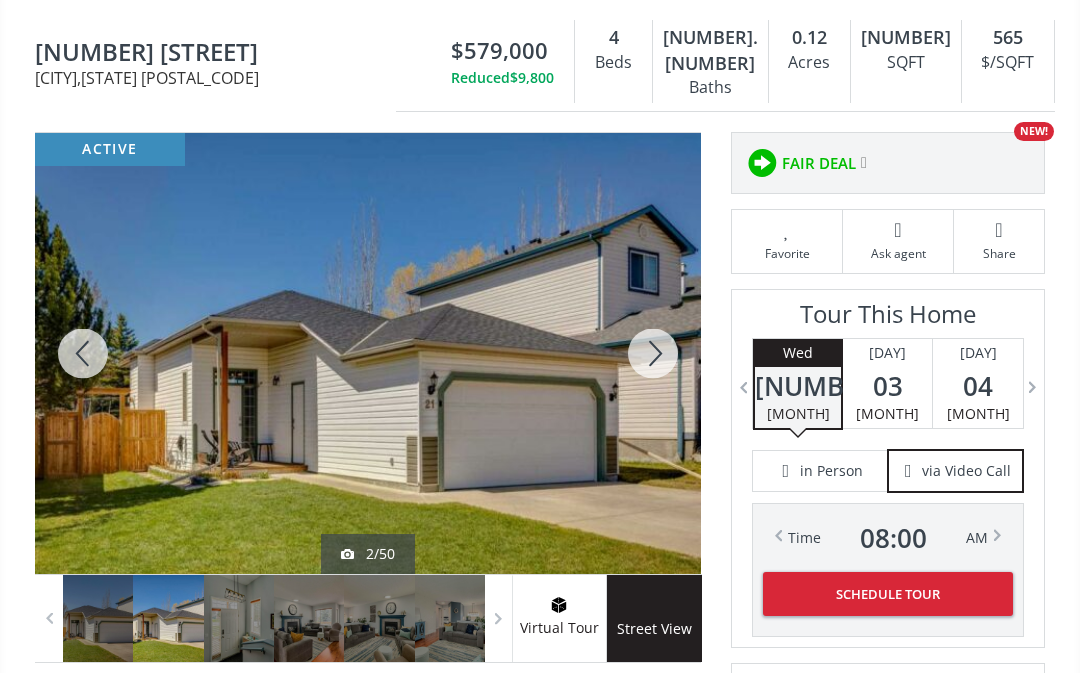 click at bounding box center [83, 353] 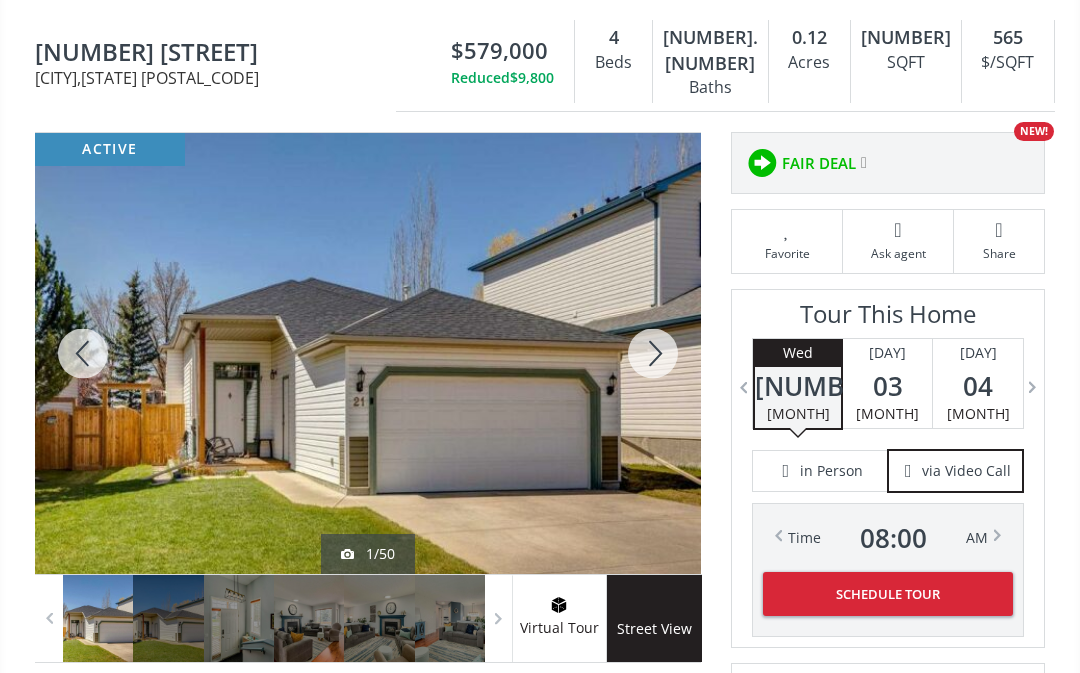 click at bounding box center [83, 353] 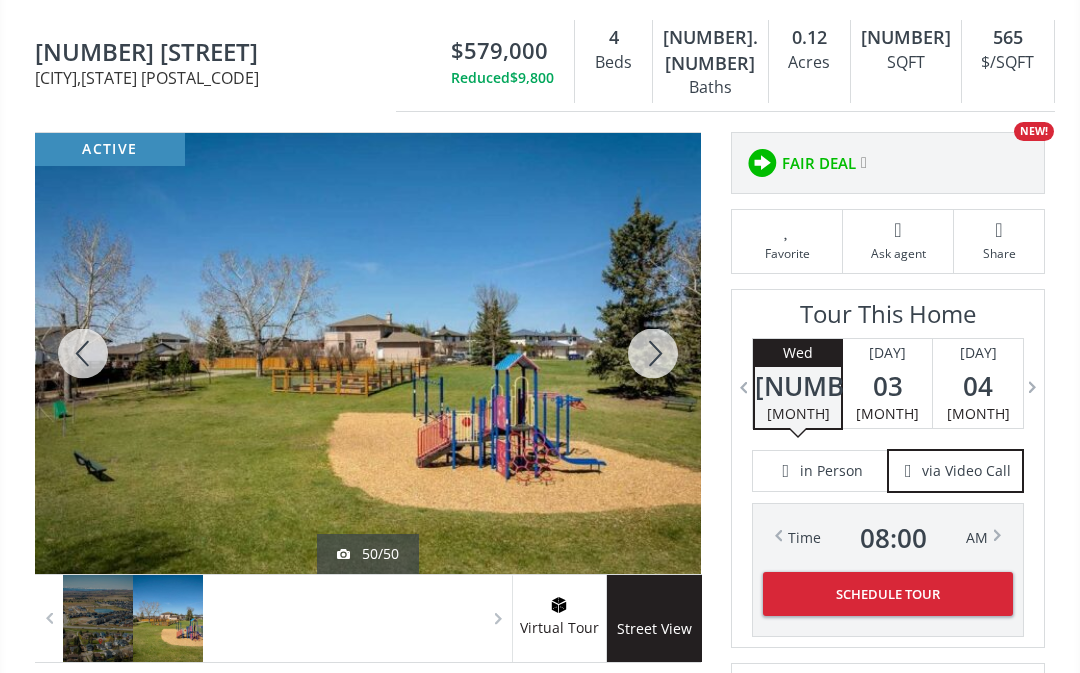click at bounding box center [83, 353] 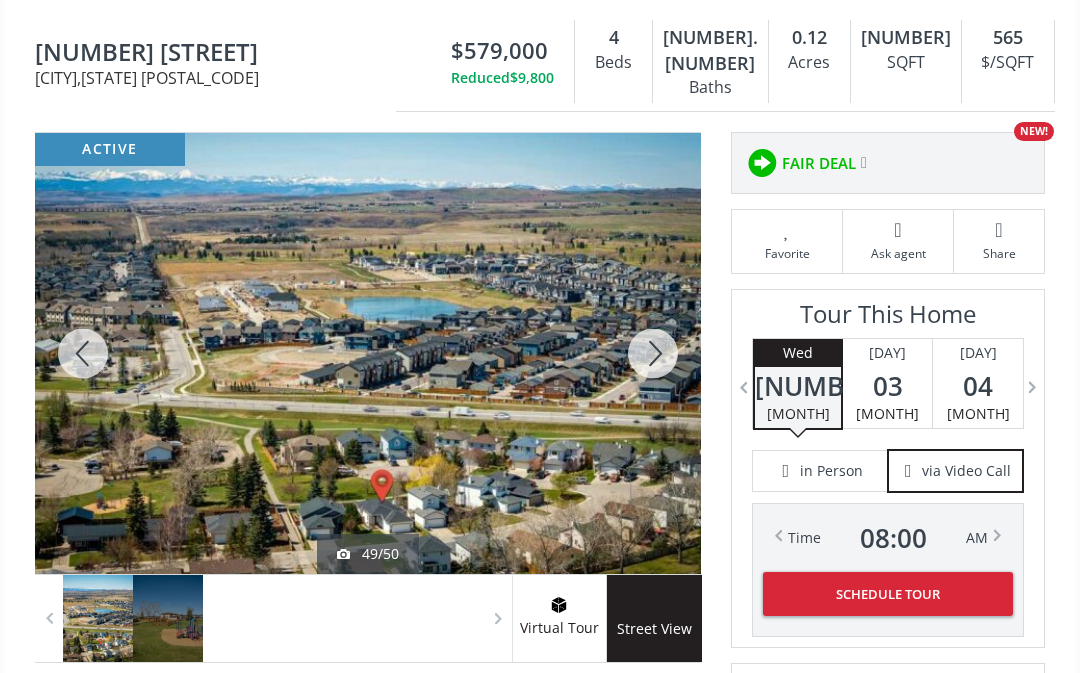 click at bounding box center (83, 353) 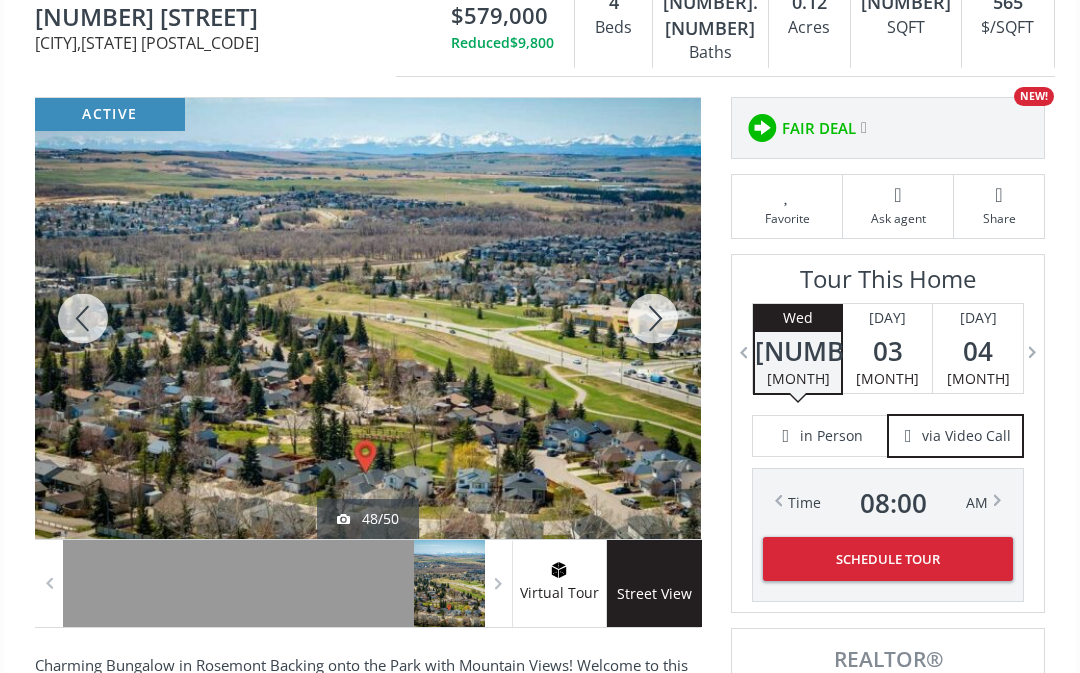 scroll, scrollTop: 221, scrollLeft: 0, axis: vertical 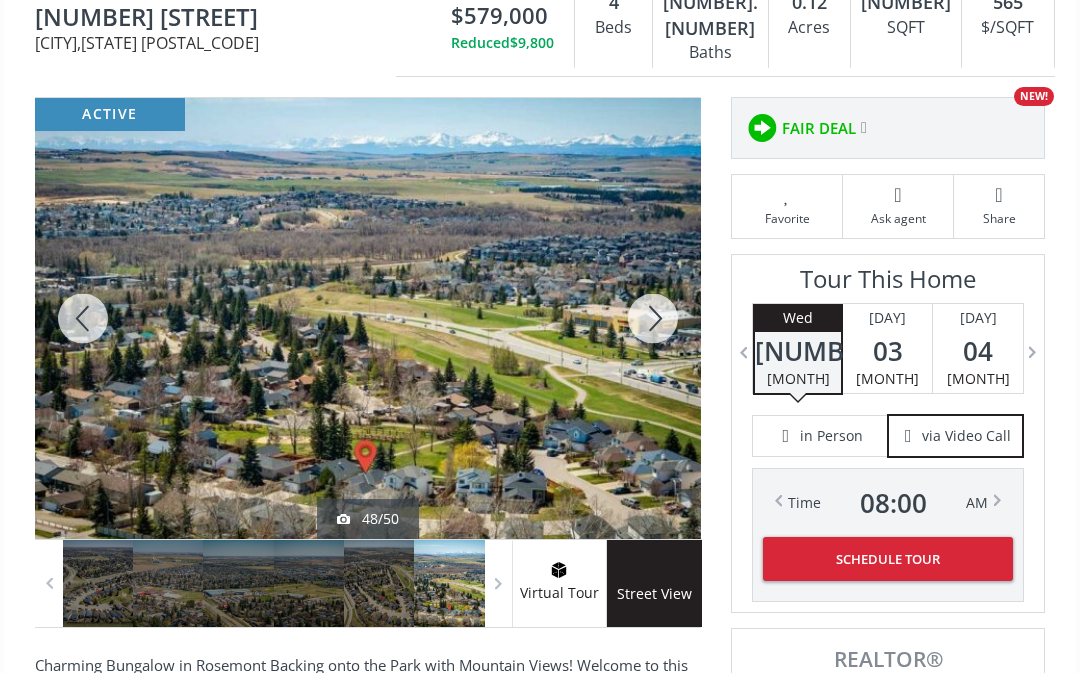 click at bounding box center (83, 318) 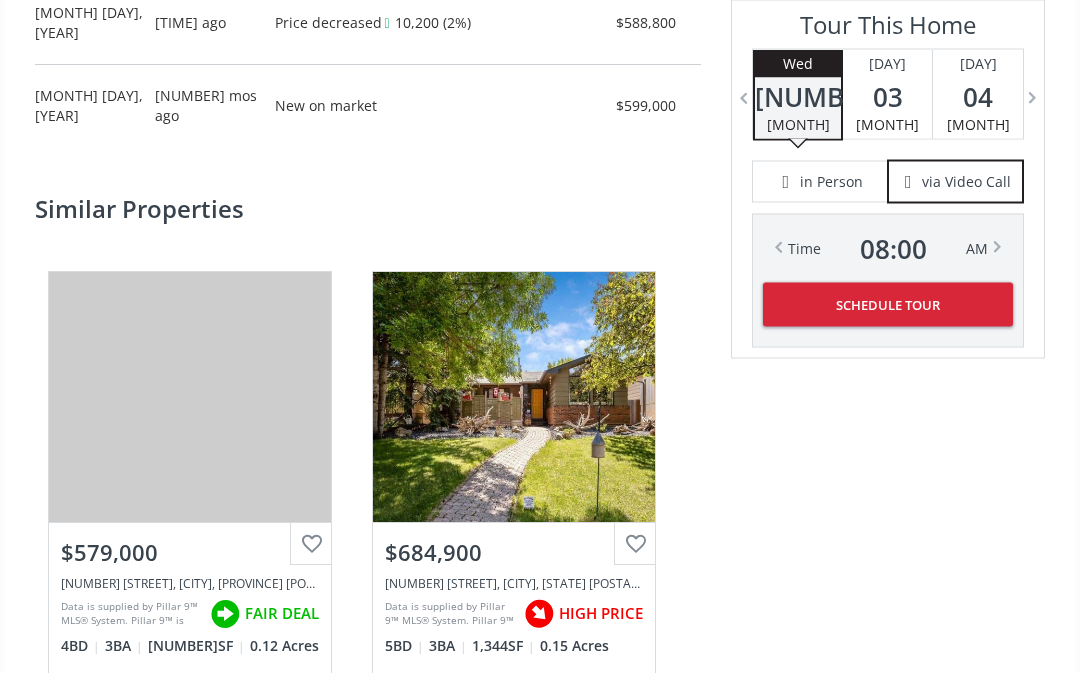scroll, scrollTop: 3173, scrollLeft: 0, axis: vertical 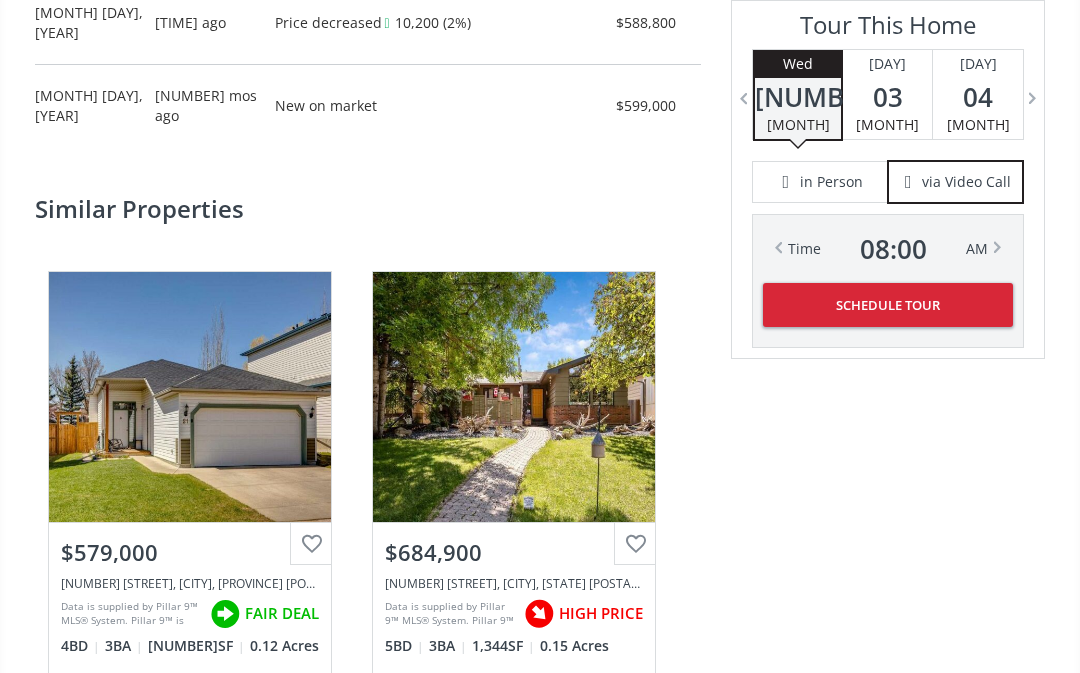 click on "View Photos & Details" at bounding box center (190, 397) 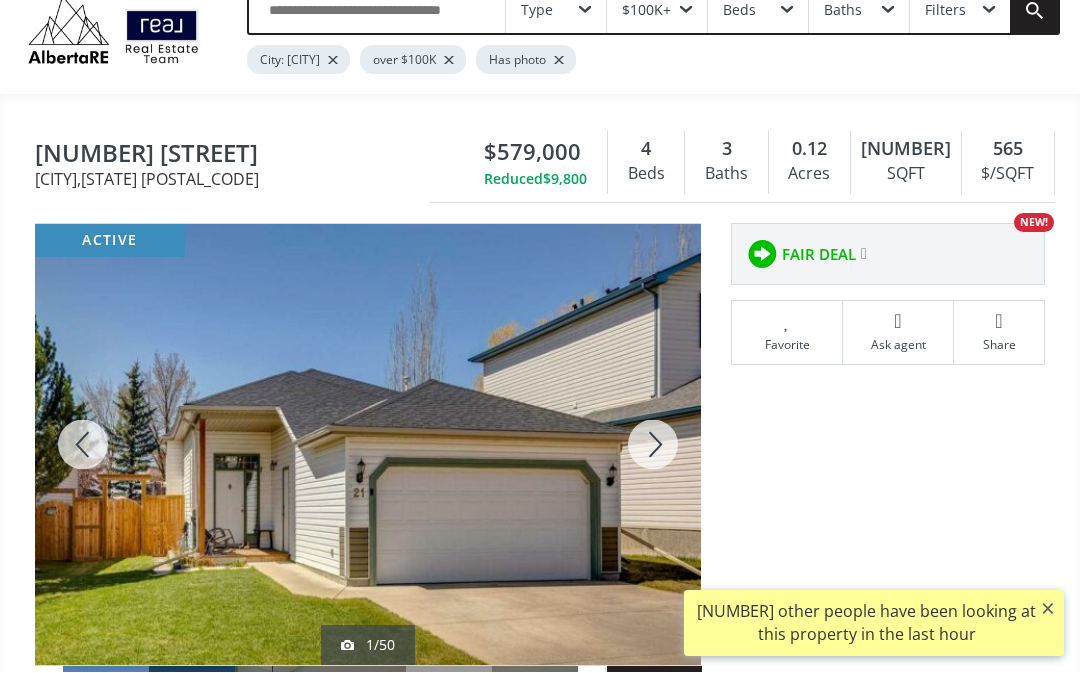 scroll, scrollTop: 75, scrollLeft: 0, axis: vertical 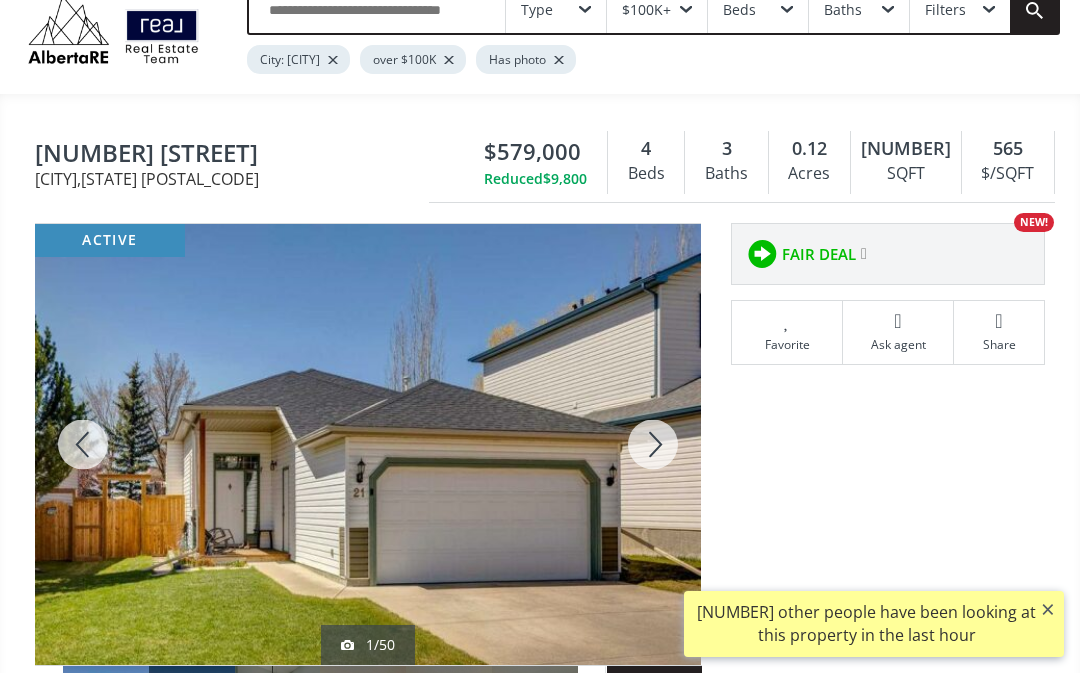 click at bounding box center (653, 444) 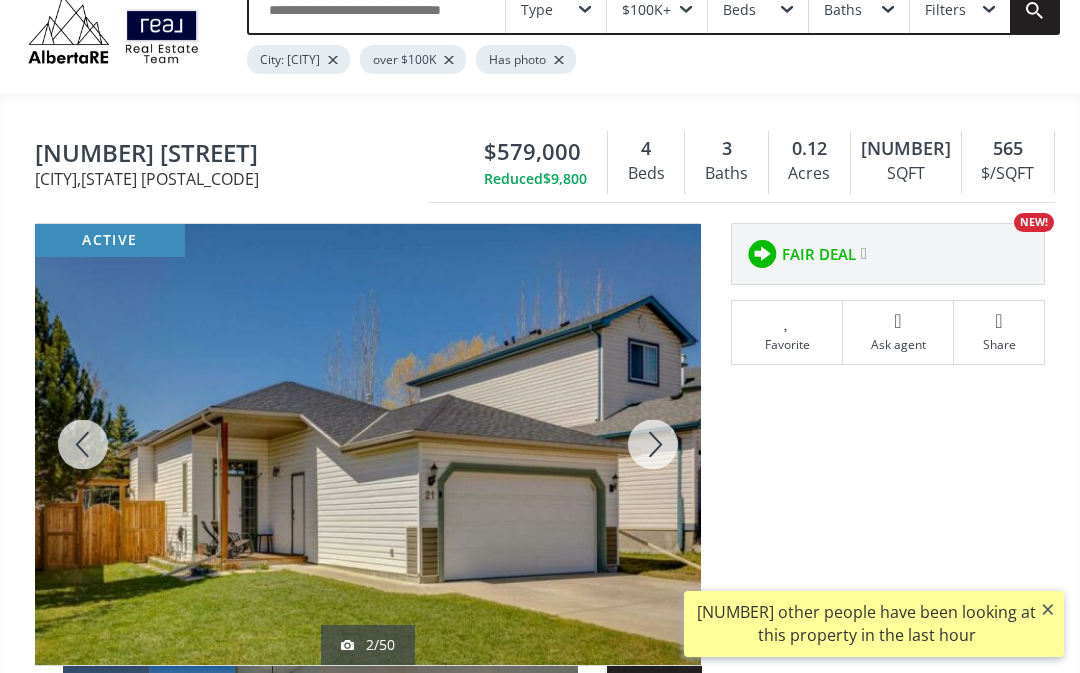 click at bounding box center [653, 444] 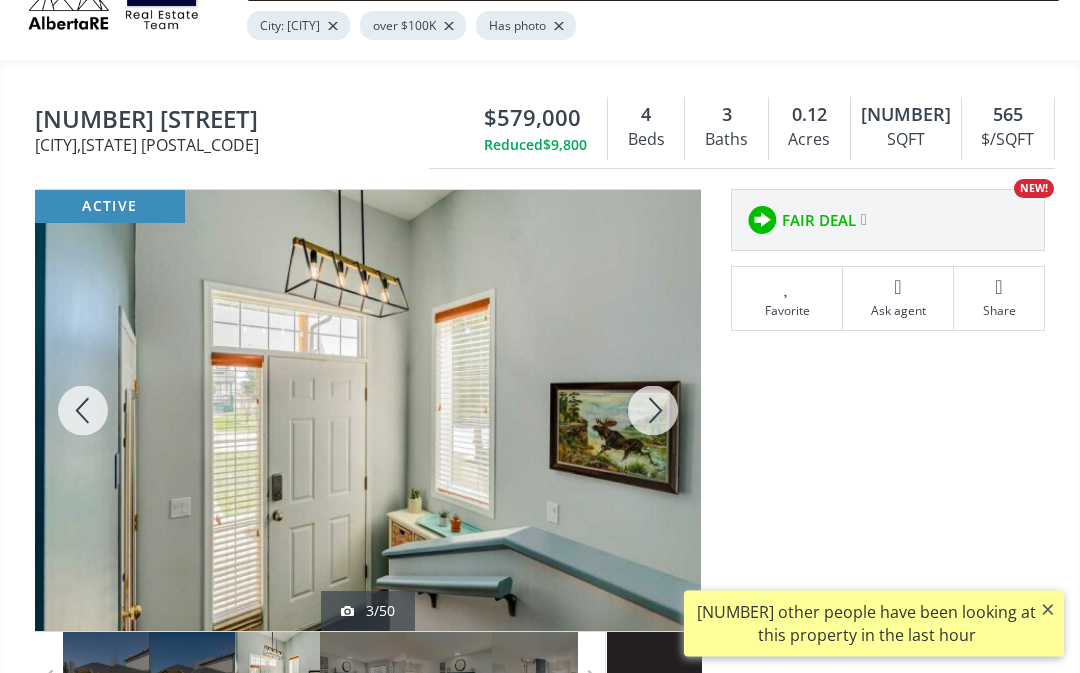scroll, scrollTop: 119, scrollLeft: 0, axis: vertical 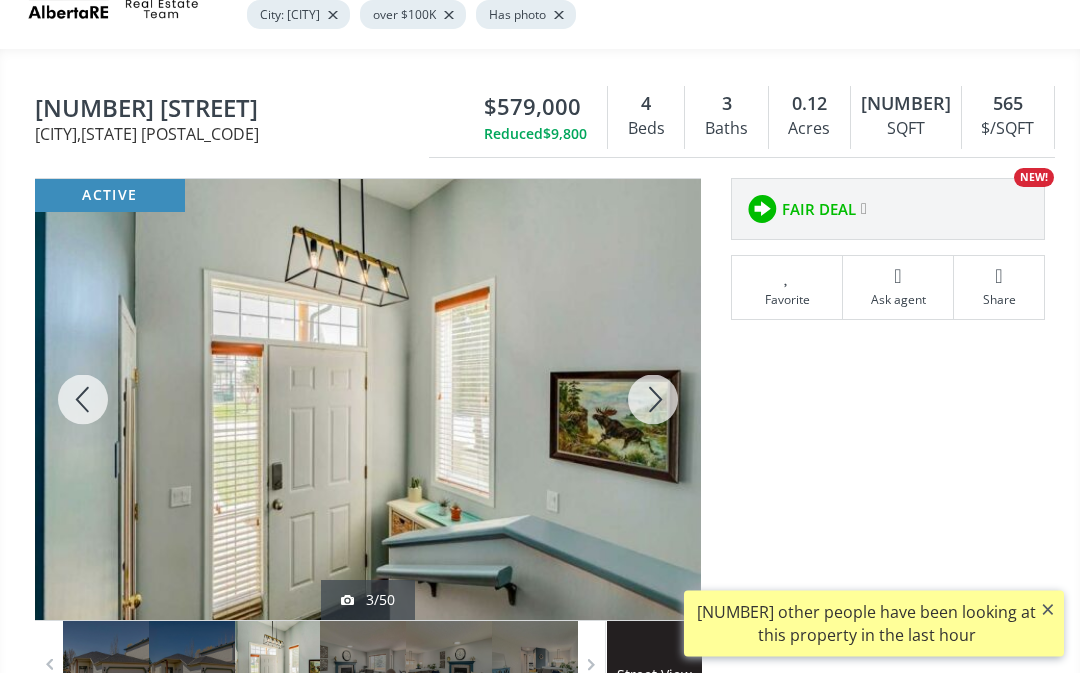 click at bounding box center [653, 400] 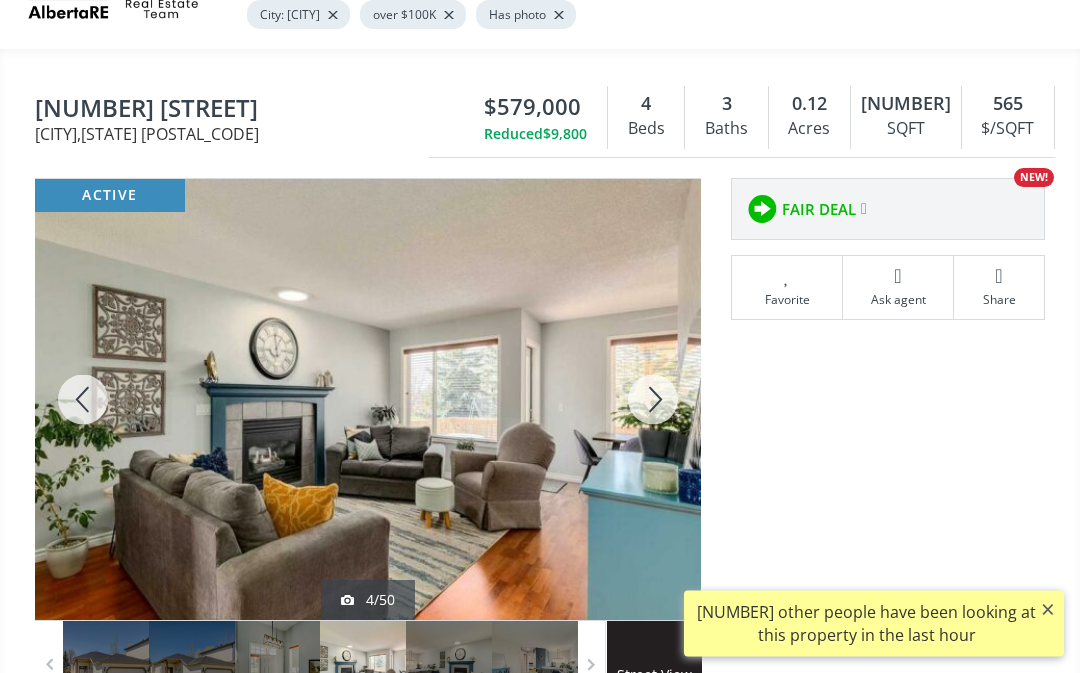 scroll, scrollTop: 120, scrollLeft: 0, axis: vertical 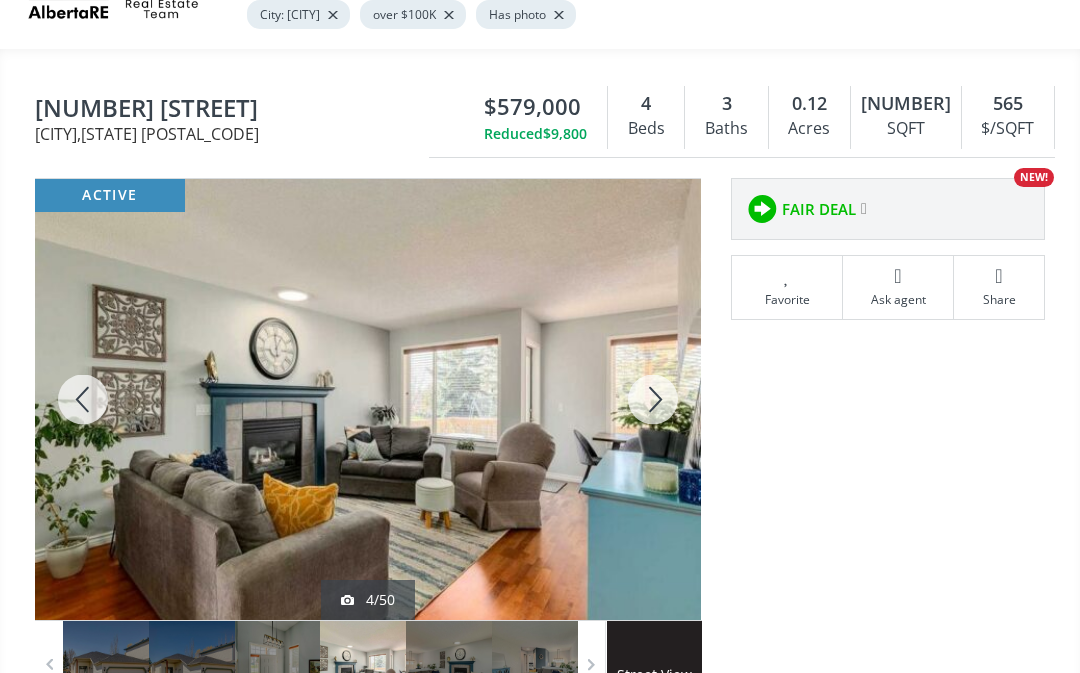 click at bounding box center [653, 399] 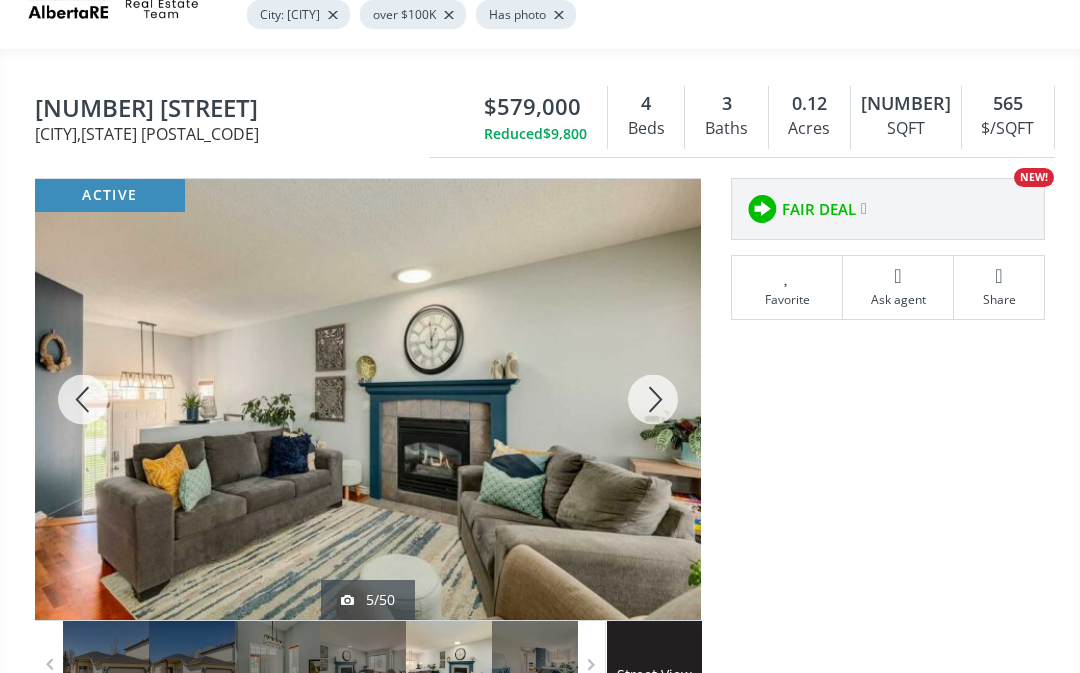 click at bounding box center (653, 399) 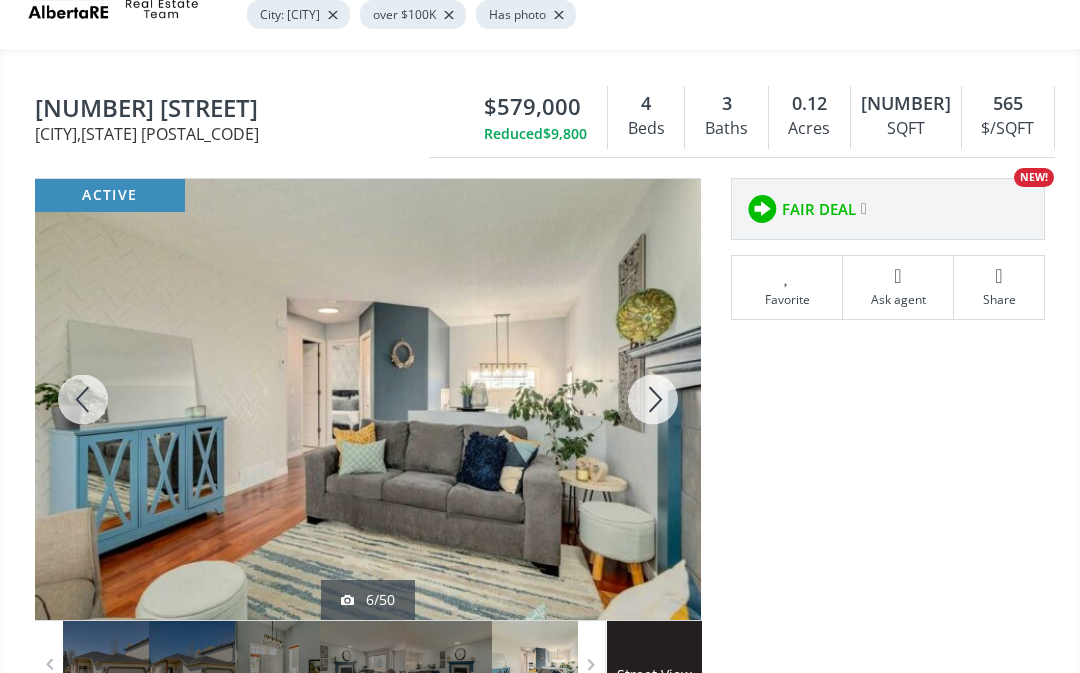 click at bounding box center [653, 399] 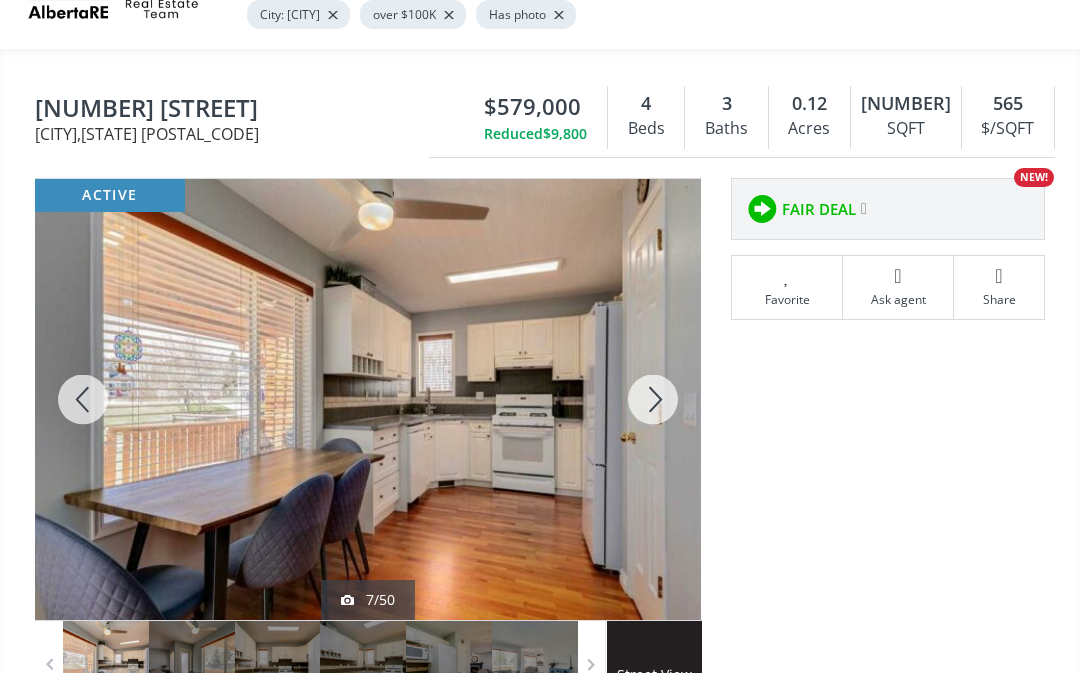 click at bounding box center [653, 399] 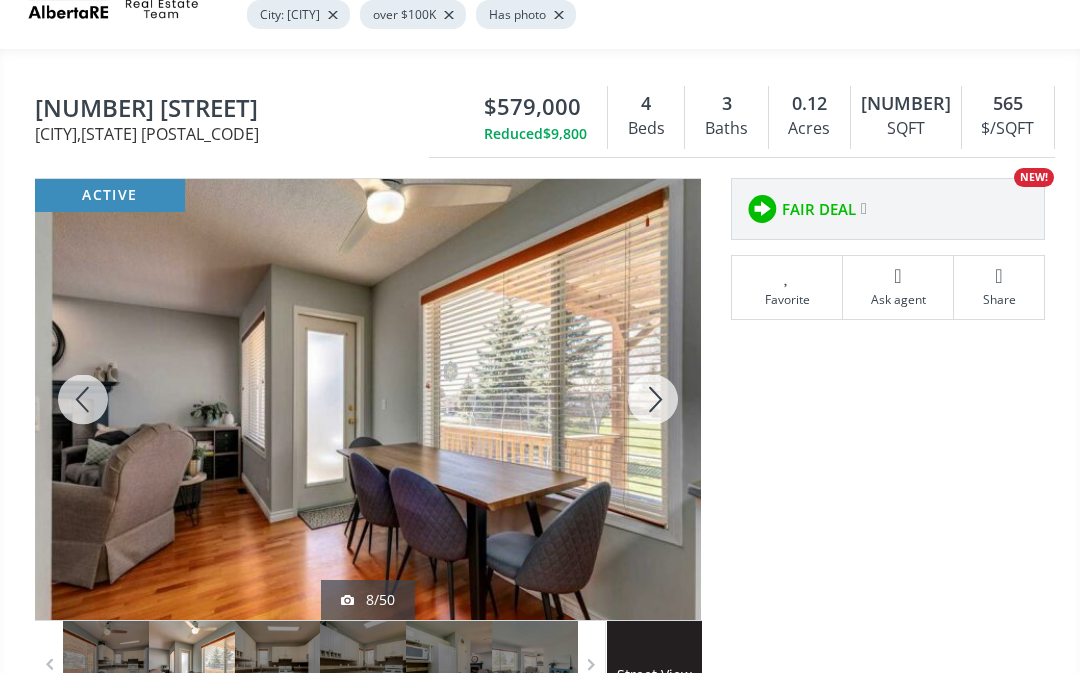 click at bounding box center [653, 399] 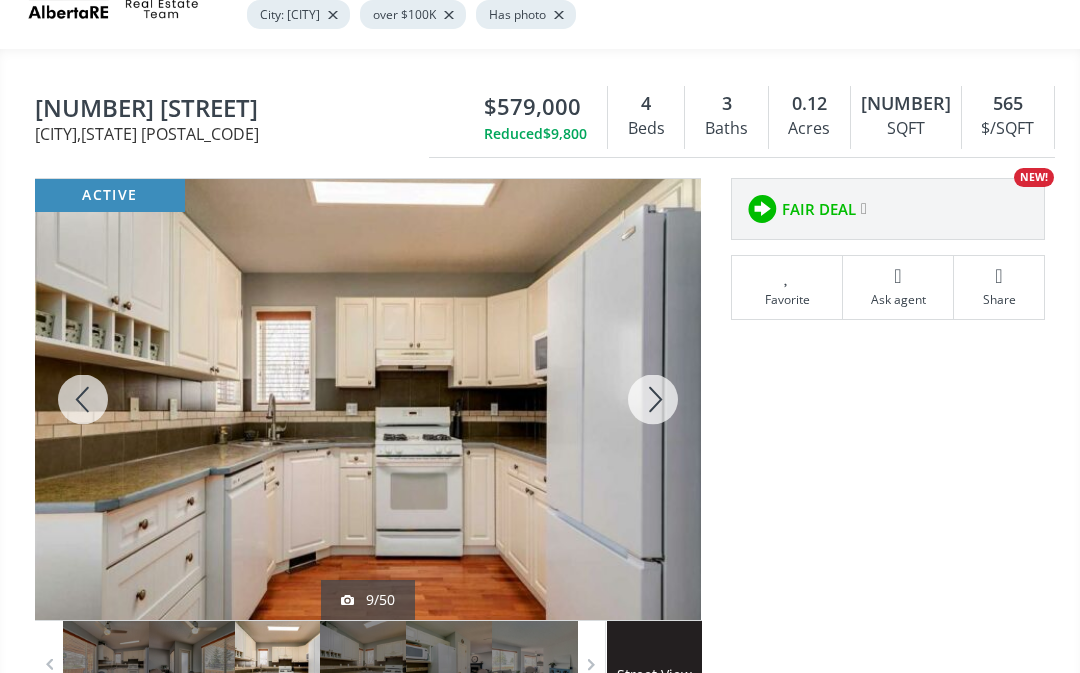 click at bounding box center (653, 399) 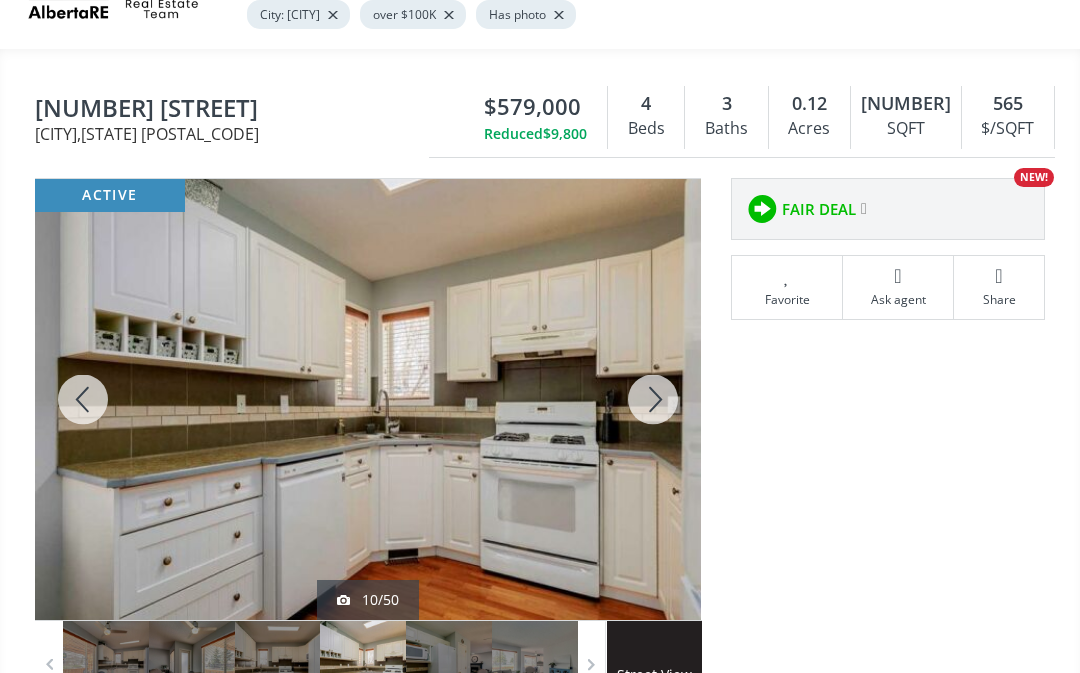 click at bounding box center (653, 399) 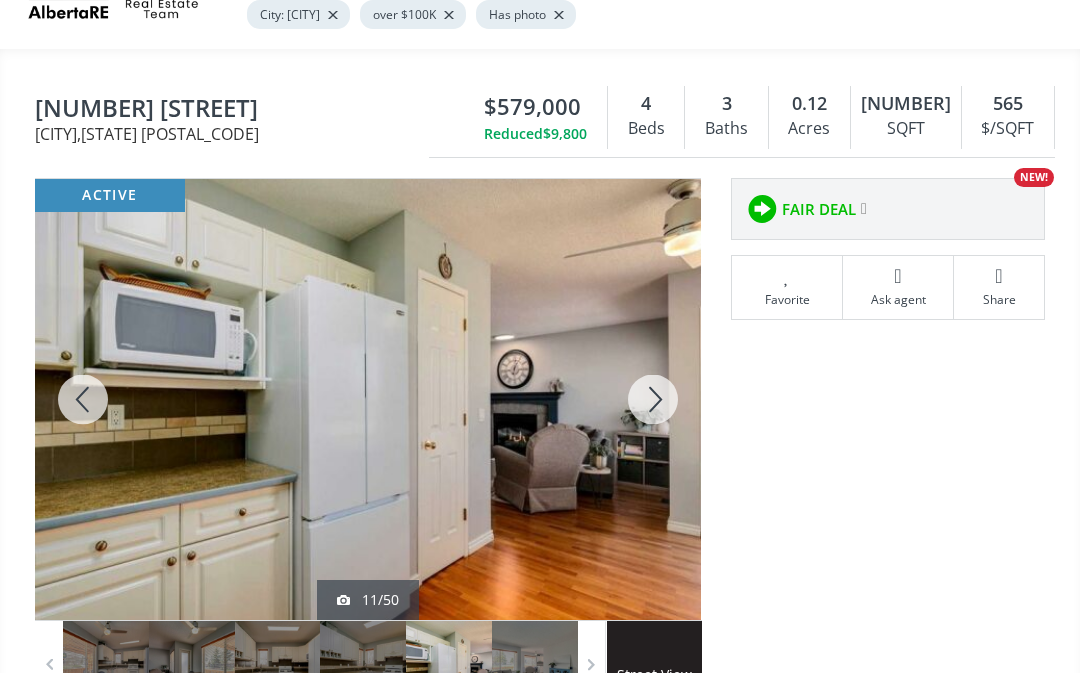 click at bounding box center [653, 399] 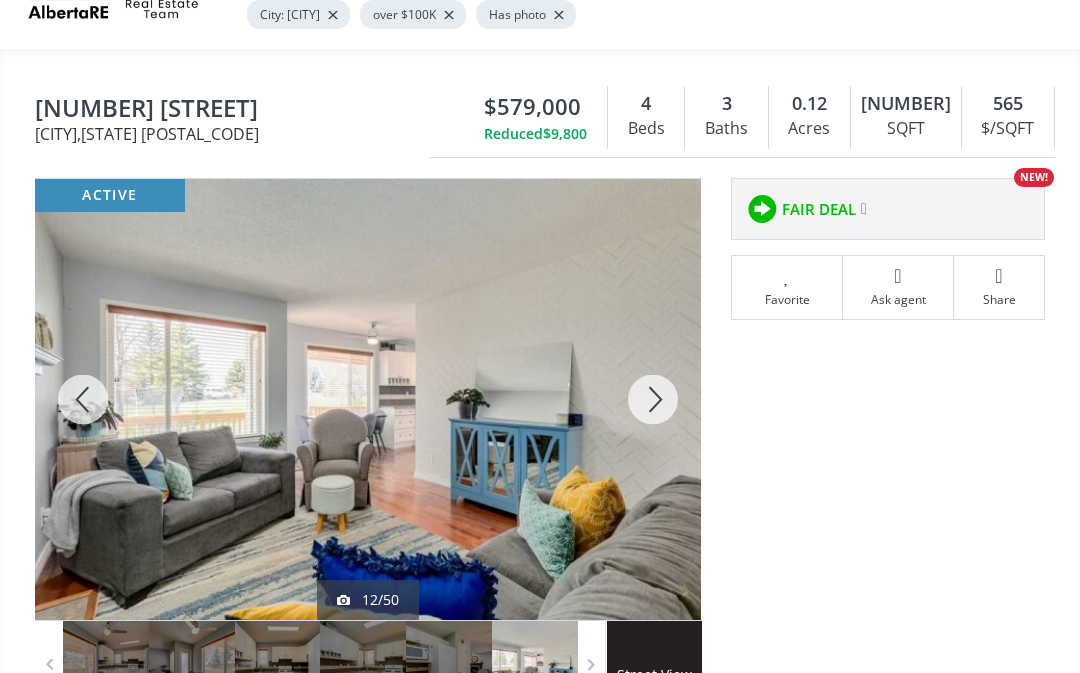 click at bounding box center [653, 399] 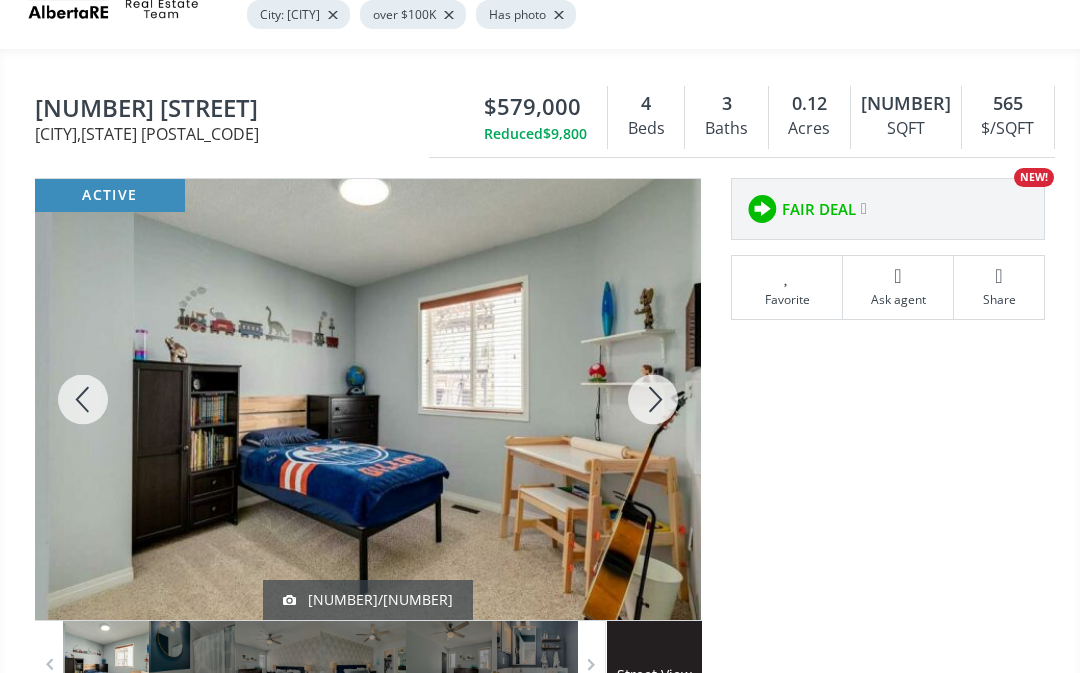 click at bounding box center [653, 399] 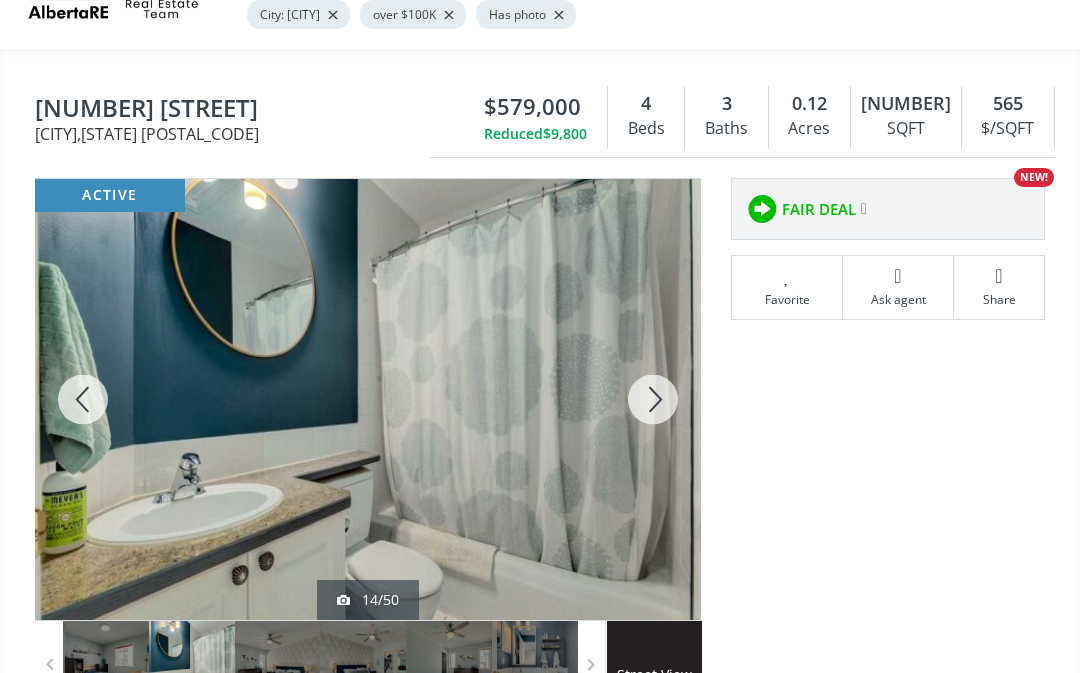click at bounding box center (653, 399) 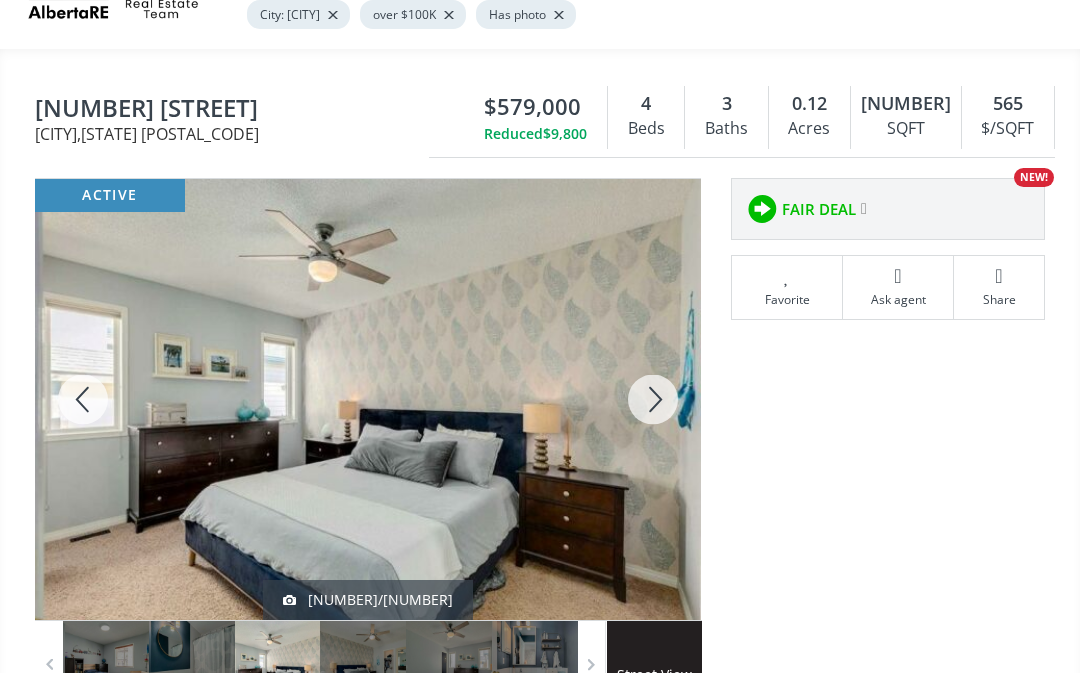 click at bounding box center (653, 399) 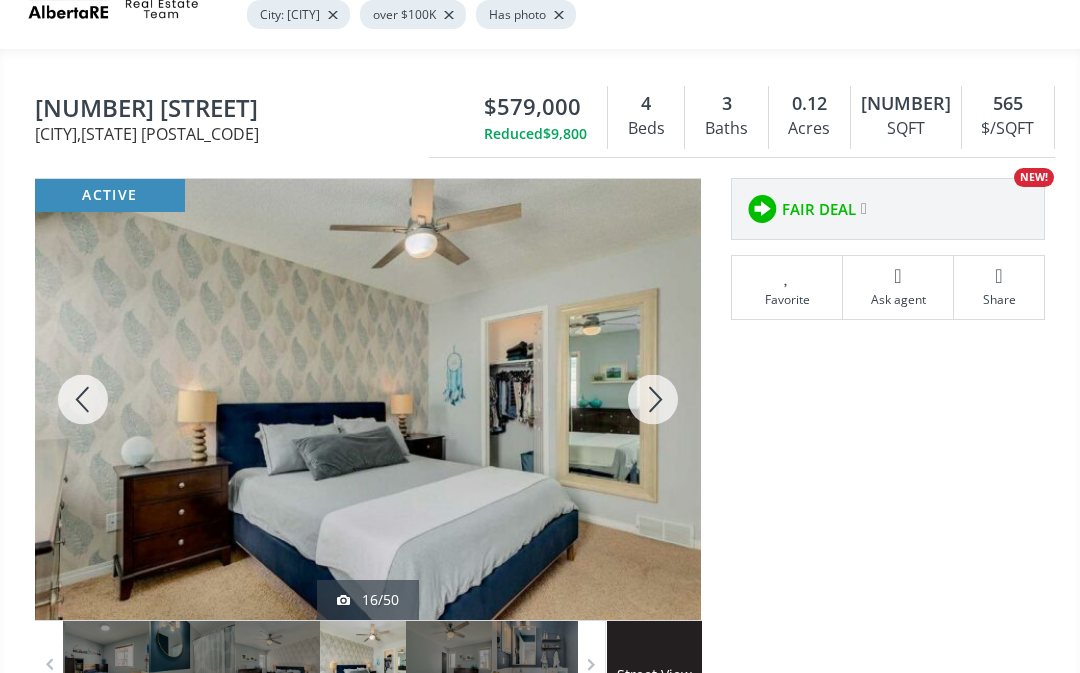 click at bounding box center [653, 399] 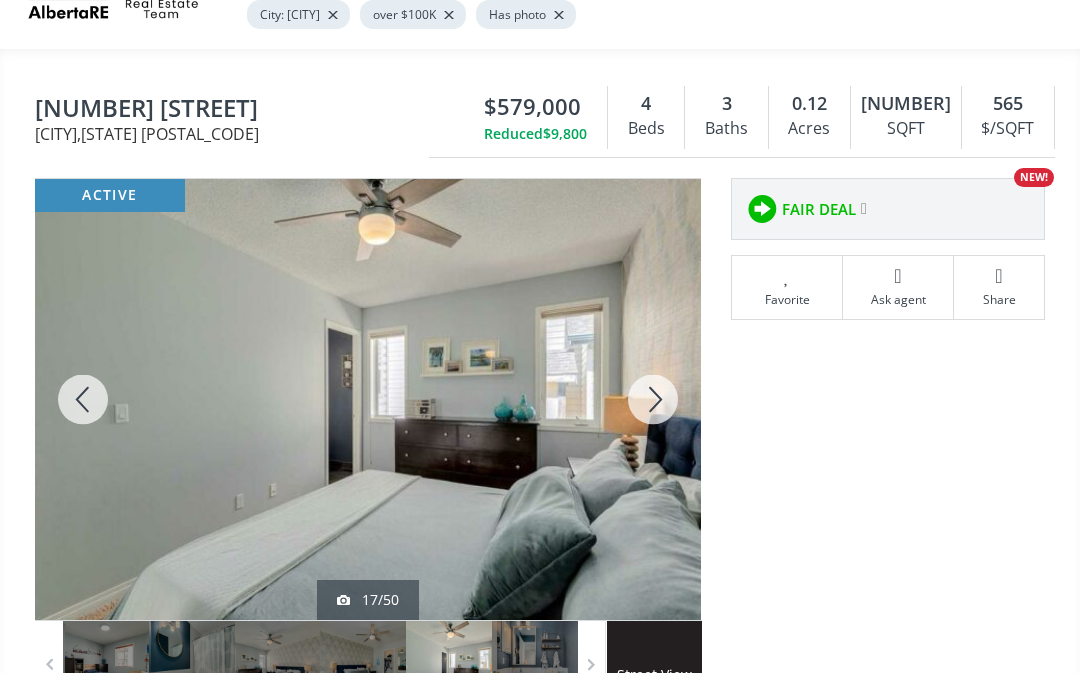 click at bounding box center [653, 399] 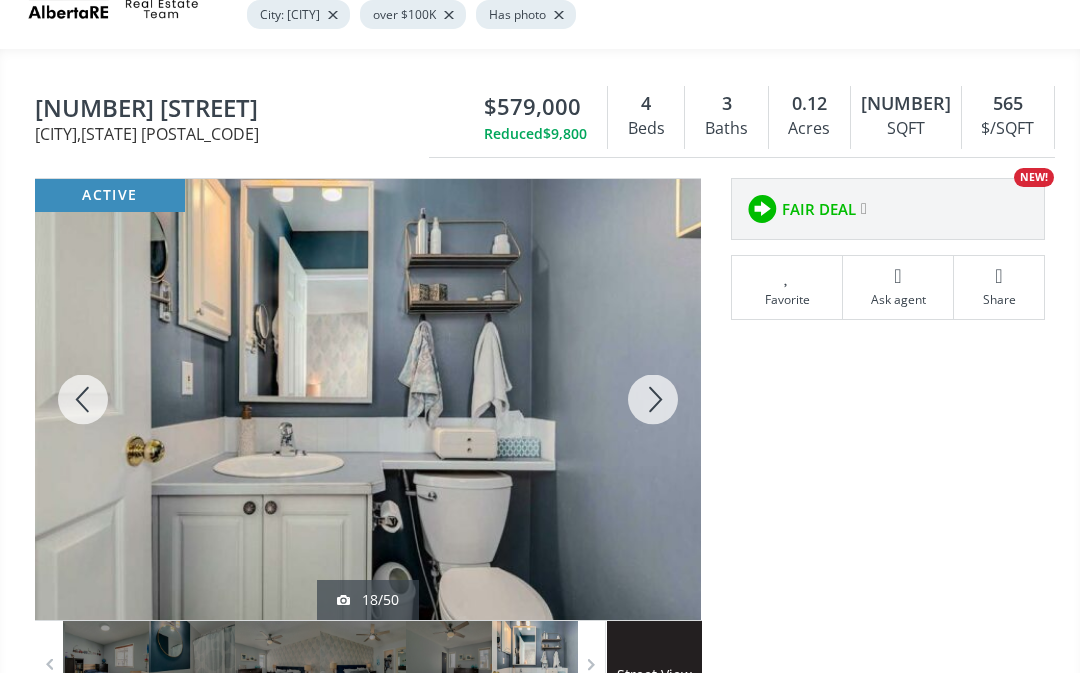 click at bounding box center (653, 399) 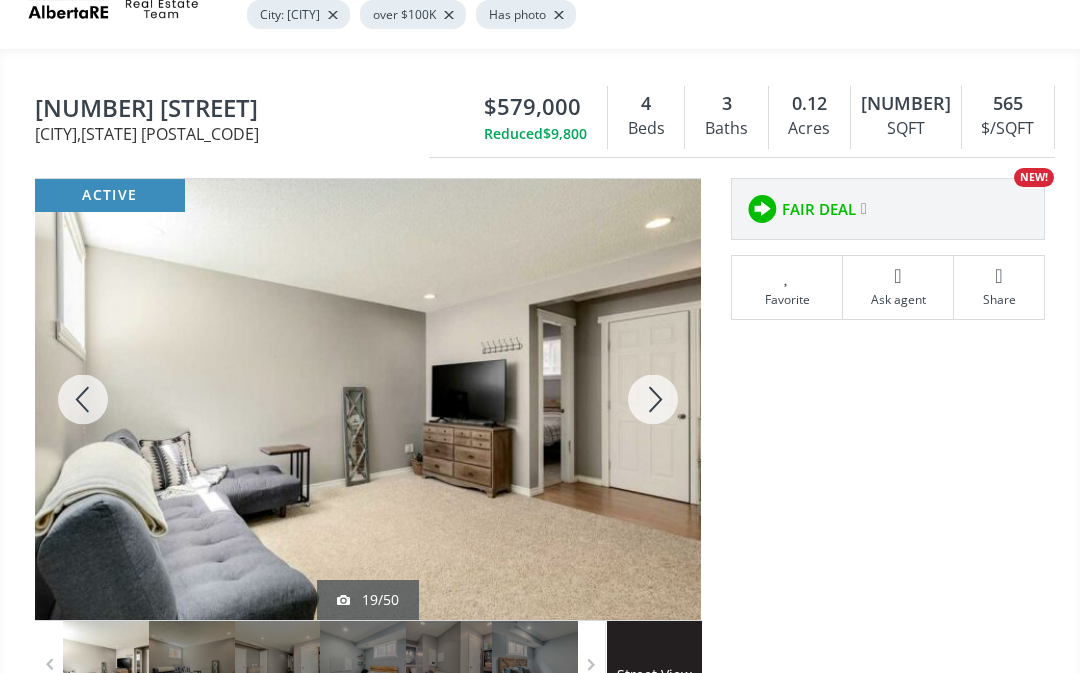 click at bounding box center [653, 399] 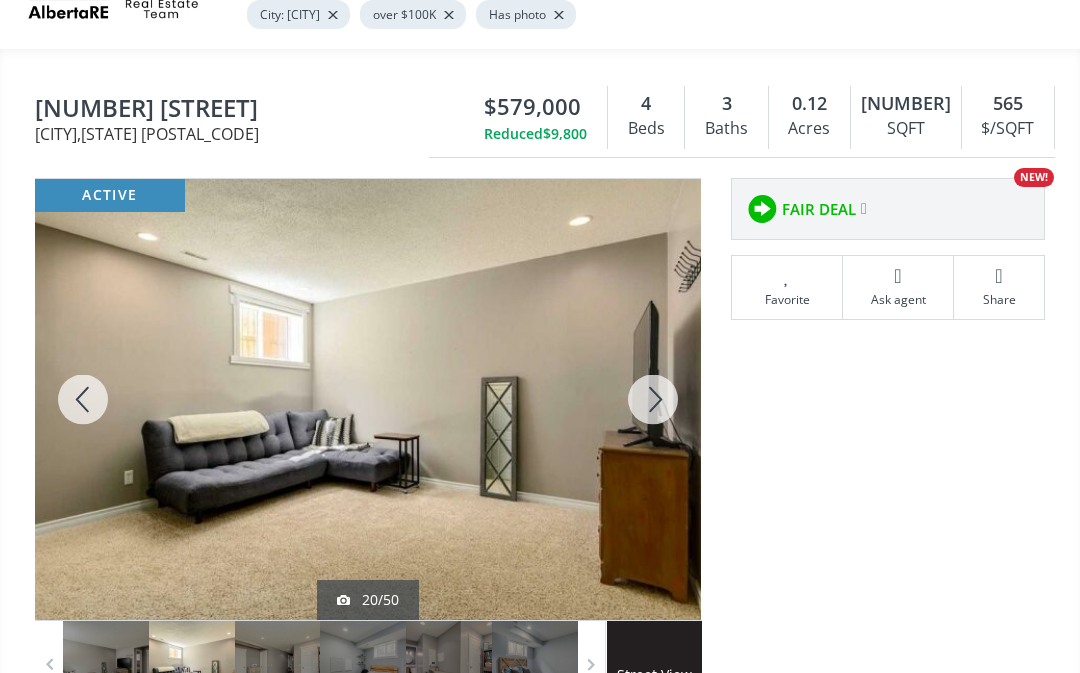 click at bounding box center [653, 399] 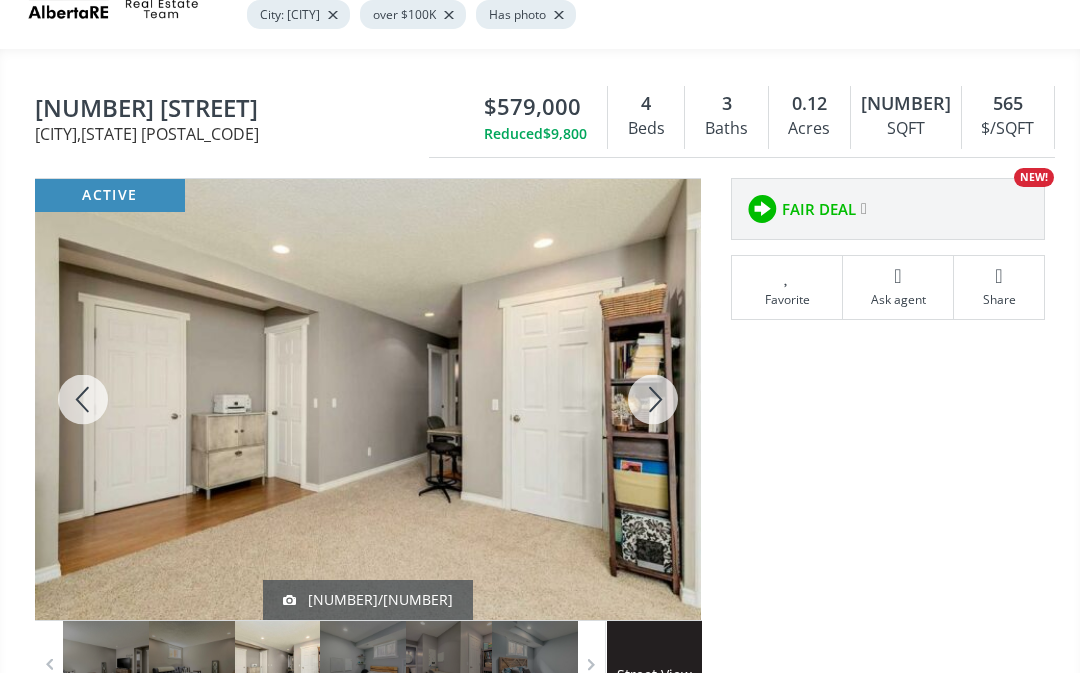 click at bounding box center [653, 399] 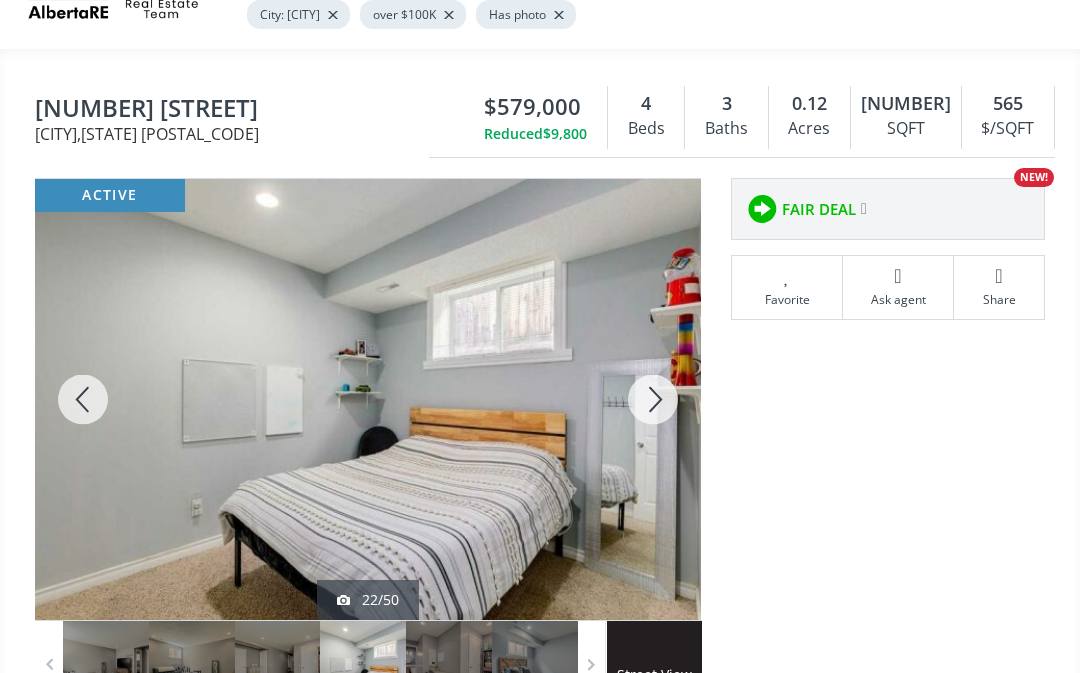 click at bounding box center (653, 399) 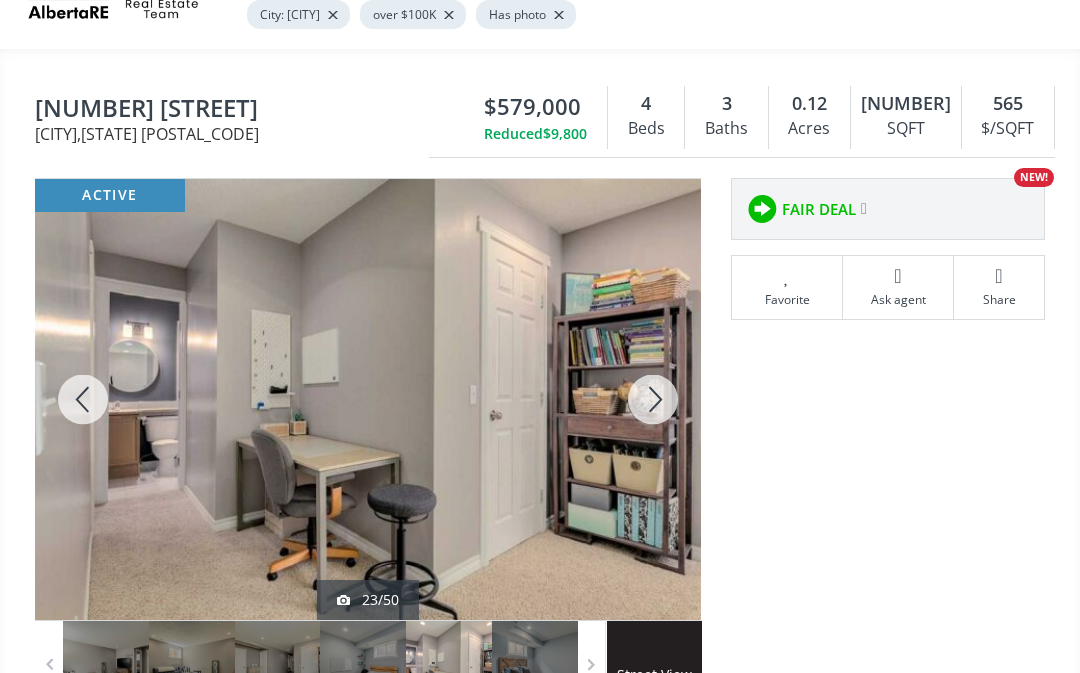 click at bounding box center [653, 399] 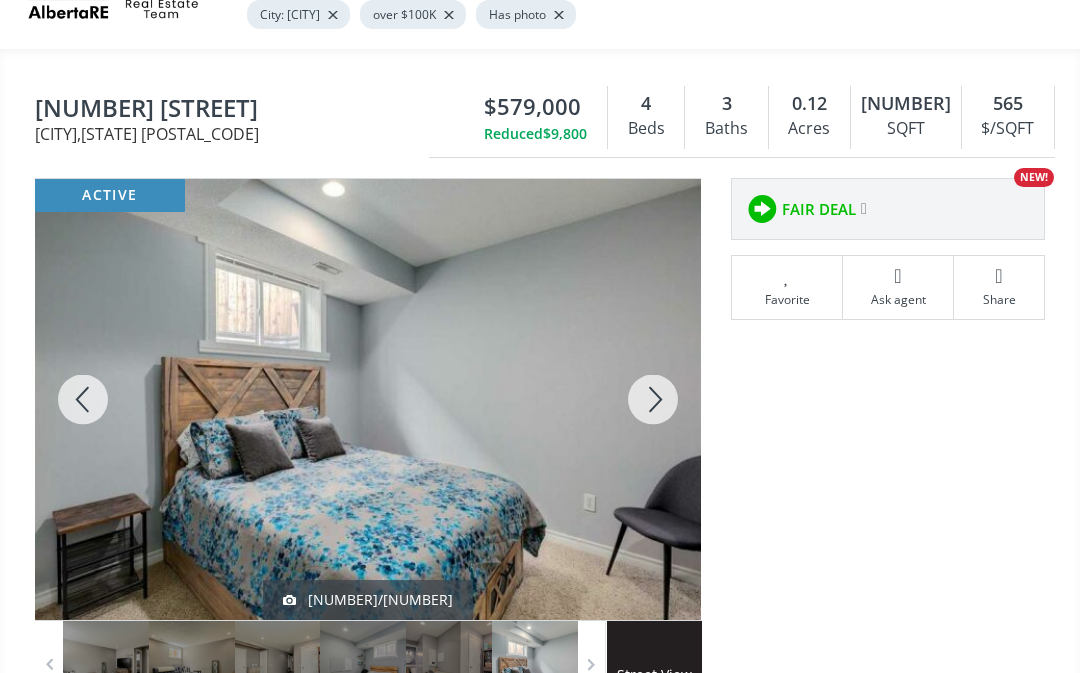 click at bounding box center (653, 399) 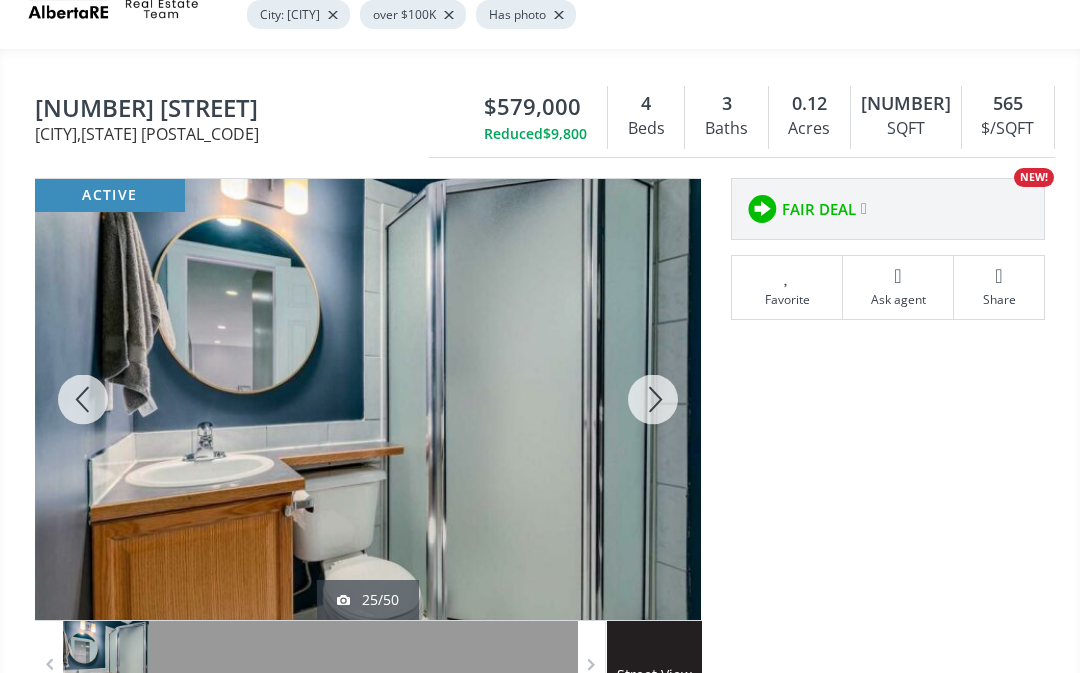 click at bounding box center (653, 399) 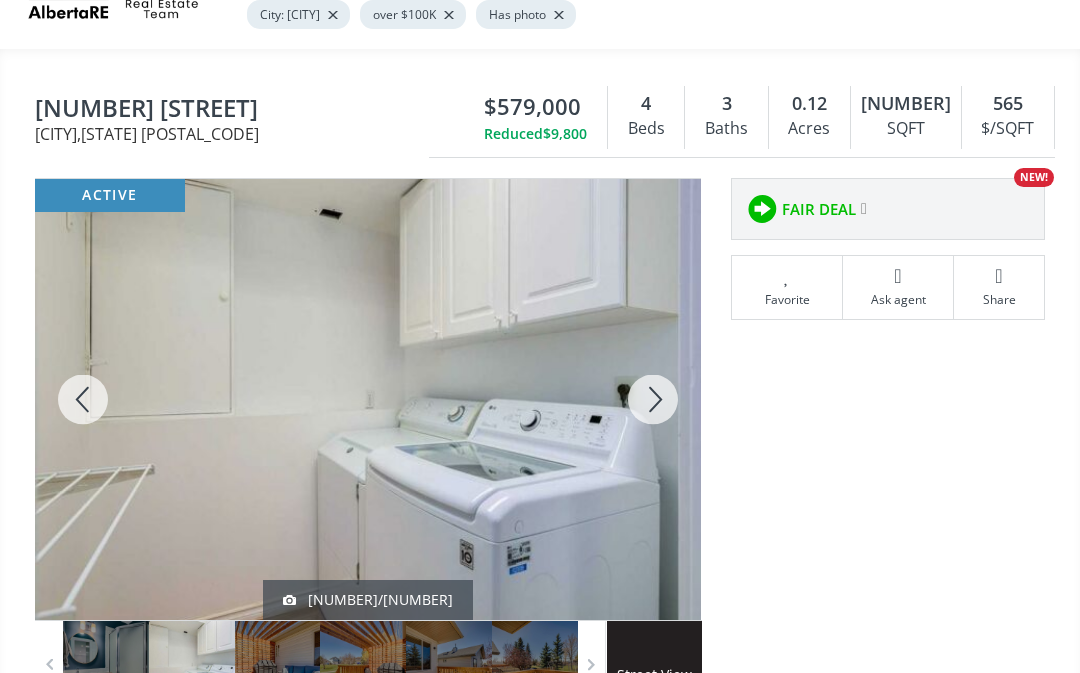 click at bounding box center [653, 399] 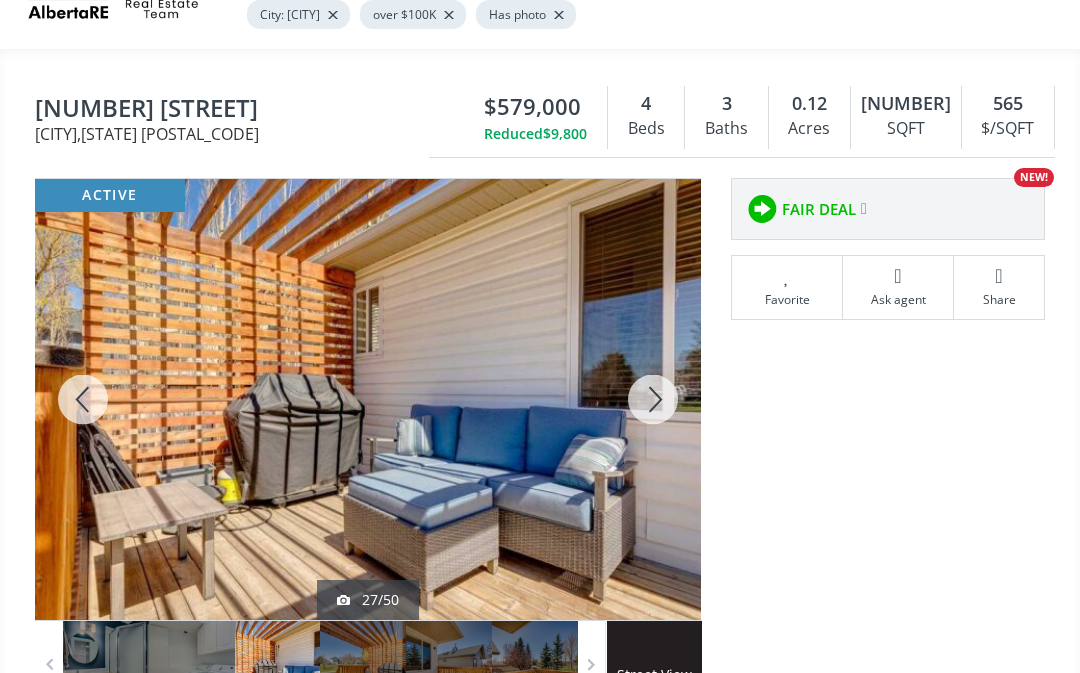 click at bounding box center [653, 399] 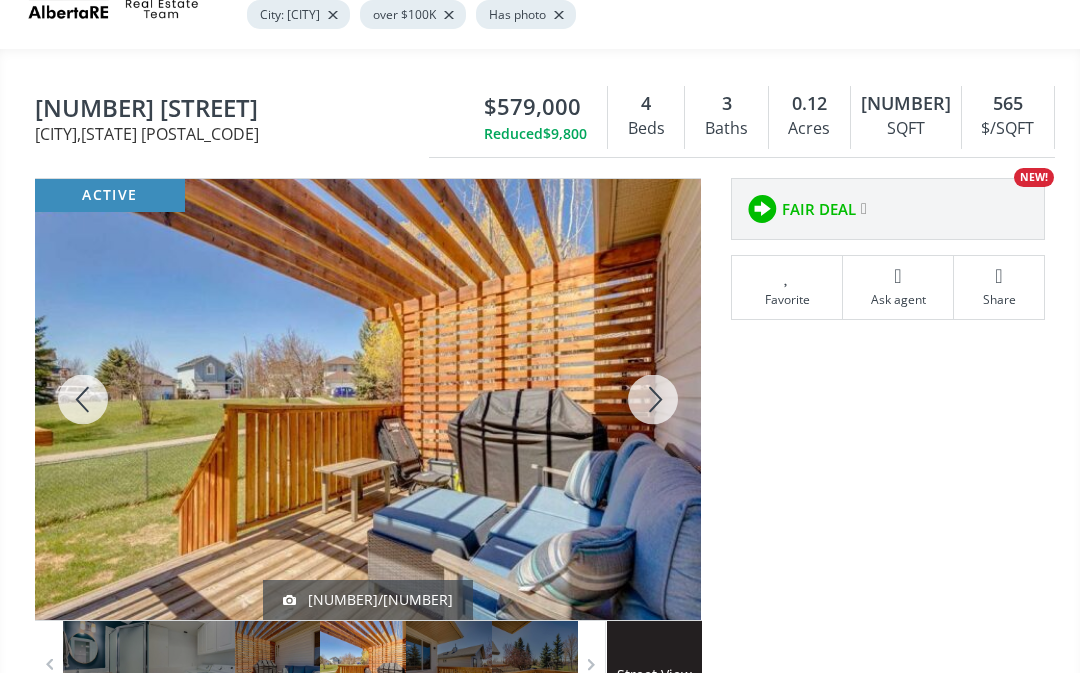click at bounding box center (653, 399) 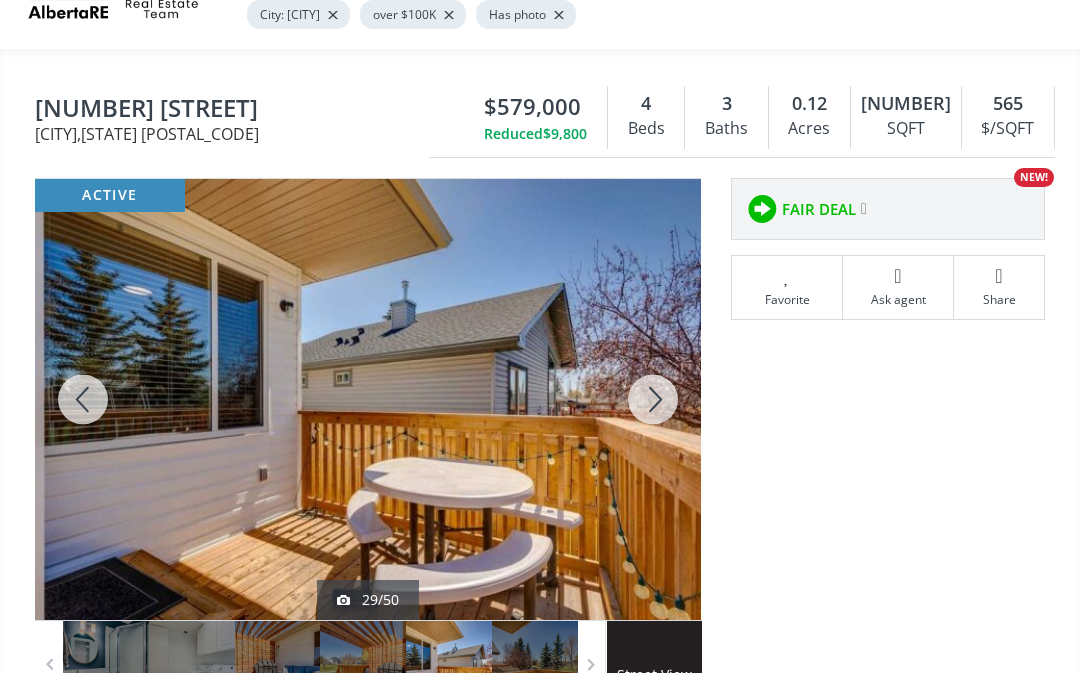 click at bounding box center [653, 399] 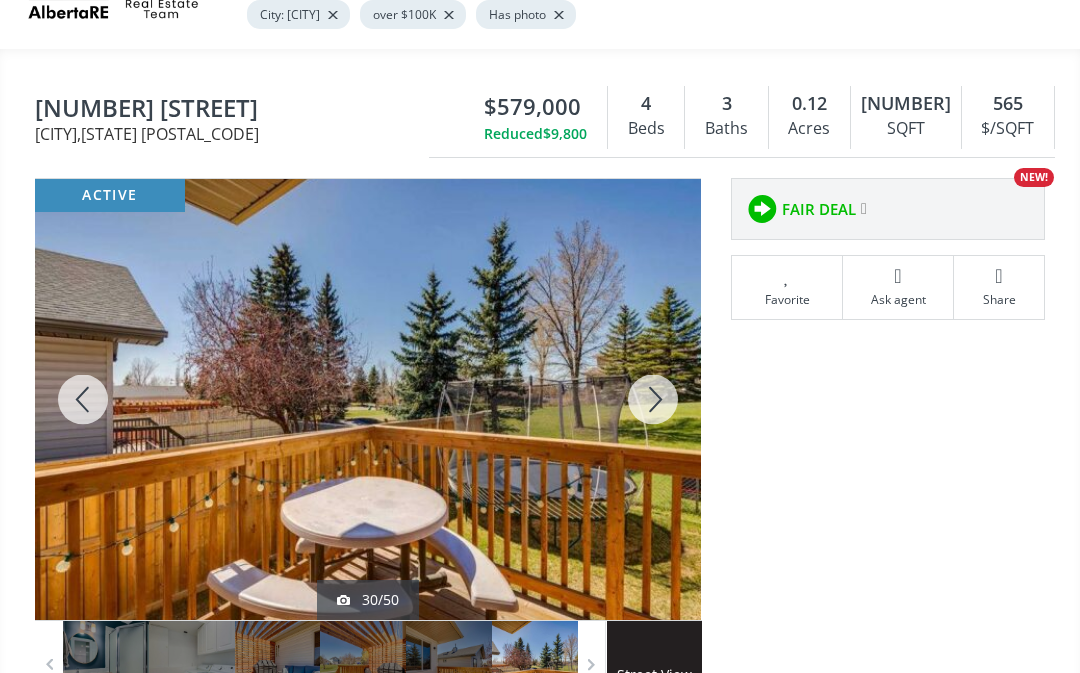 click at bounding box center (653, 399) 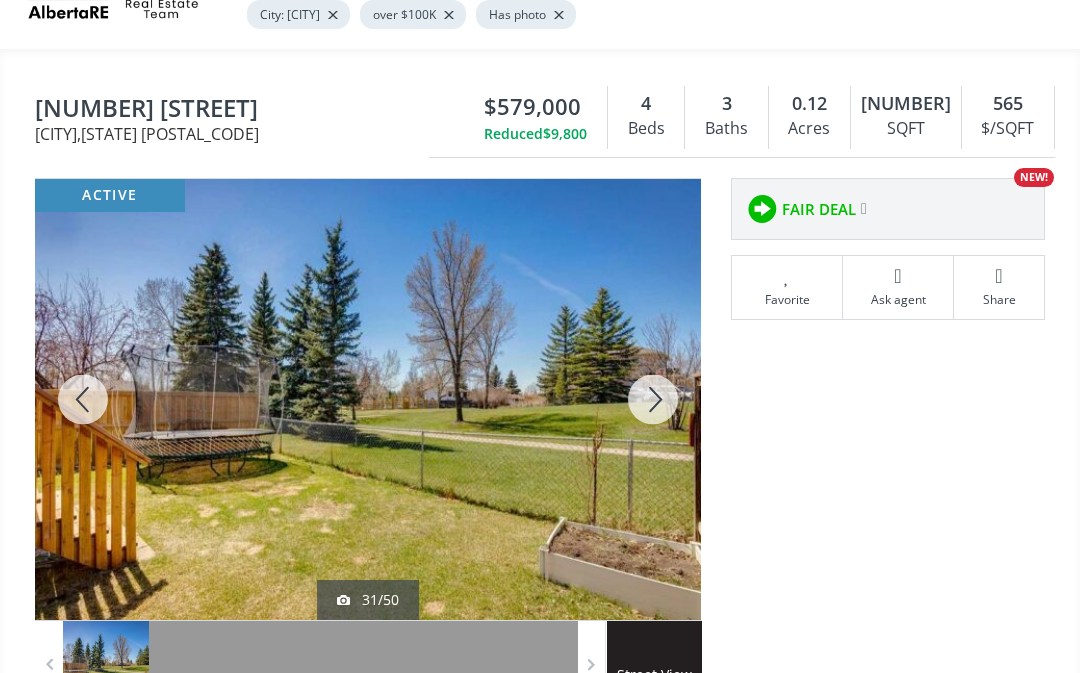 click at bounding box center (653, 399) 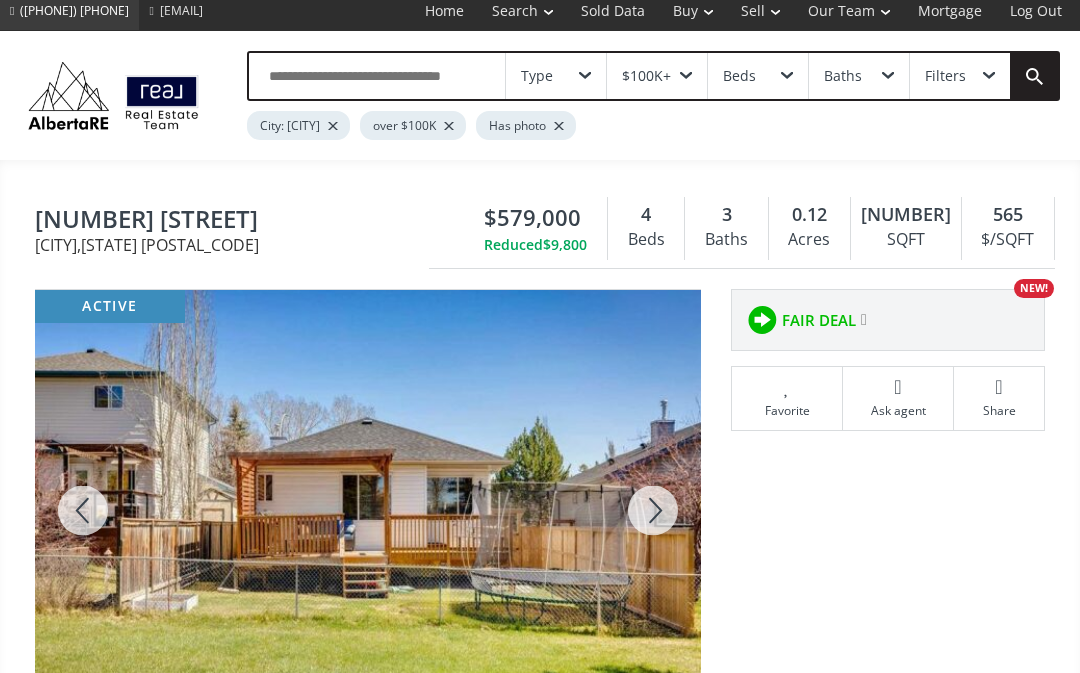scroll, scrollTop: 0, scrollLeft: 0, axis: both 